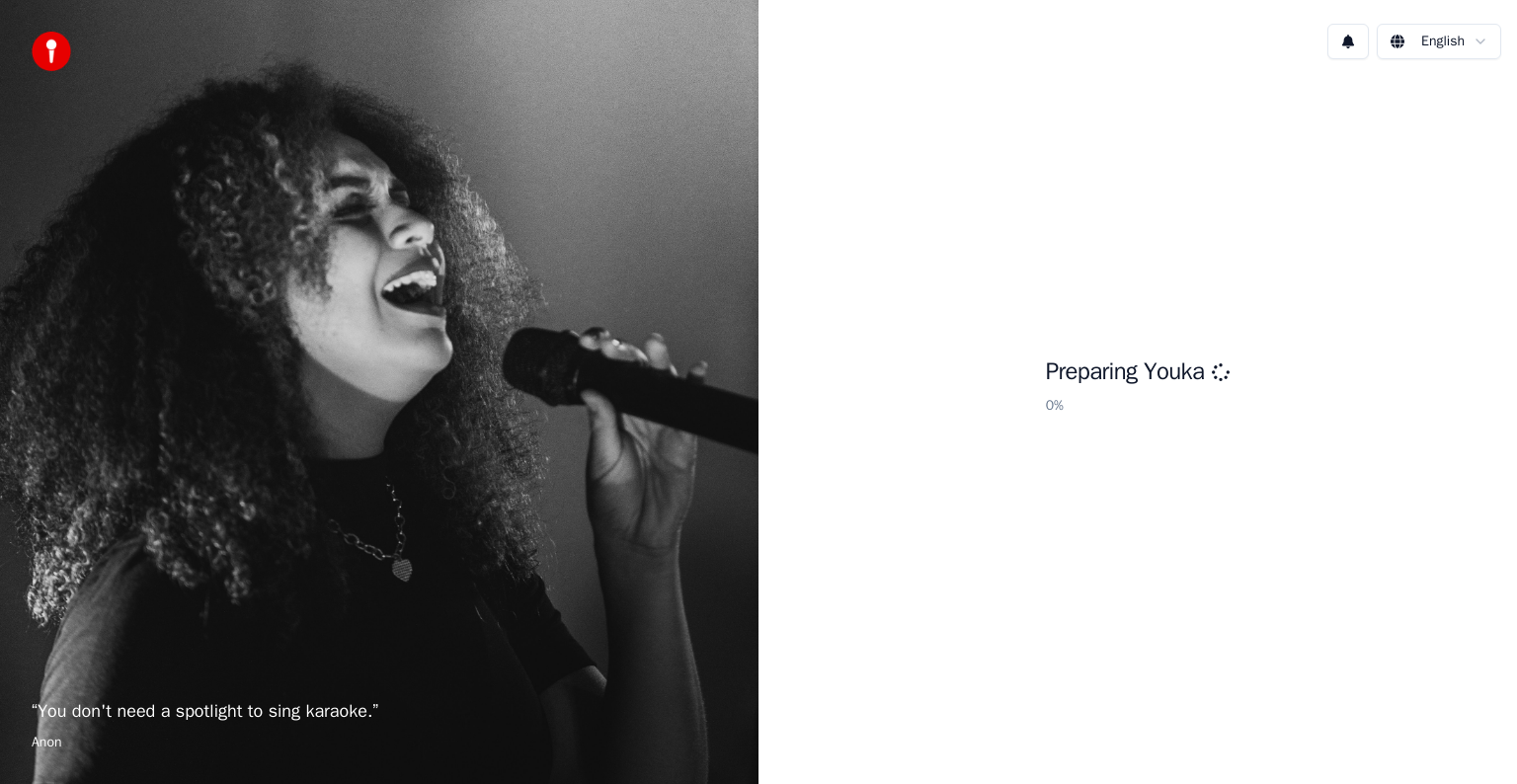 scroll, scrollTop: 0, scrollLeft: 0, axis: both 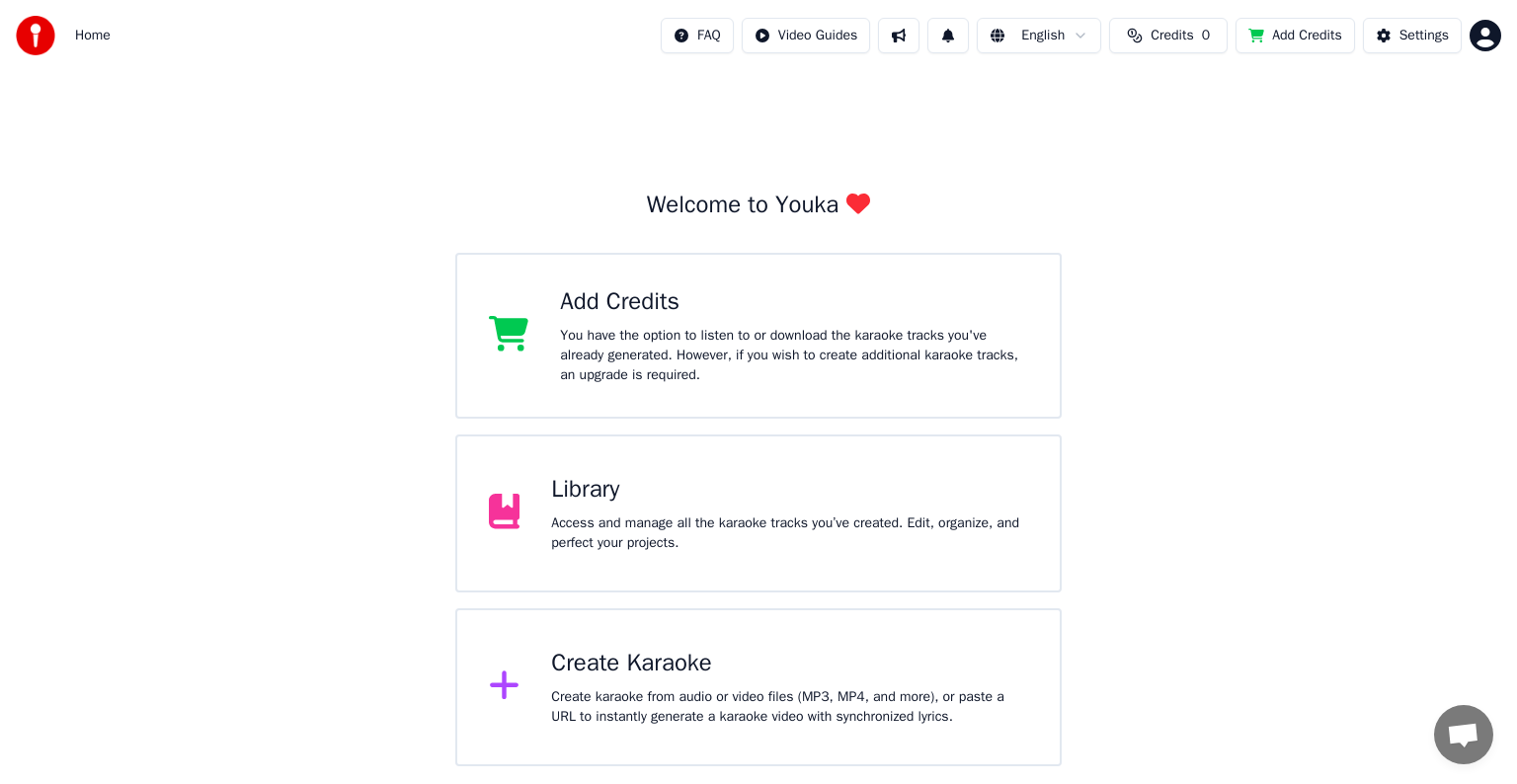 click on "Credits 0" at bounding box center (1168, 36) 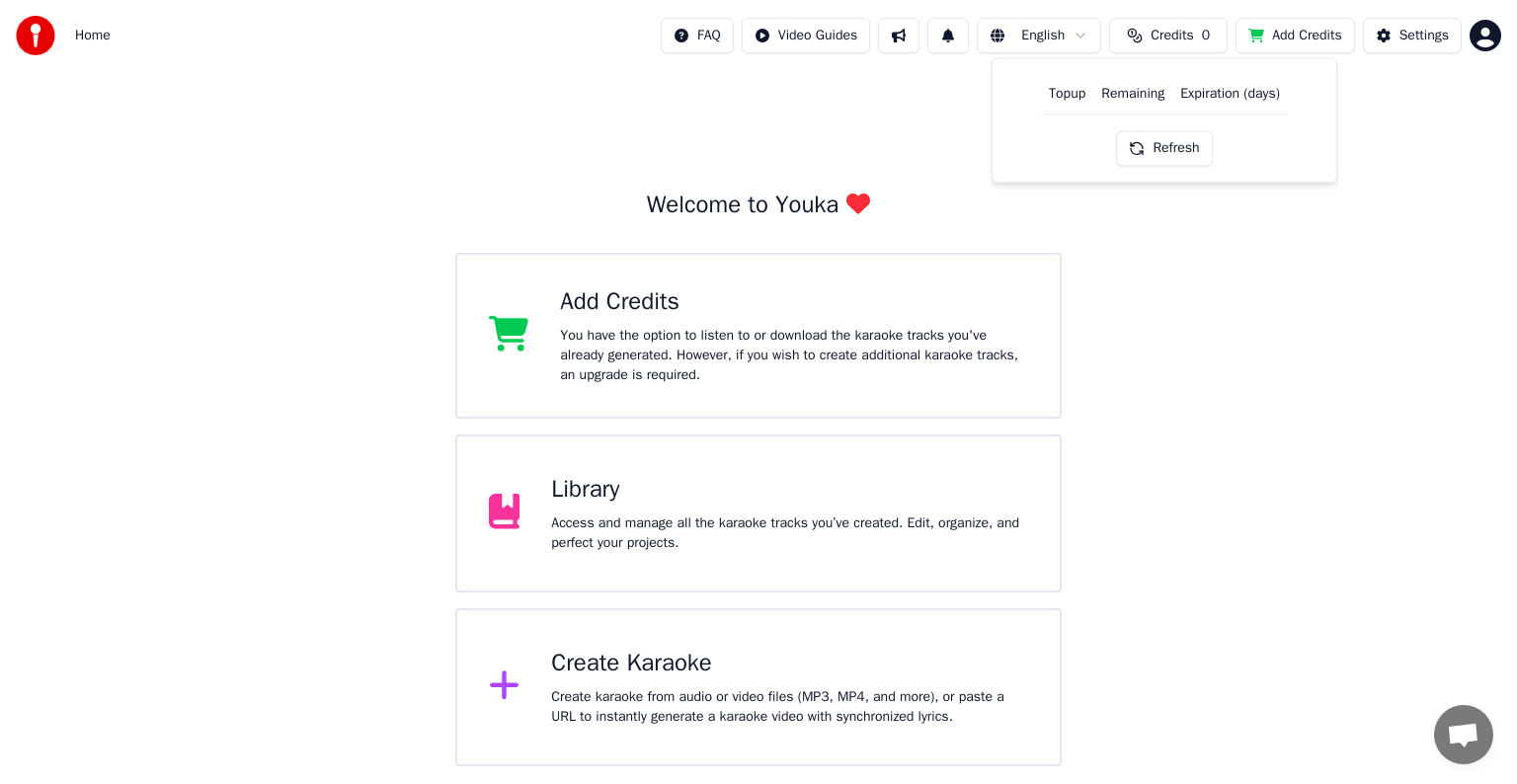 click on "Refresh" at bounding box center [1163, 148] 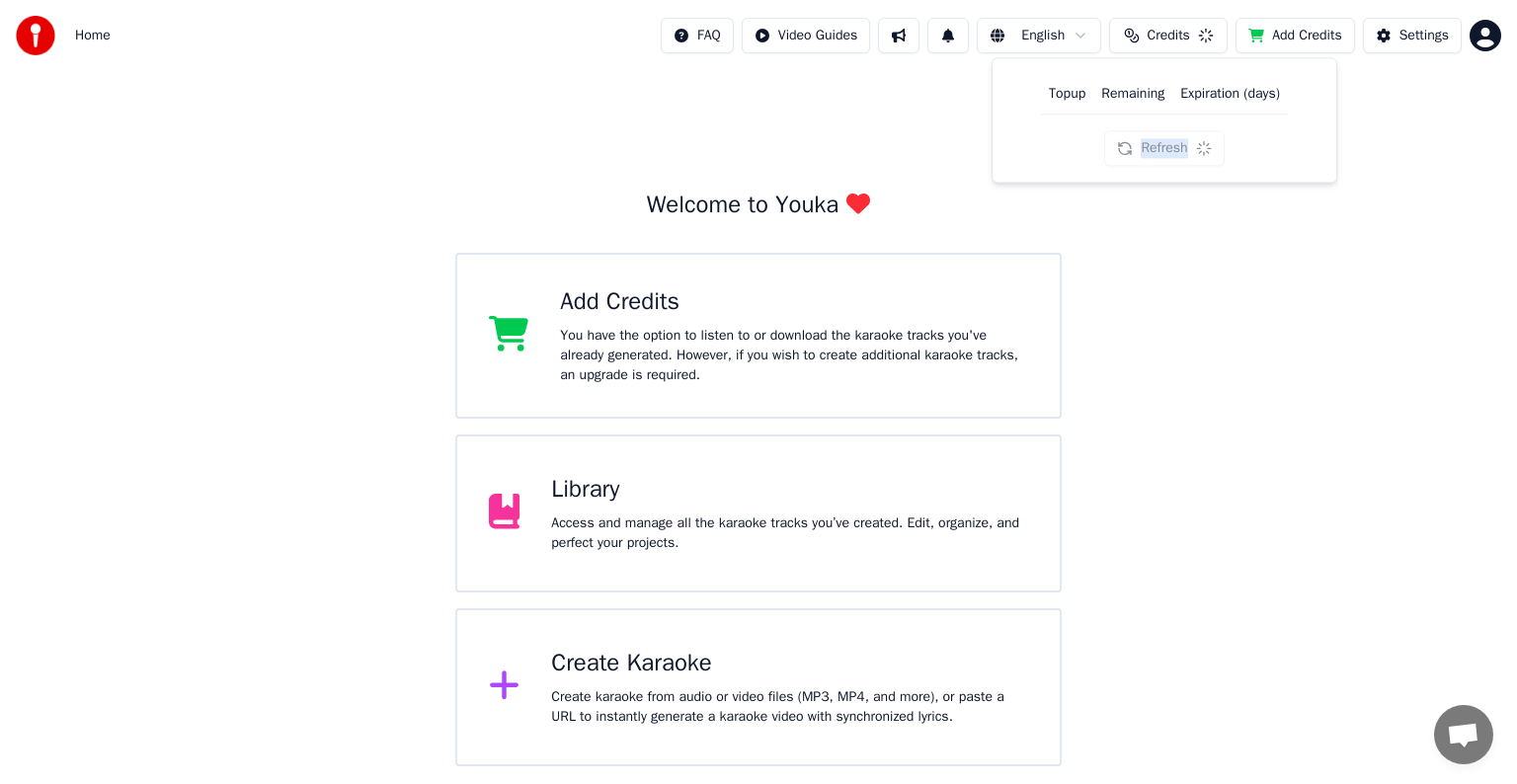 click on "Refresh" at bounding box center [1163, 148] 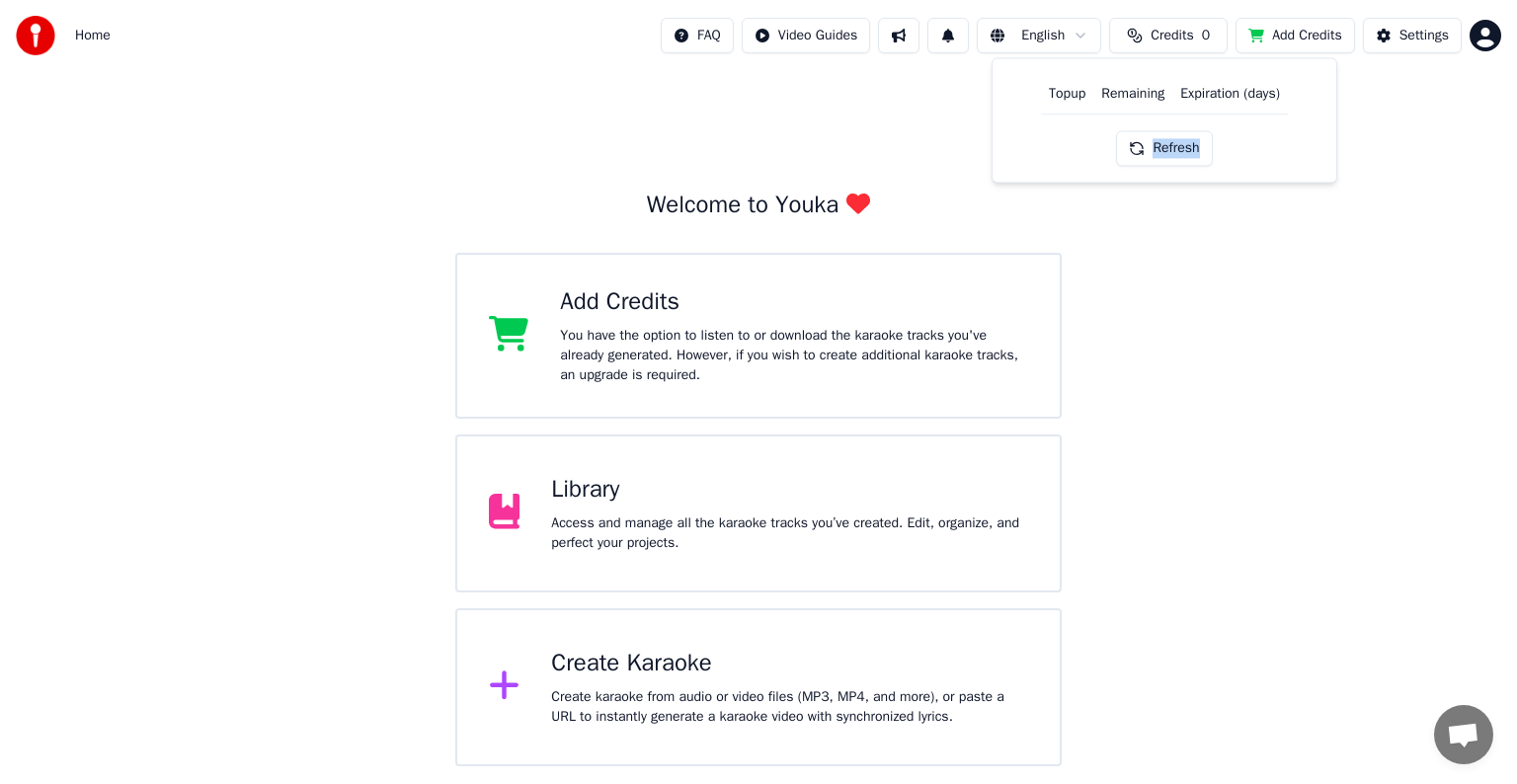 click on "Refresh" at bounding box center [1163, 148] 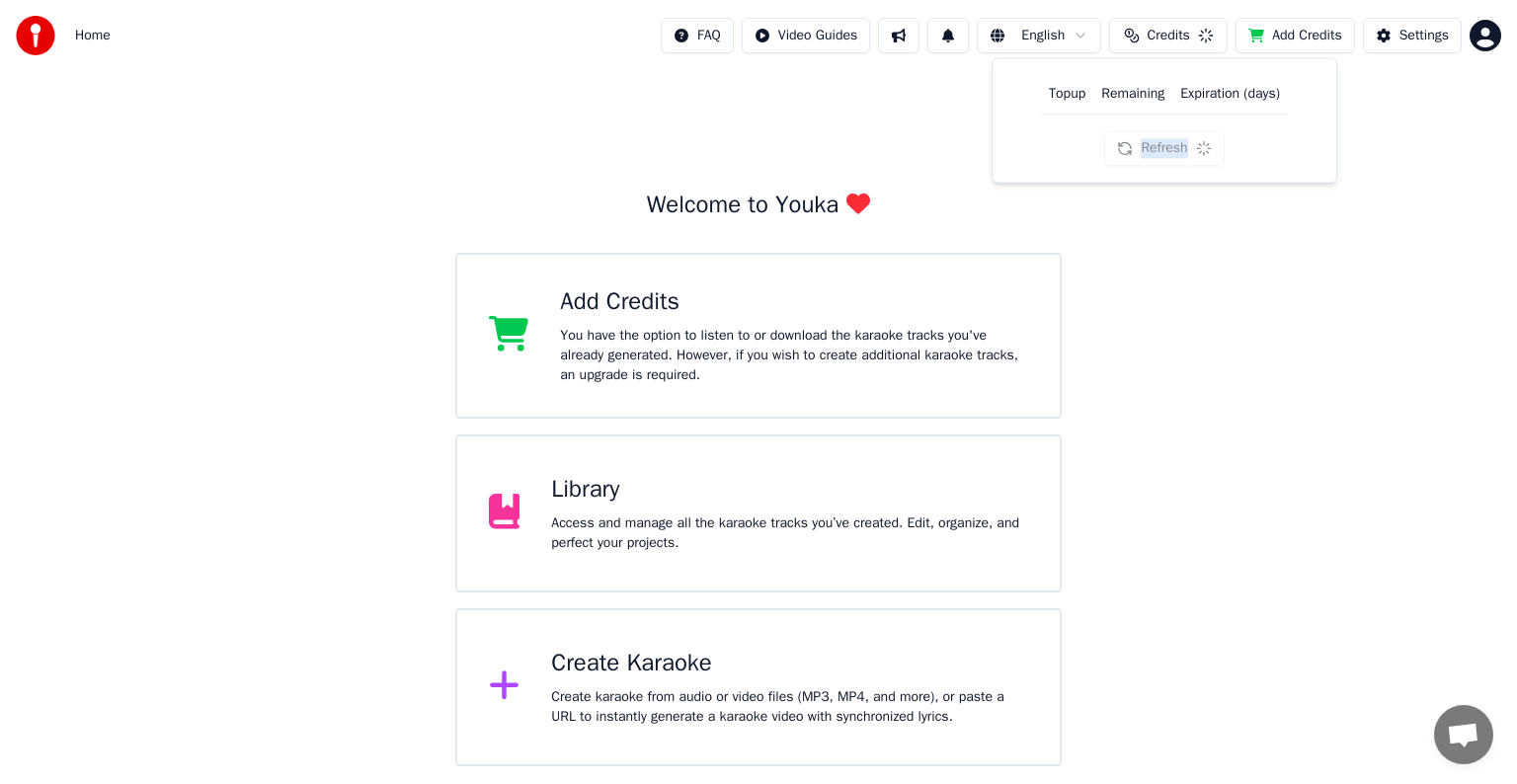 click on "Refresh" at bounding box center [1163, 148] 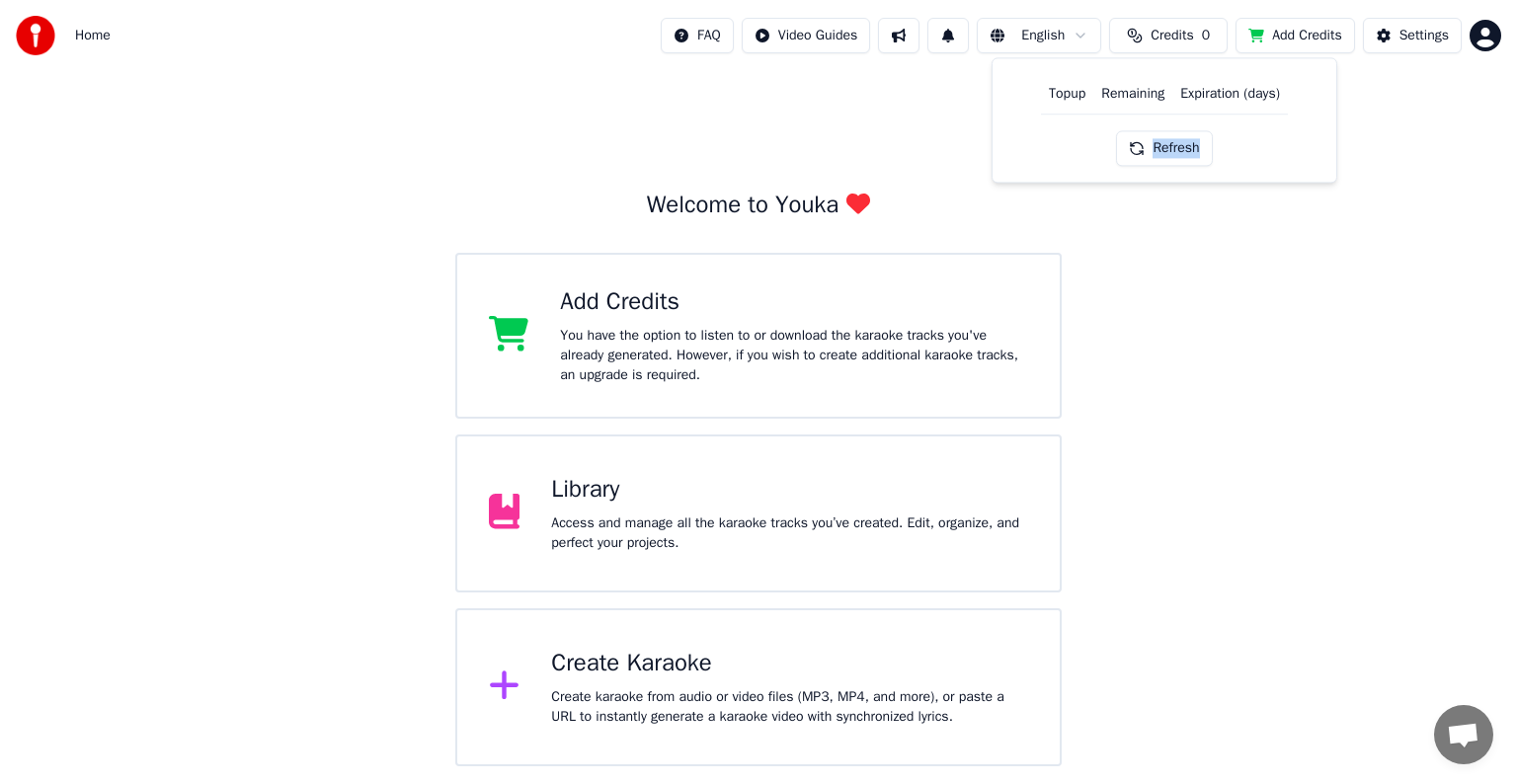 click on "Refresh" at bounding box center (1163, 148) 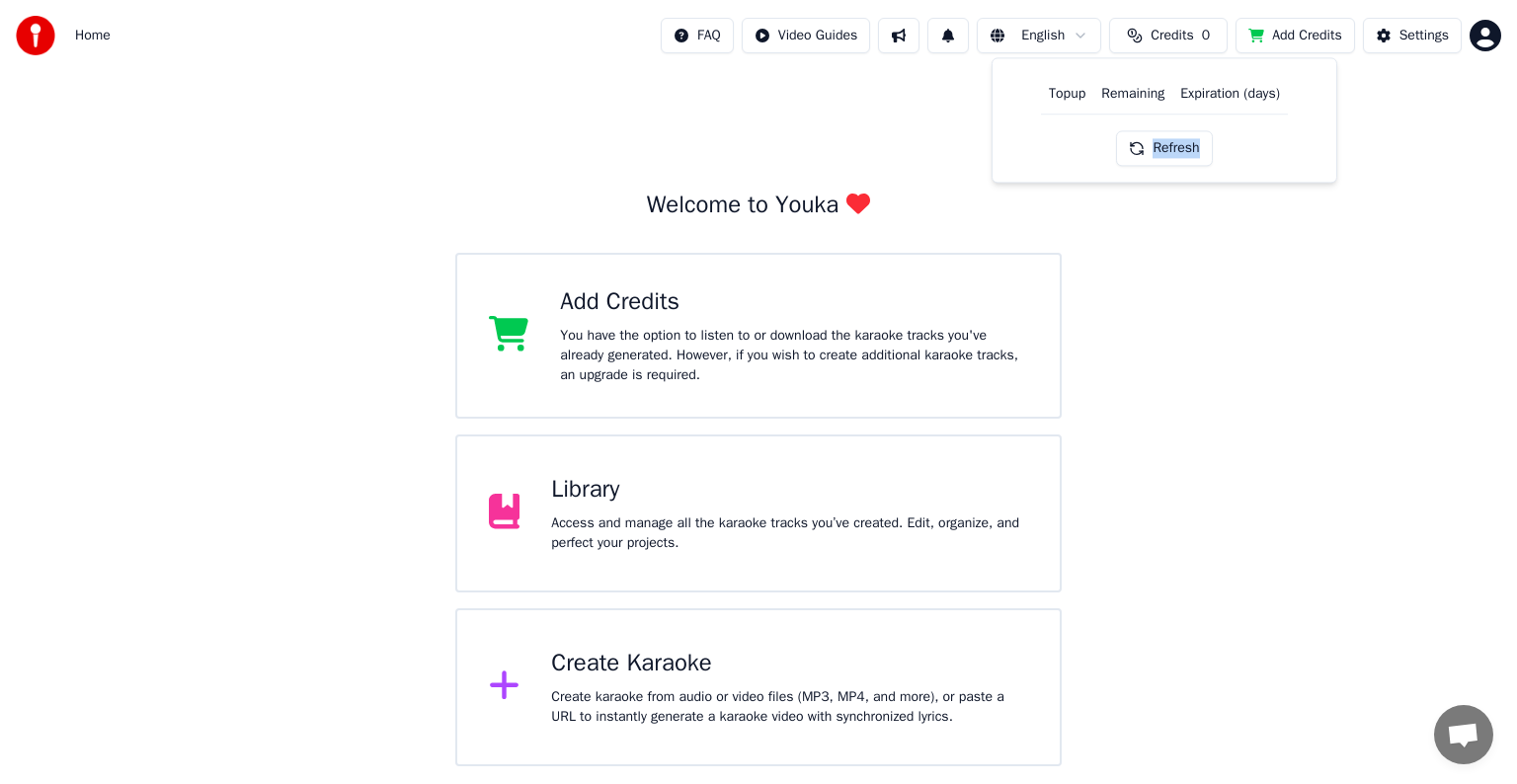 click on "Refresh" at bounding box center (1163, 148) 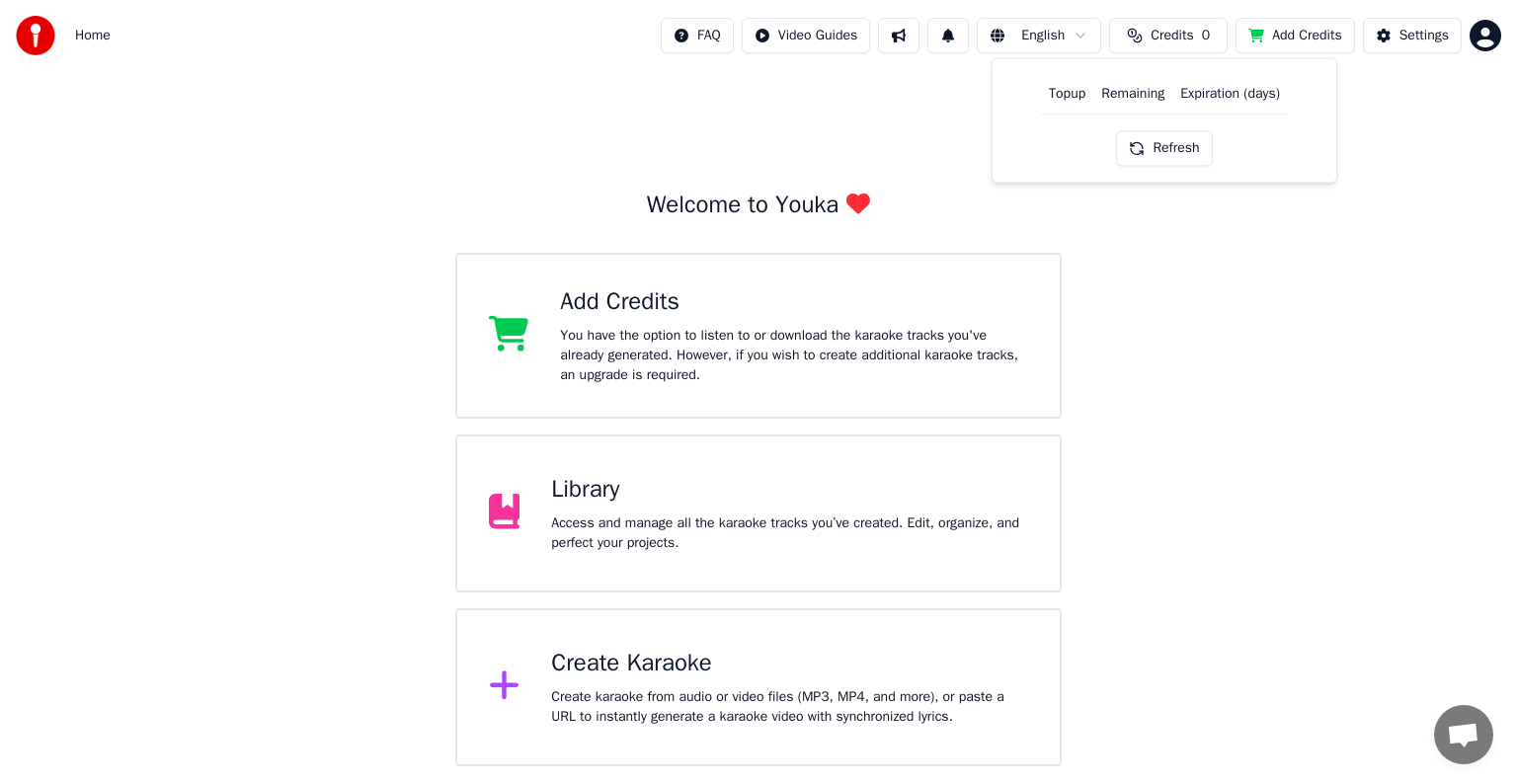 click on "Welcome to Youka Add Credits You have the option to listen to or download the karaoke tracks you've already generated. However, if you wish to create additional karaoke tracks, an upgrade is required. Library Access and manage all the karaoke tracks you’ve created. Edit, organize, and perfect your projects. Create Karaoke Create karaoke from audio or video files (MP3, MP4, and more), or paste a URL to instantly generate a karaoke video with synchronized lyrics." at bounding box center (758, 419) 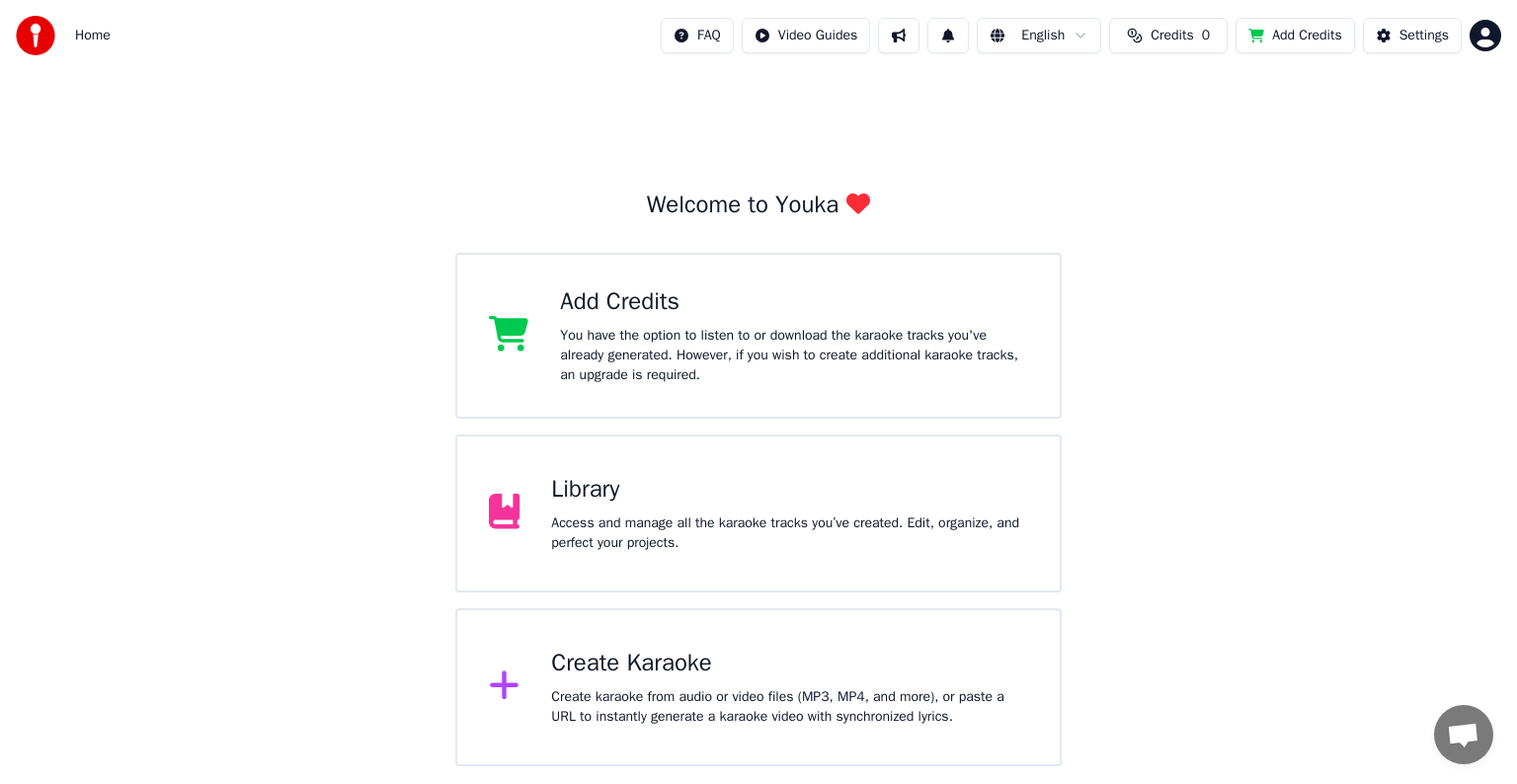 click on "Credits" at bounding box center (1171, 36) 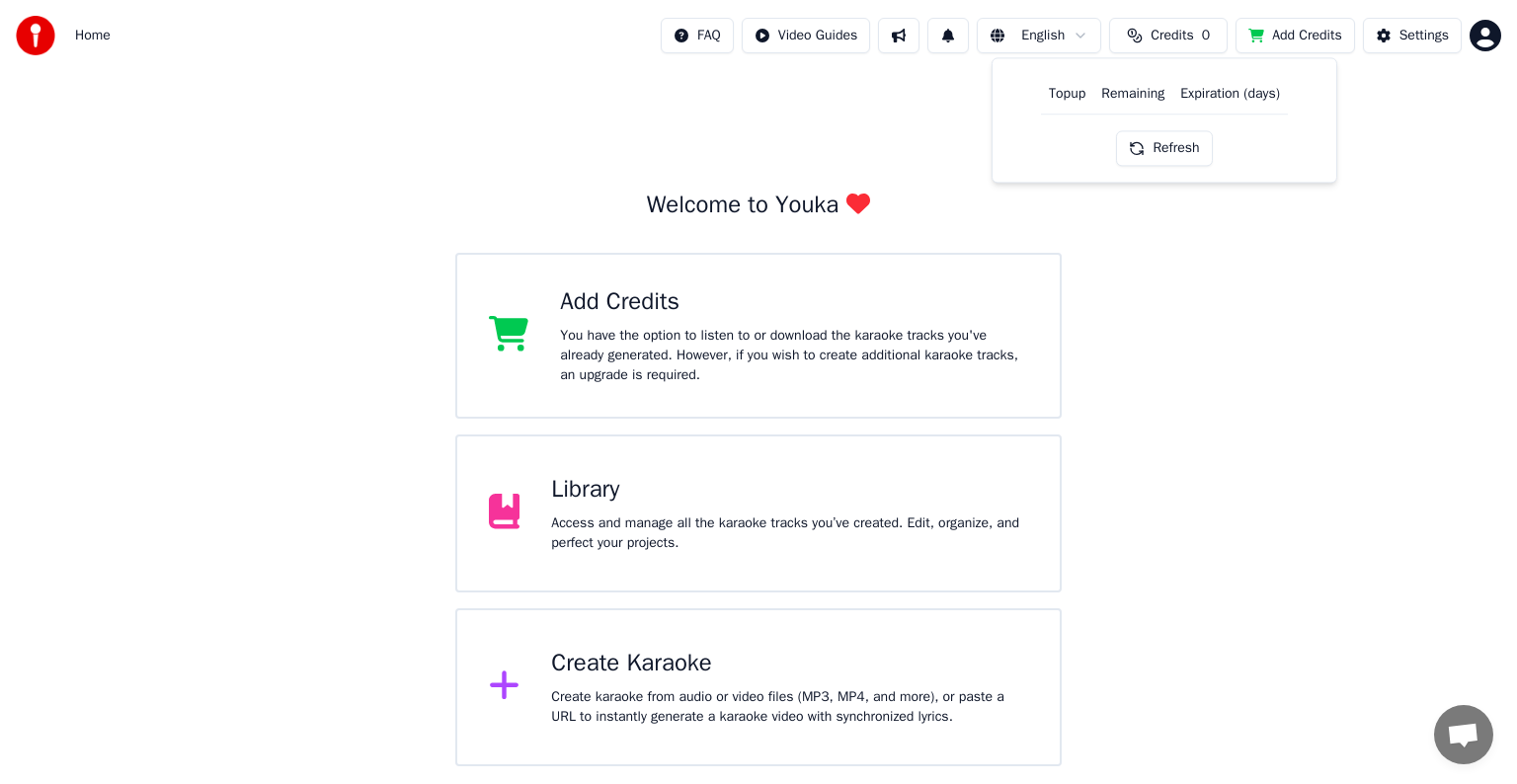 click on "Refresh" at bounding box center (1163, 148) 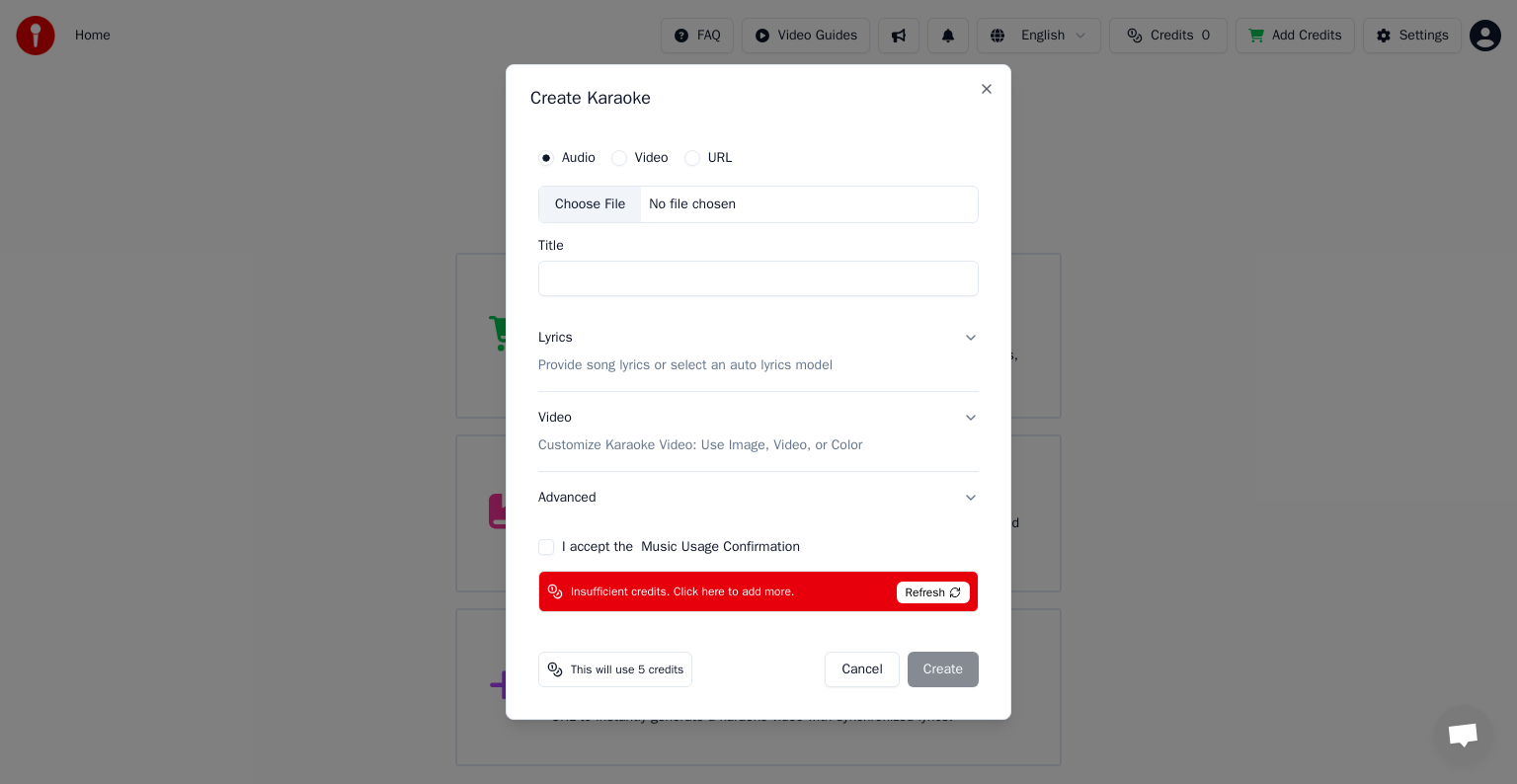 click on "Choose File" at bounding box center [590, 204] 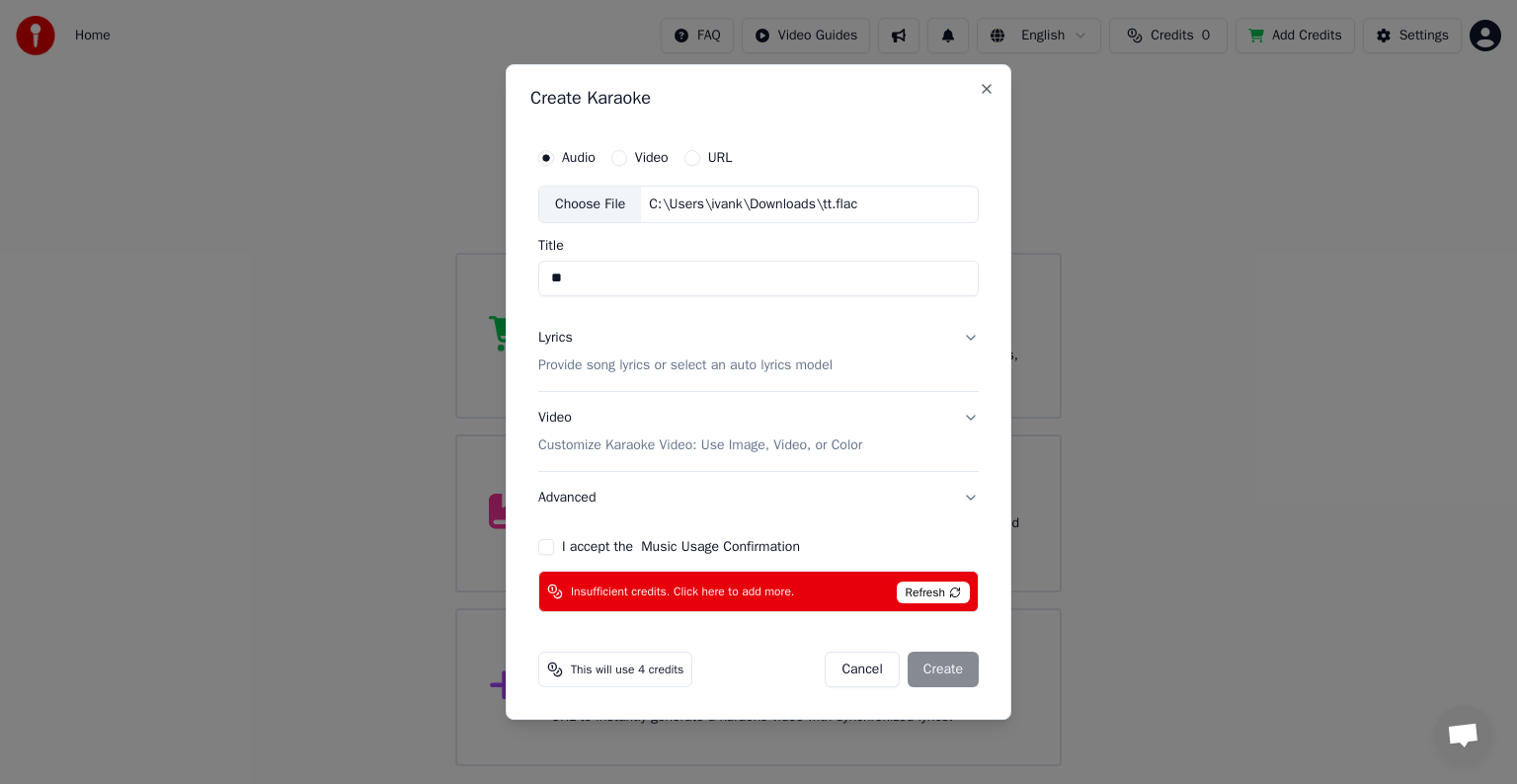 click on "**" at bounding box center [758, 278] 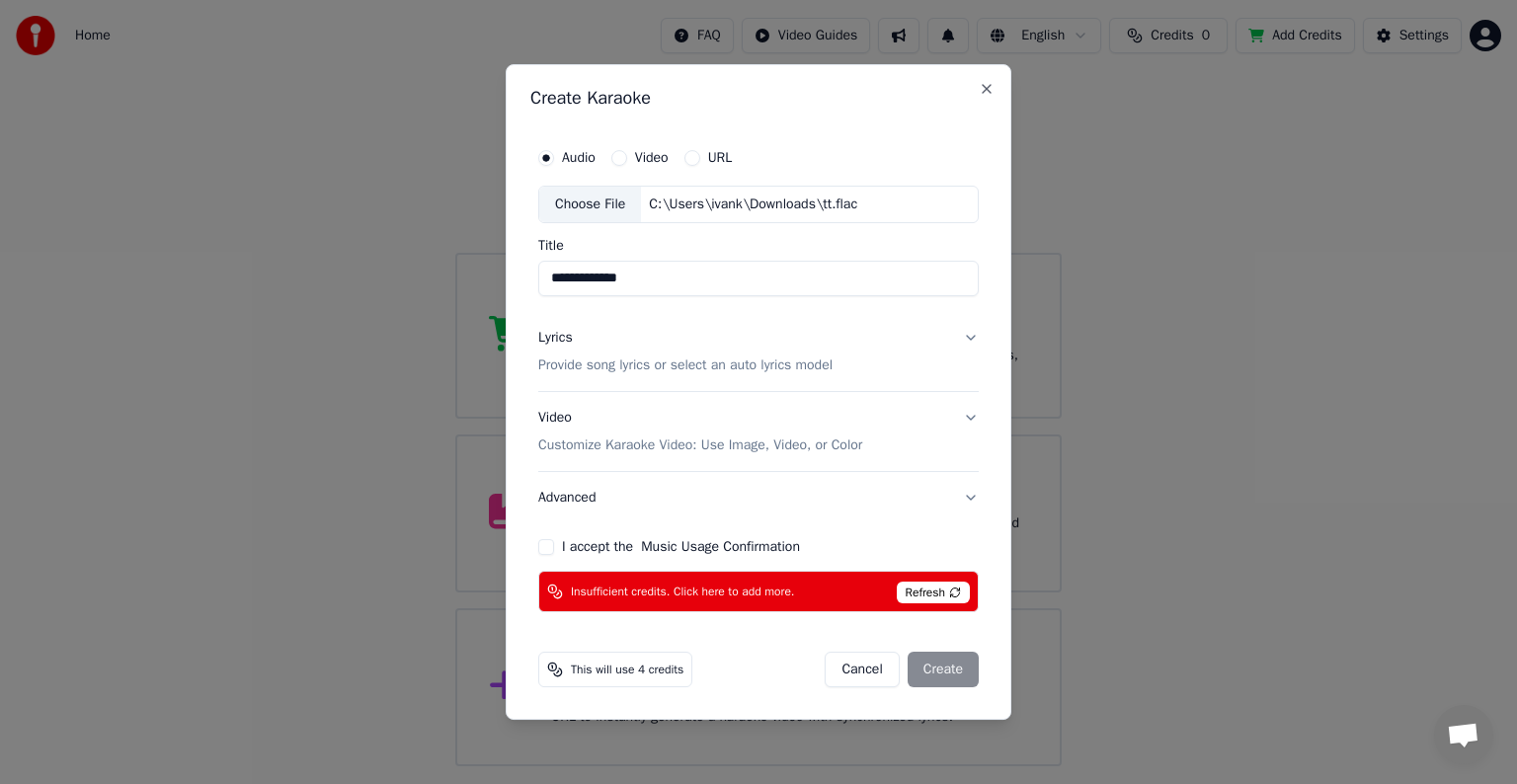 type on "**********" 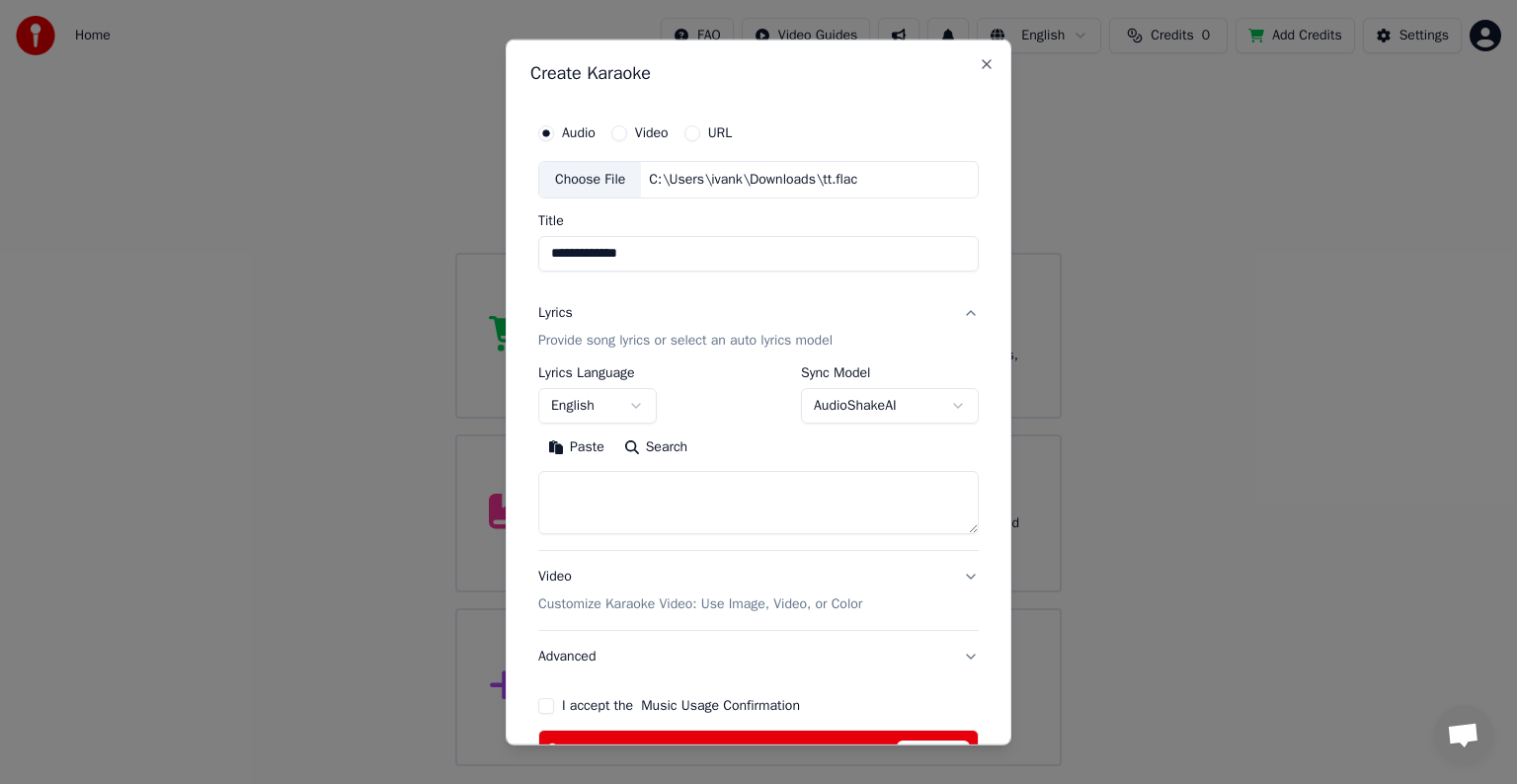 click at bounding box center (758, 503) 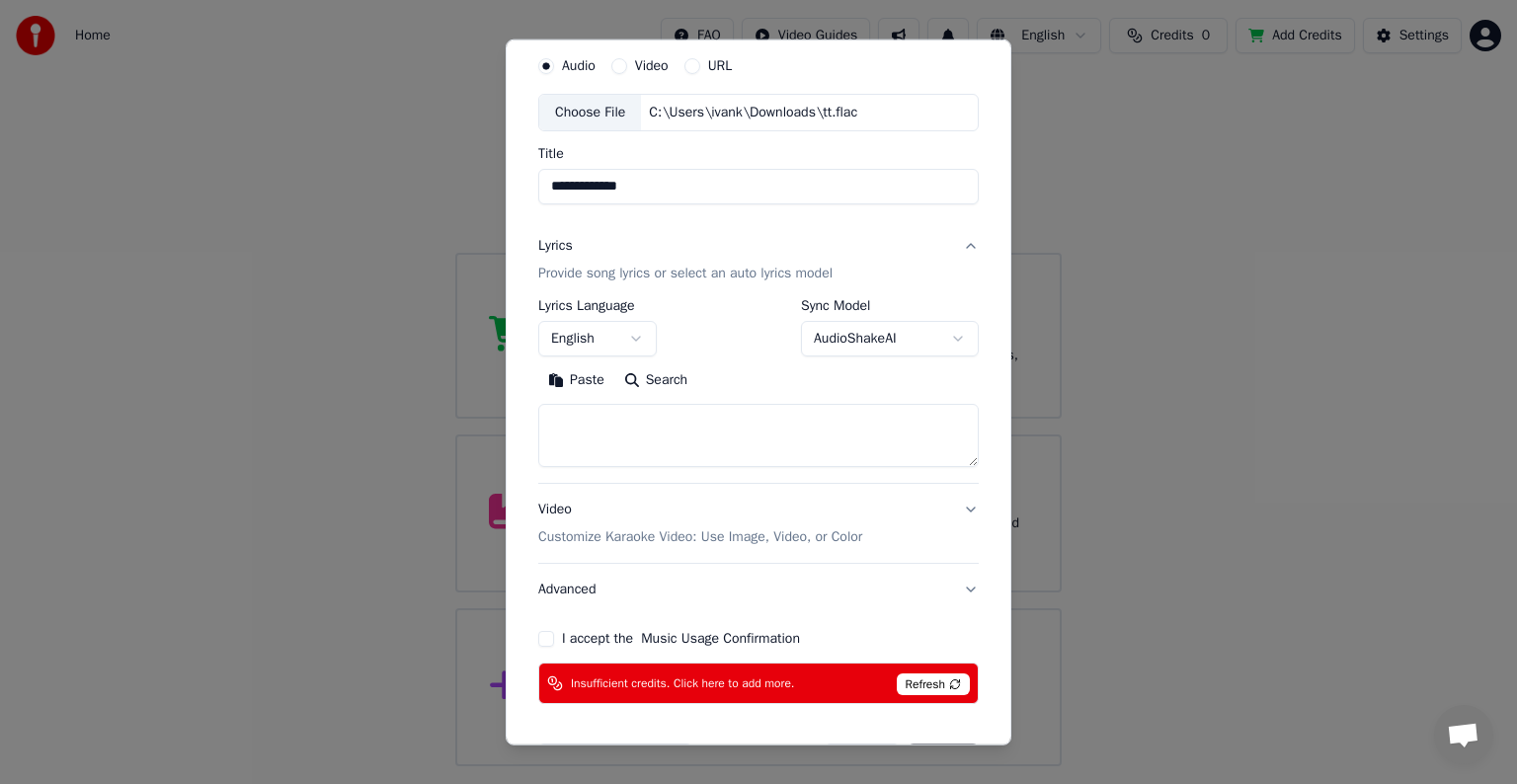 scroll, scrollTop: 132, scrollLeft: 0, axis: vertical 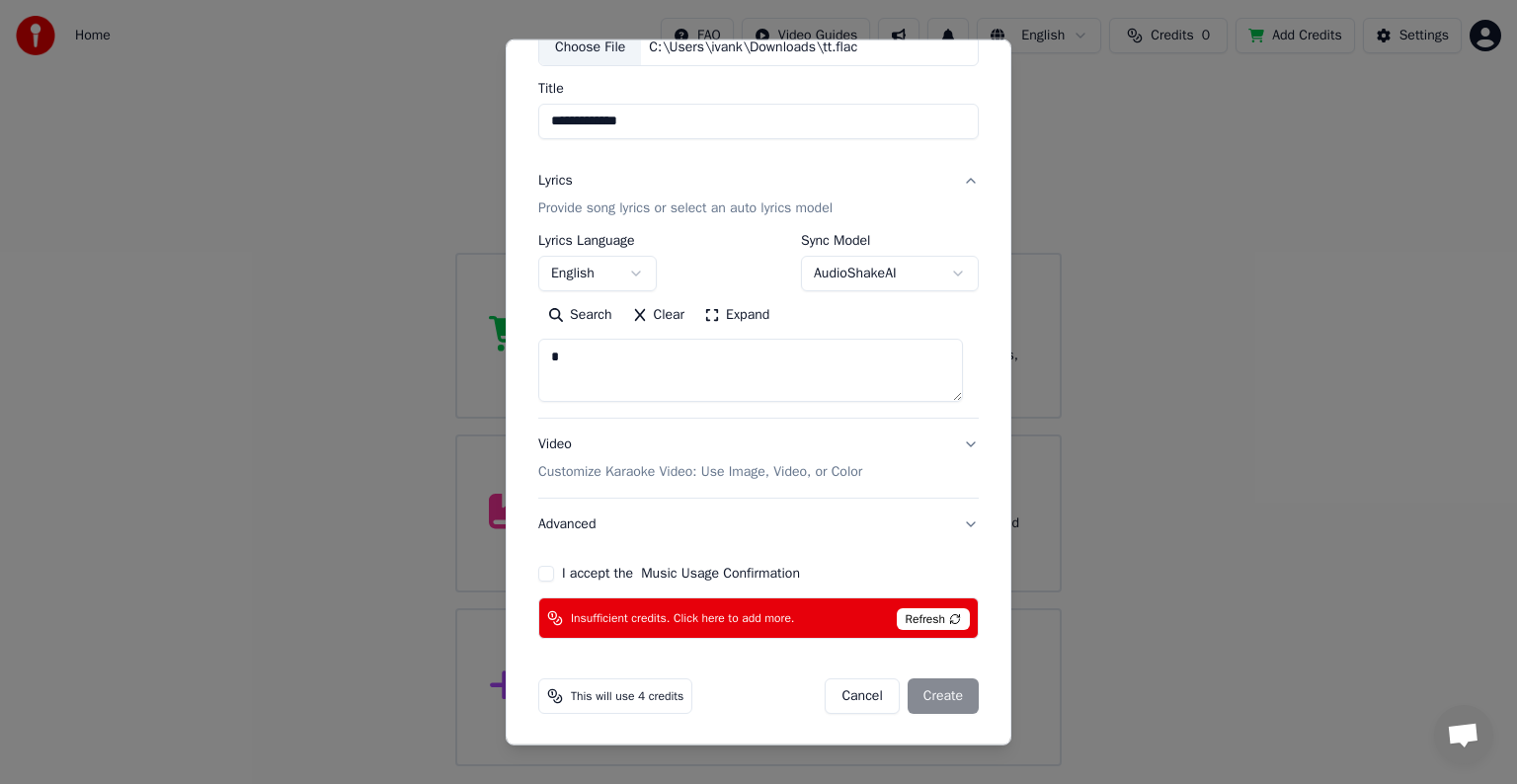 type on "*" 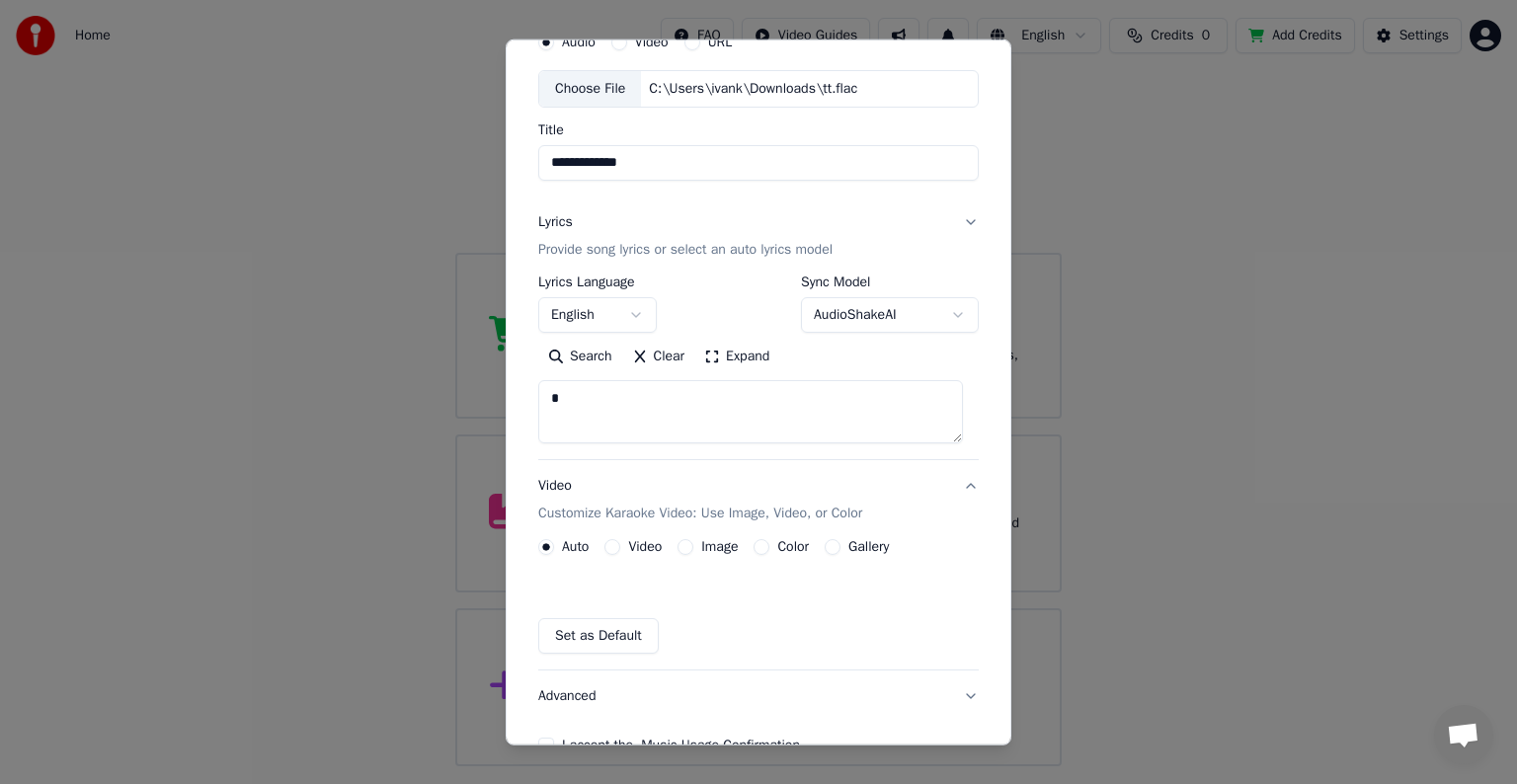 scroll, scrollTop: 79, scrollLeft: 0, axis: vertical 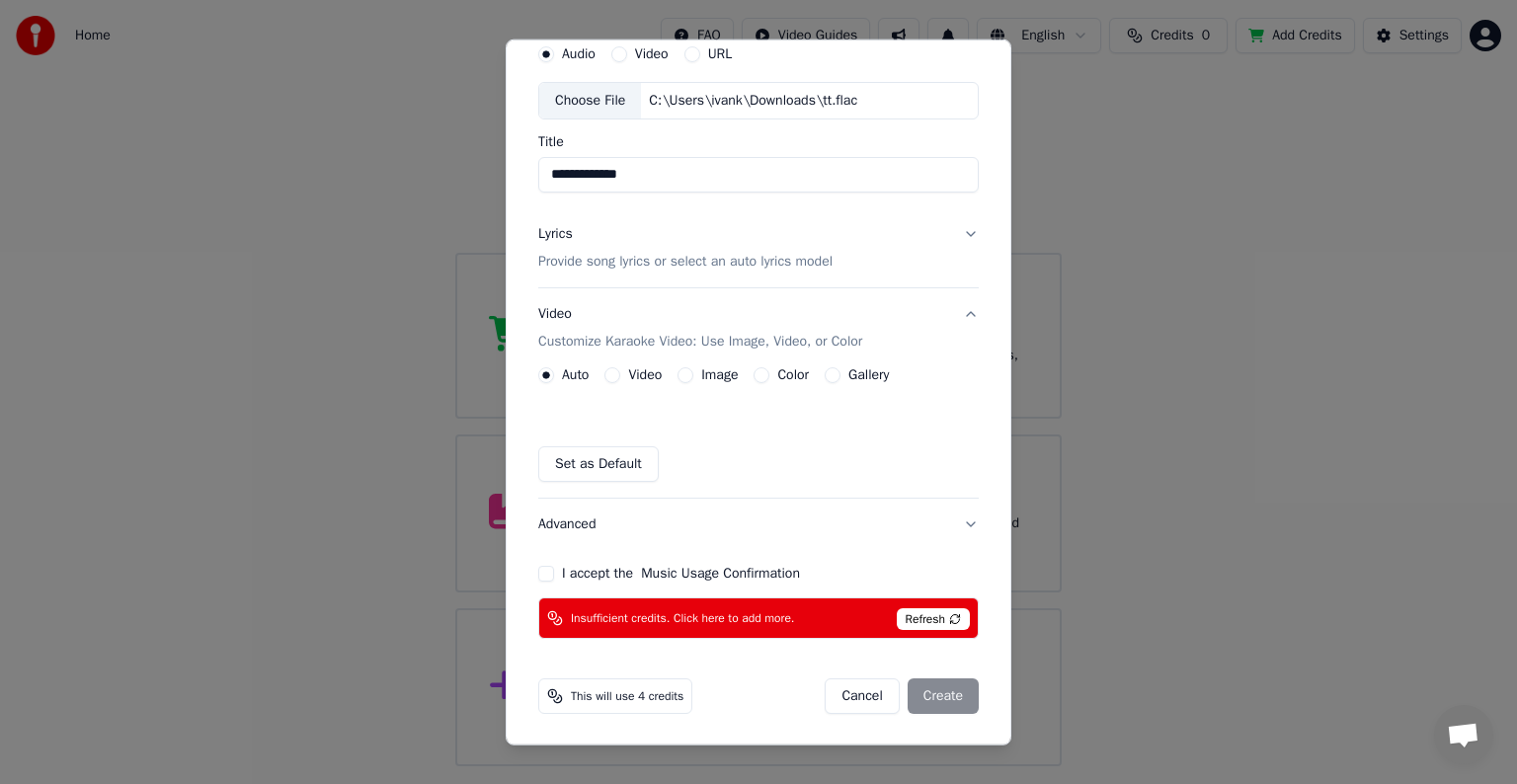 click on "Video" at bounding box center [612, 375] 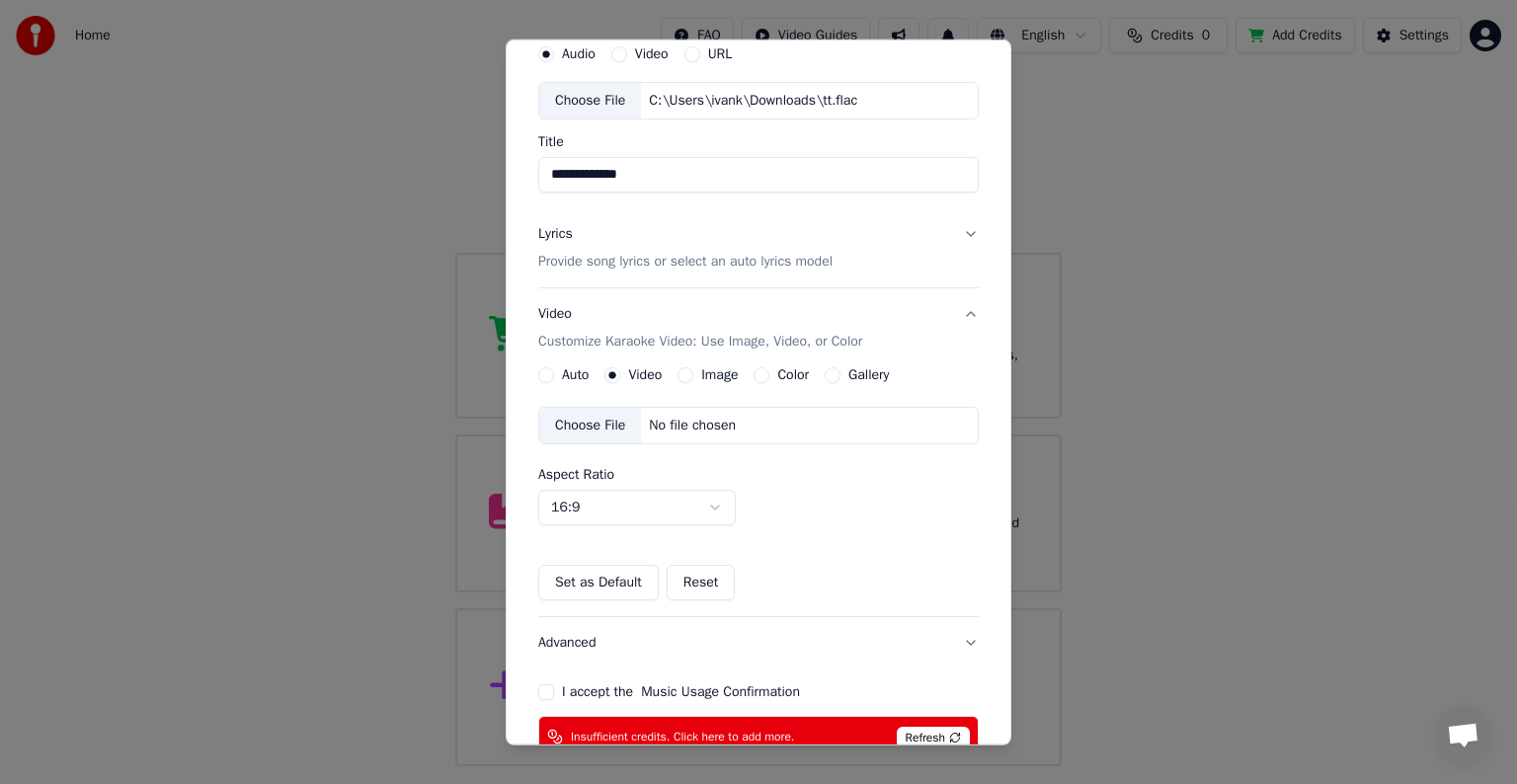 click on "Auto" at bounding box center [546, 375] 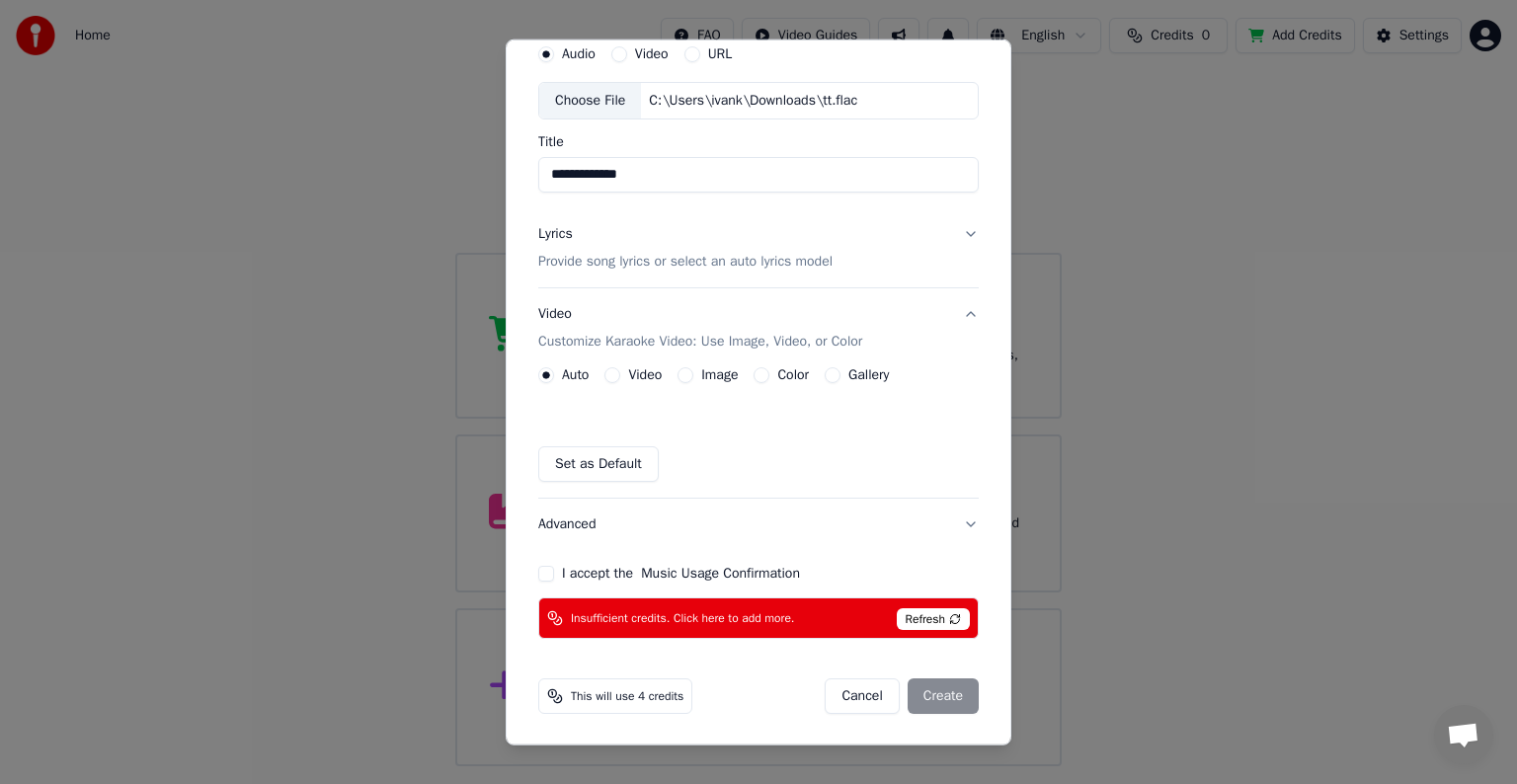 click on "Customize Karaoke Video: Use Image, Video, or Color" at bounding box center [700, 342] 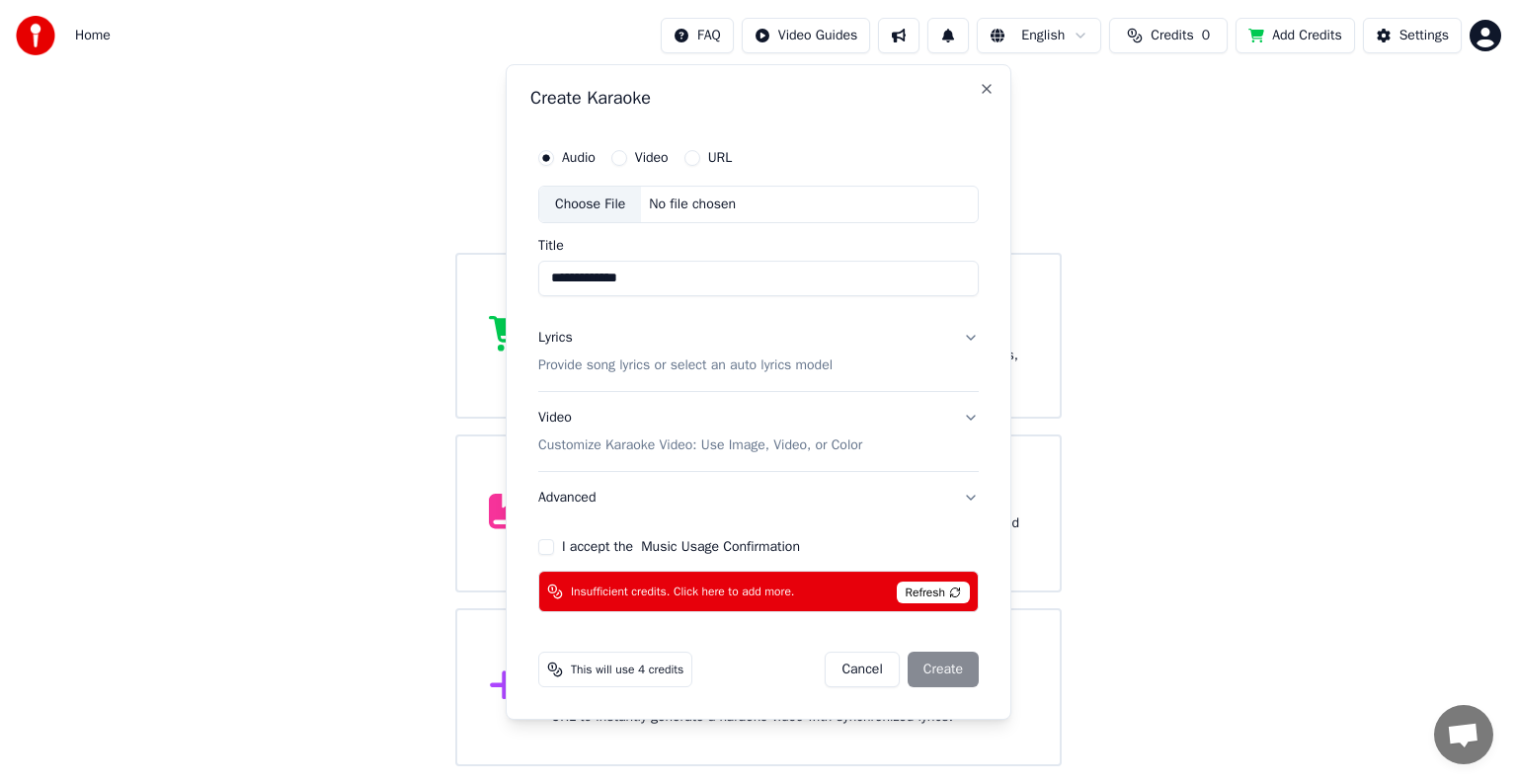 type 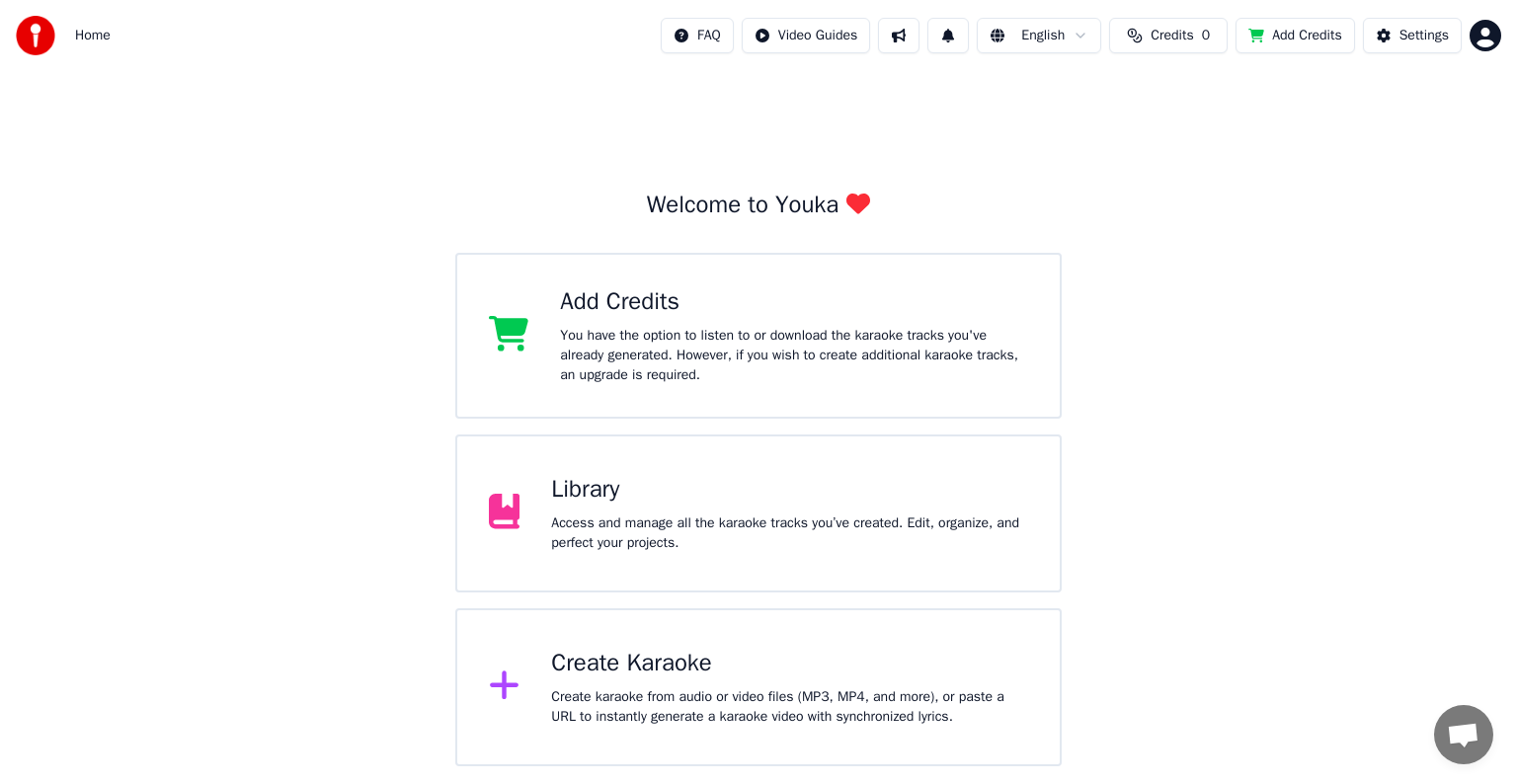 click on "Create Karaoke Create karaoke from audio or video files (MP3, MP4, and more), or paste a URL to instantly generate a karaoke video with synchronized lyrics." at bounding box center (758, 687) 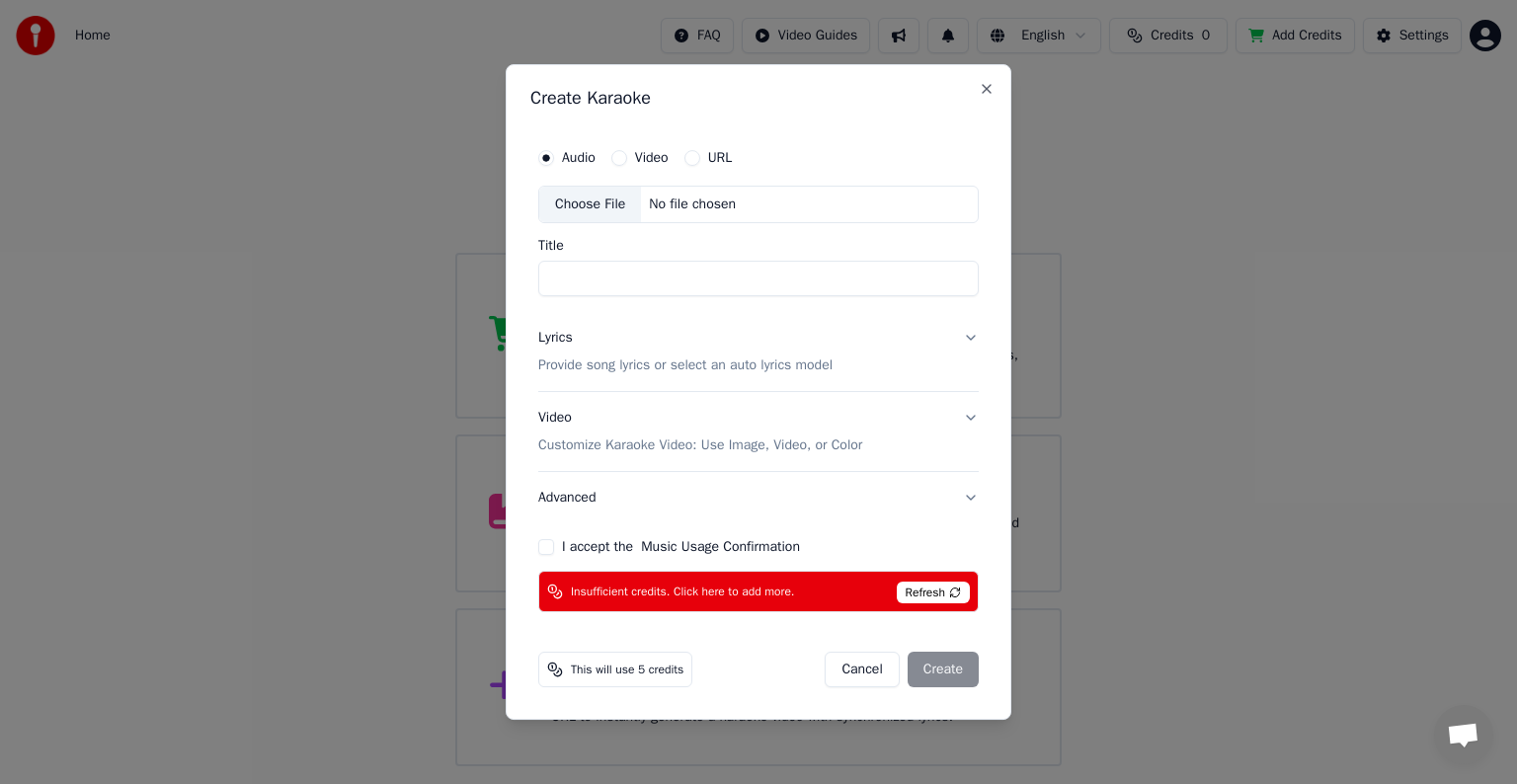 click on "Choose File" at bounding box center (590, 204) 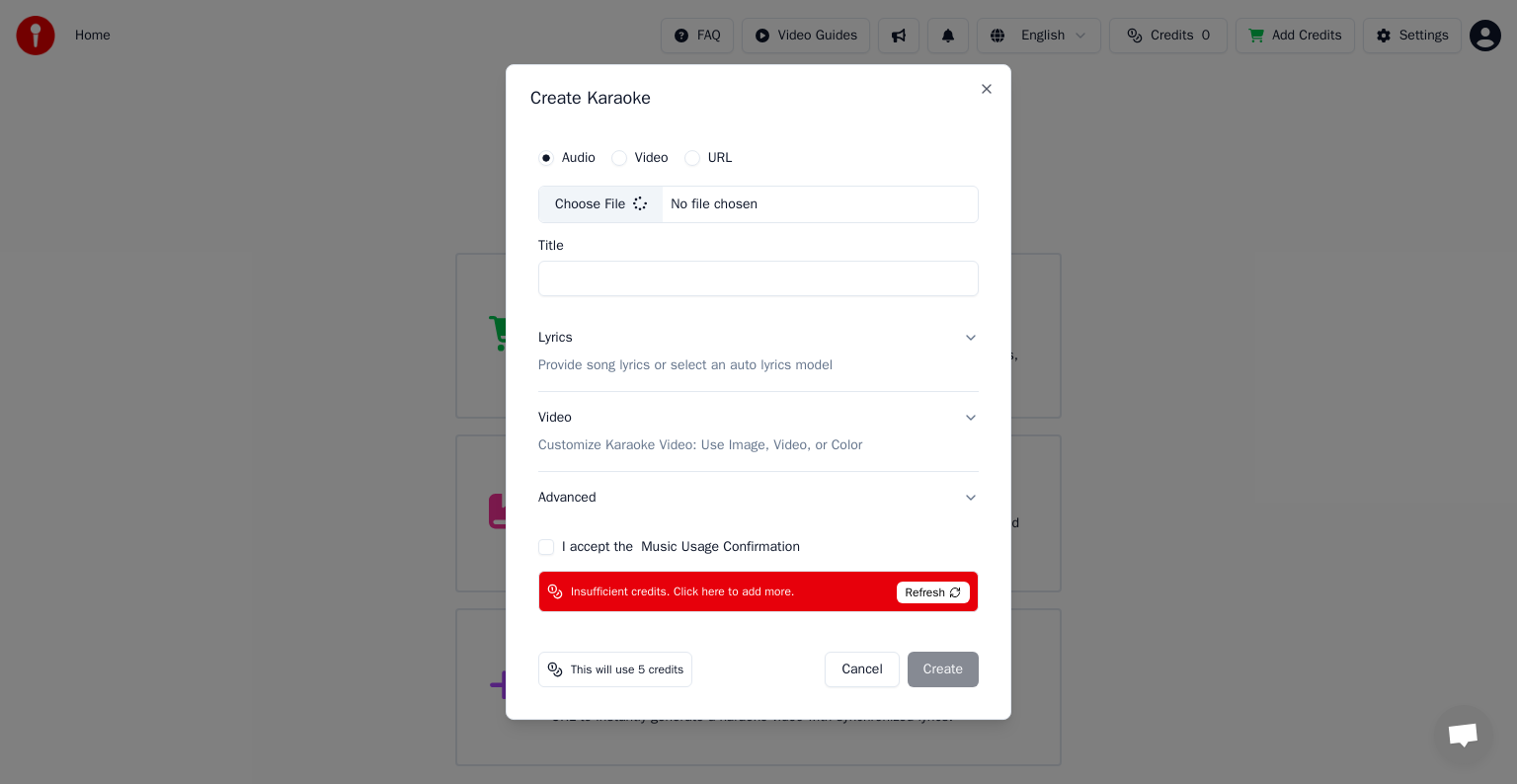 type on "**" 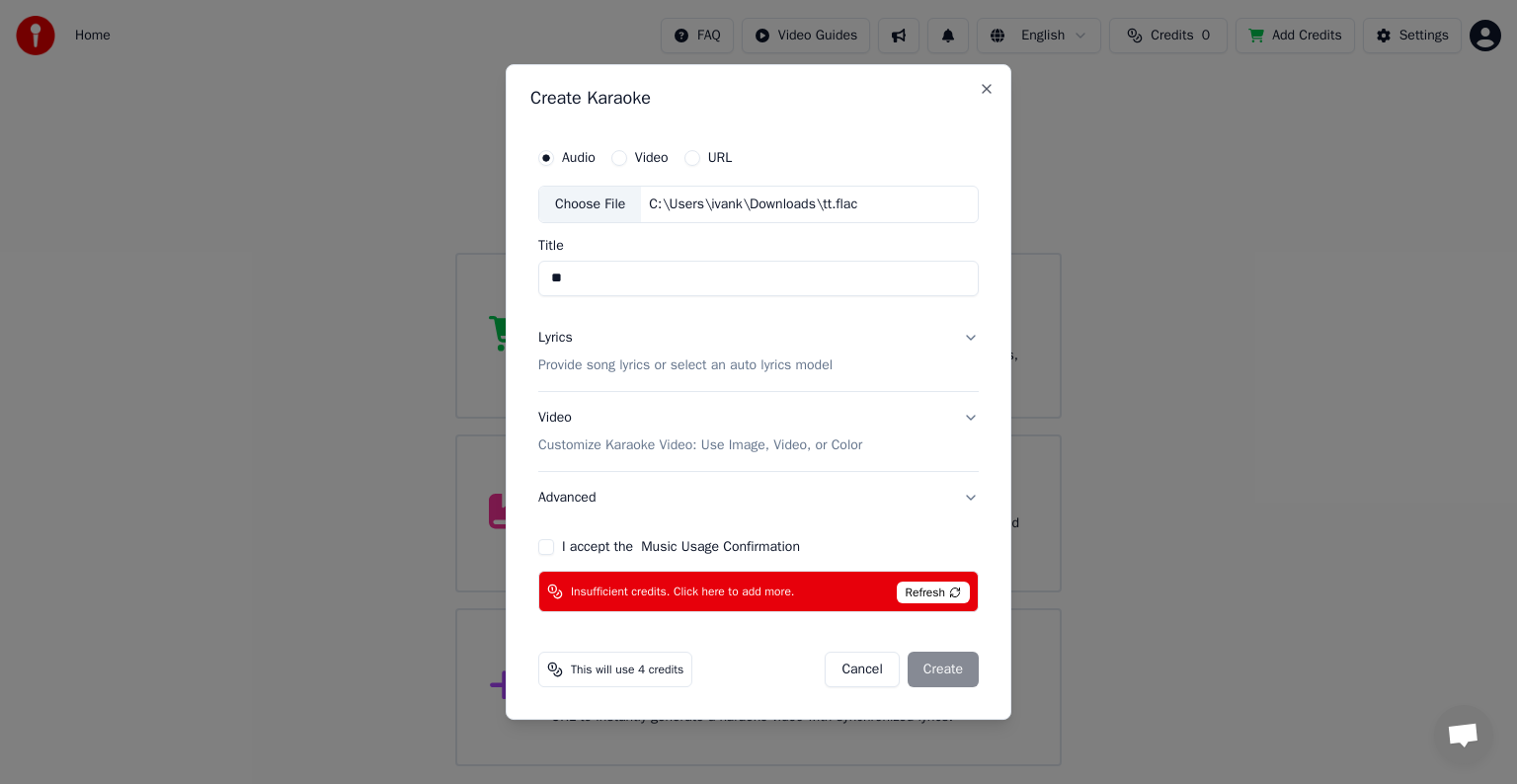 drag, startPoint x: 490, startPoint y: 270, endPoint x: 200, endPoint y: 272, distance: 290.0069 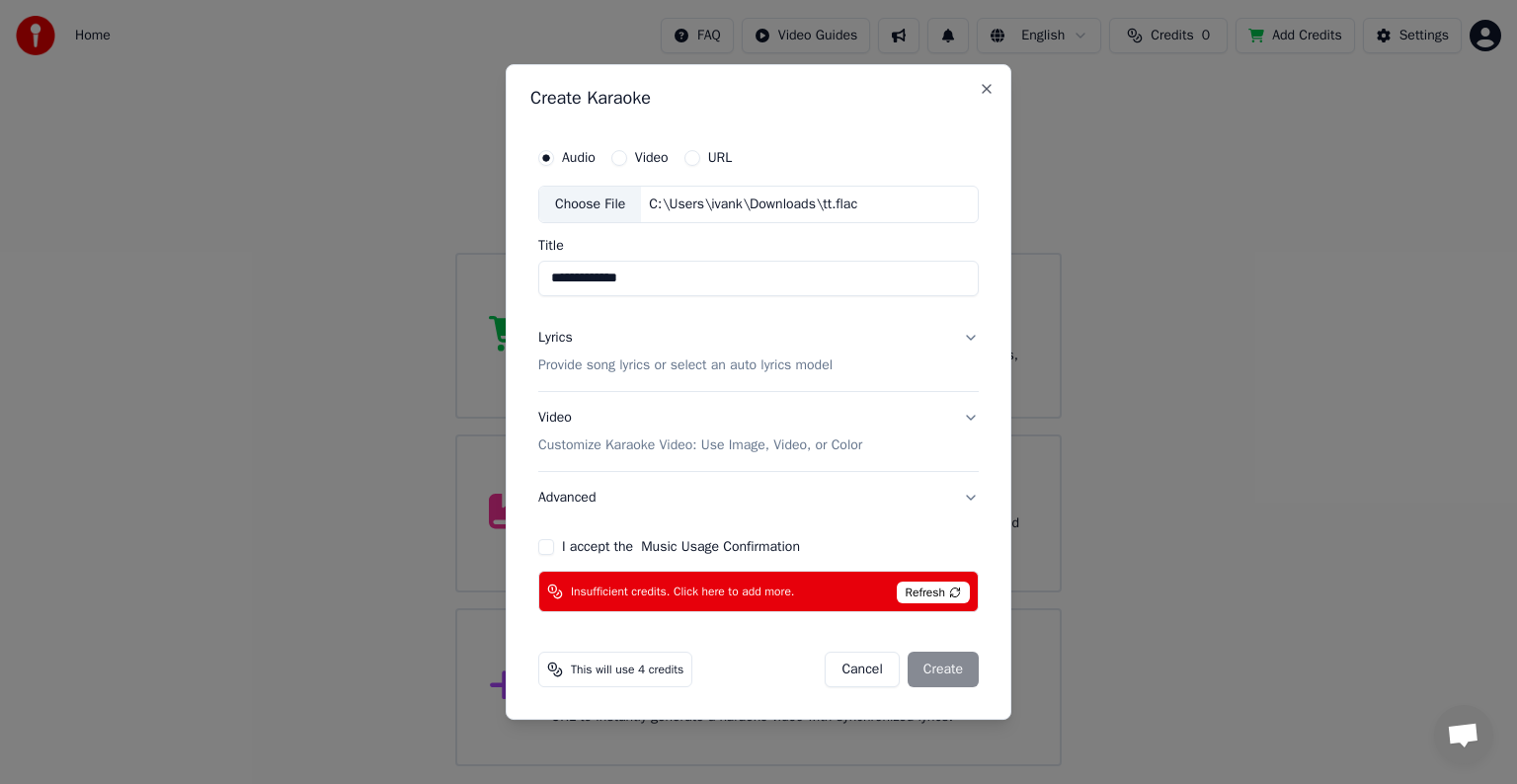type on "**********" 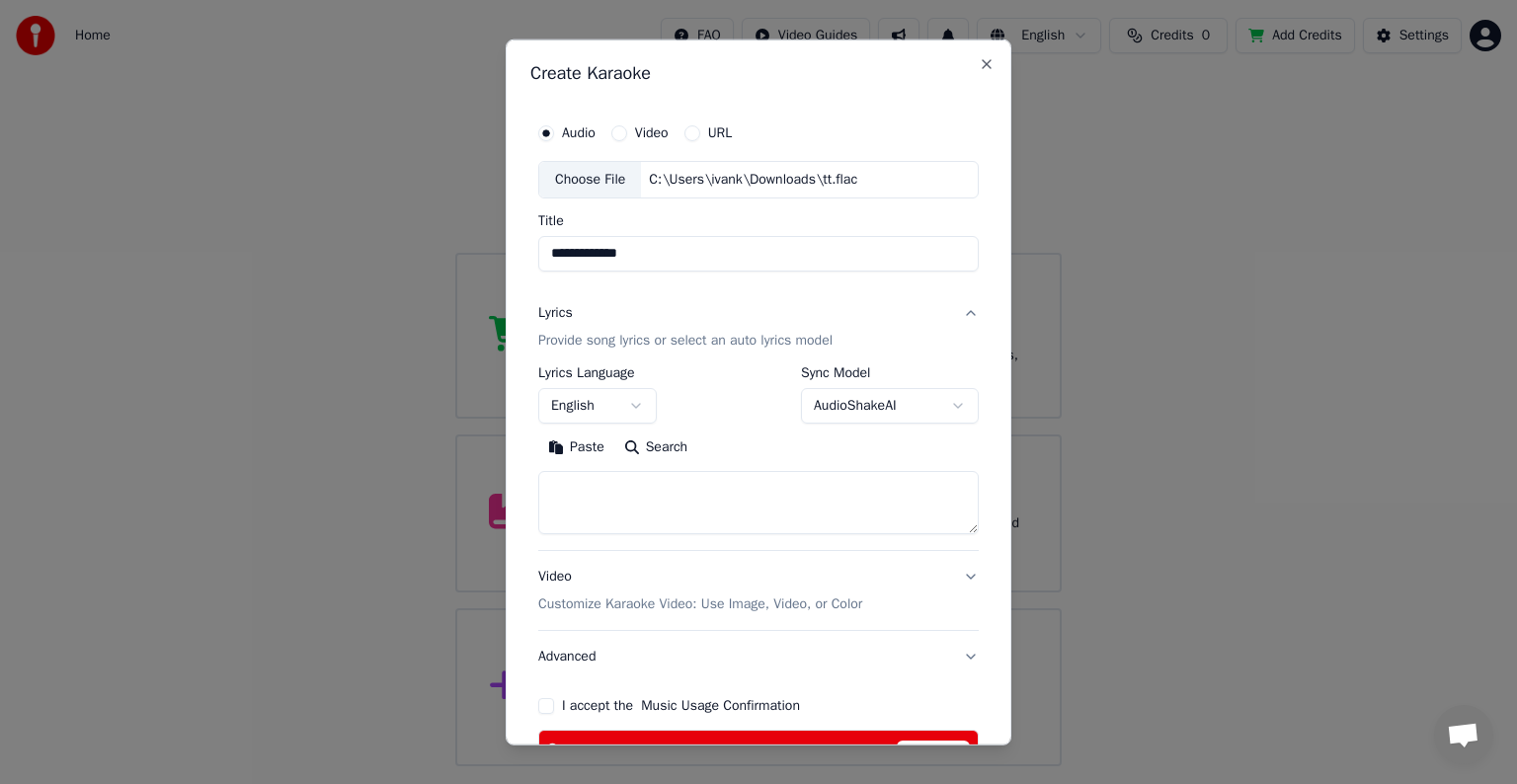 click at bounding box center [758, 503] 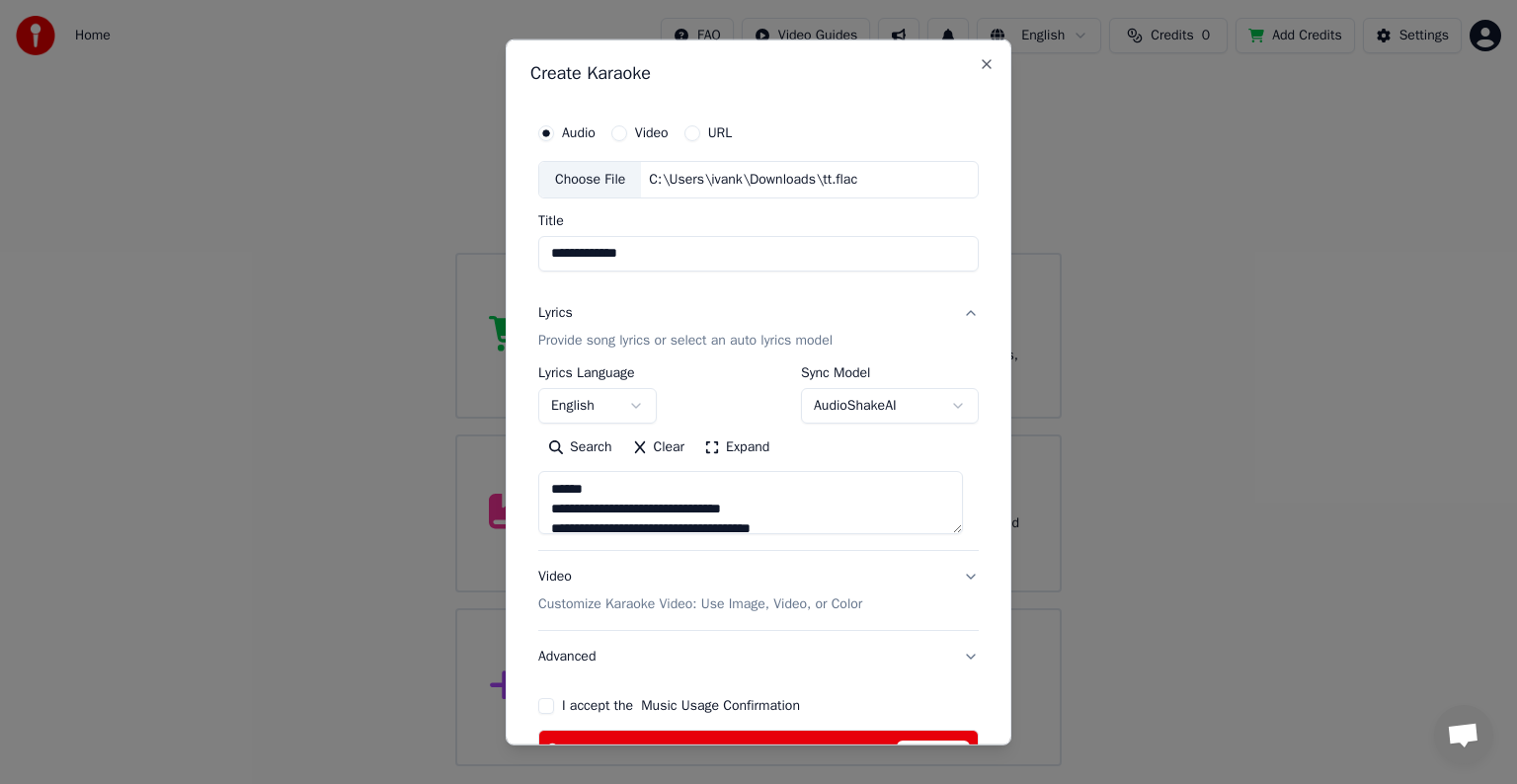 drag, startPoint x: 598, startPoint y: 487, endPoint x: 494, endPoint y: 492, distance: 104.12012 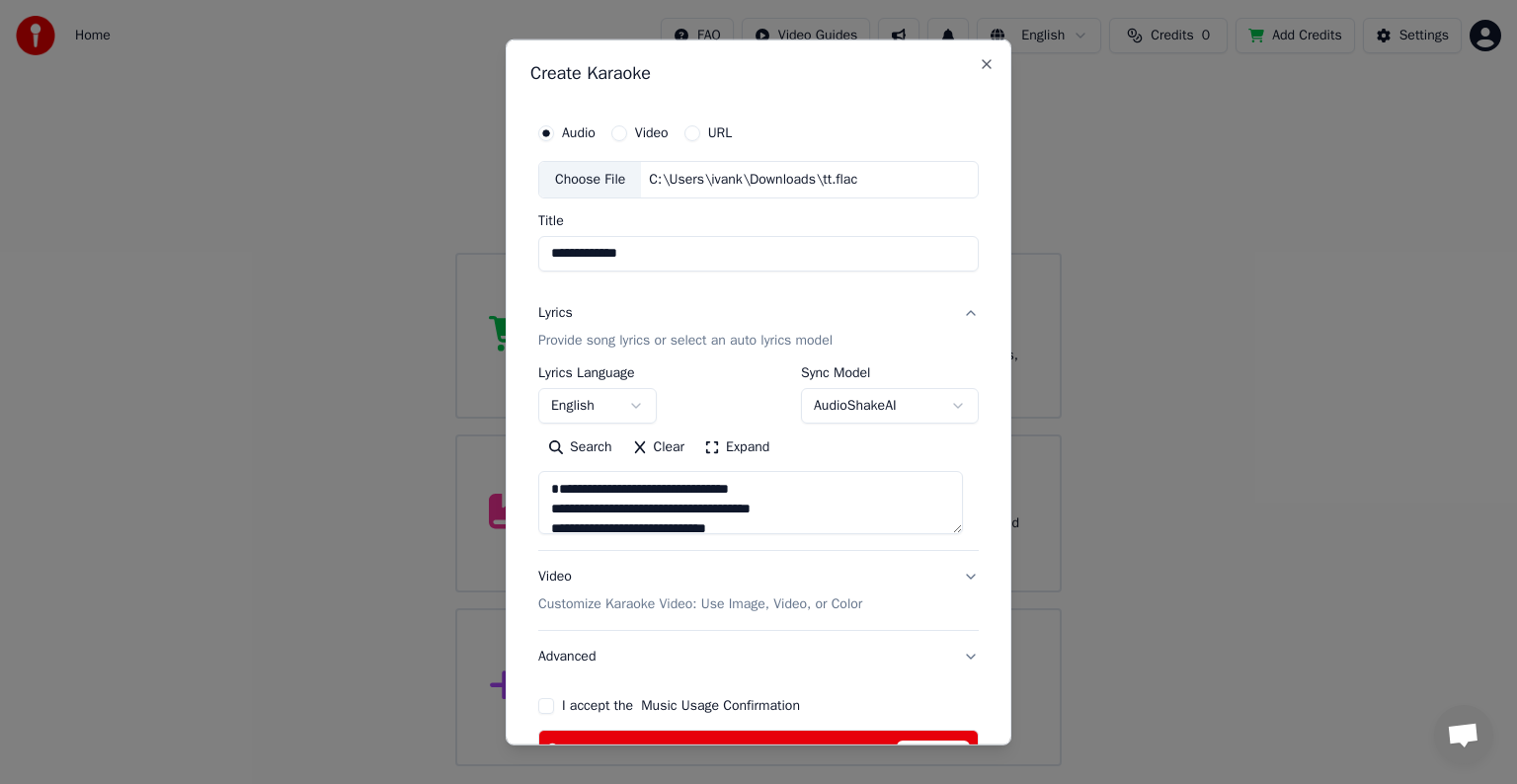 type on "**********" 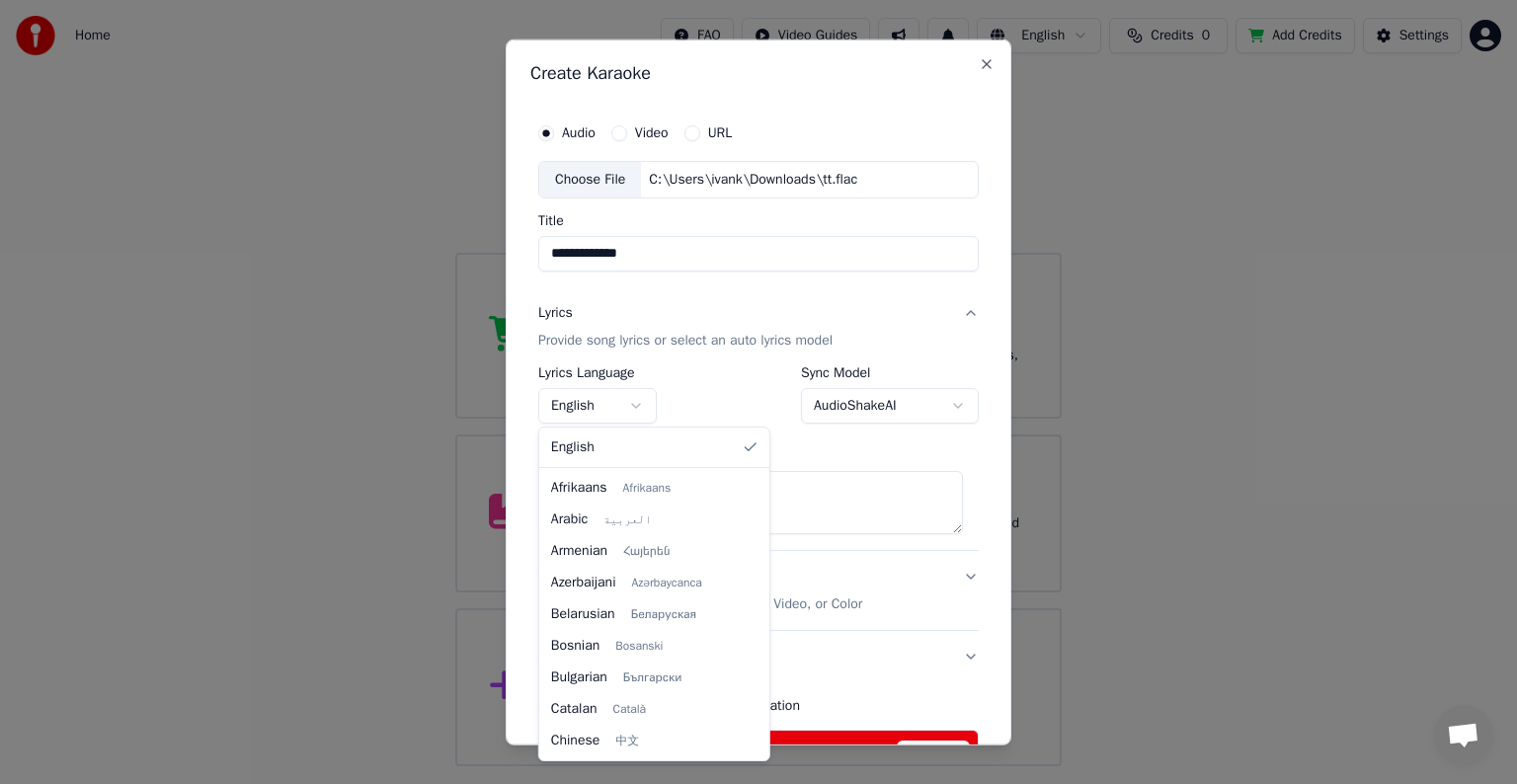 click on "**********" at bounding box center [758, 383] 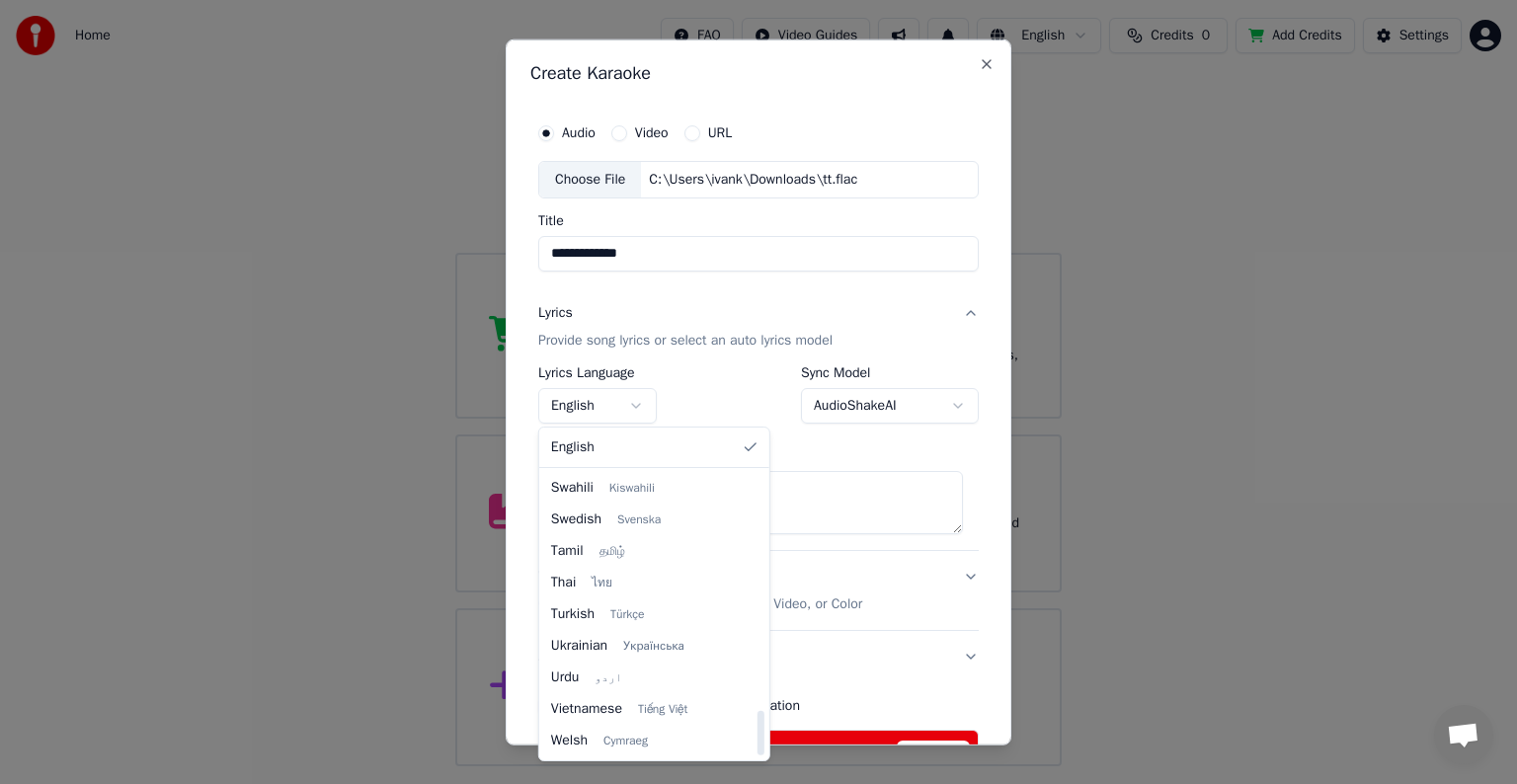 scroll, scrollTop: 1219, scrollLeft: 0, axis: vertical 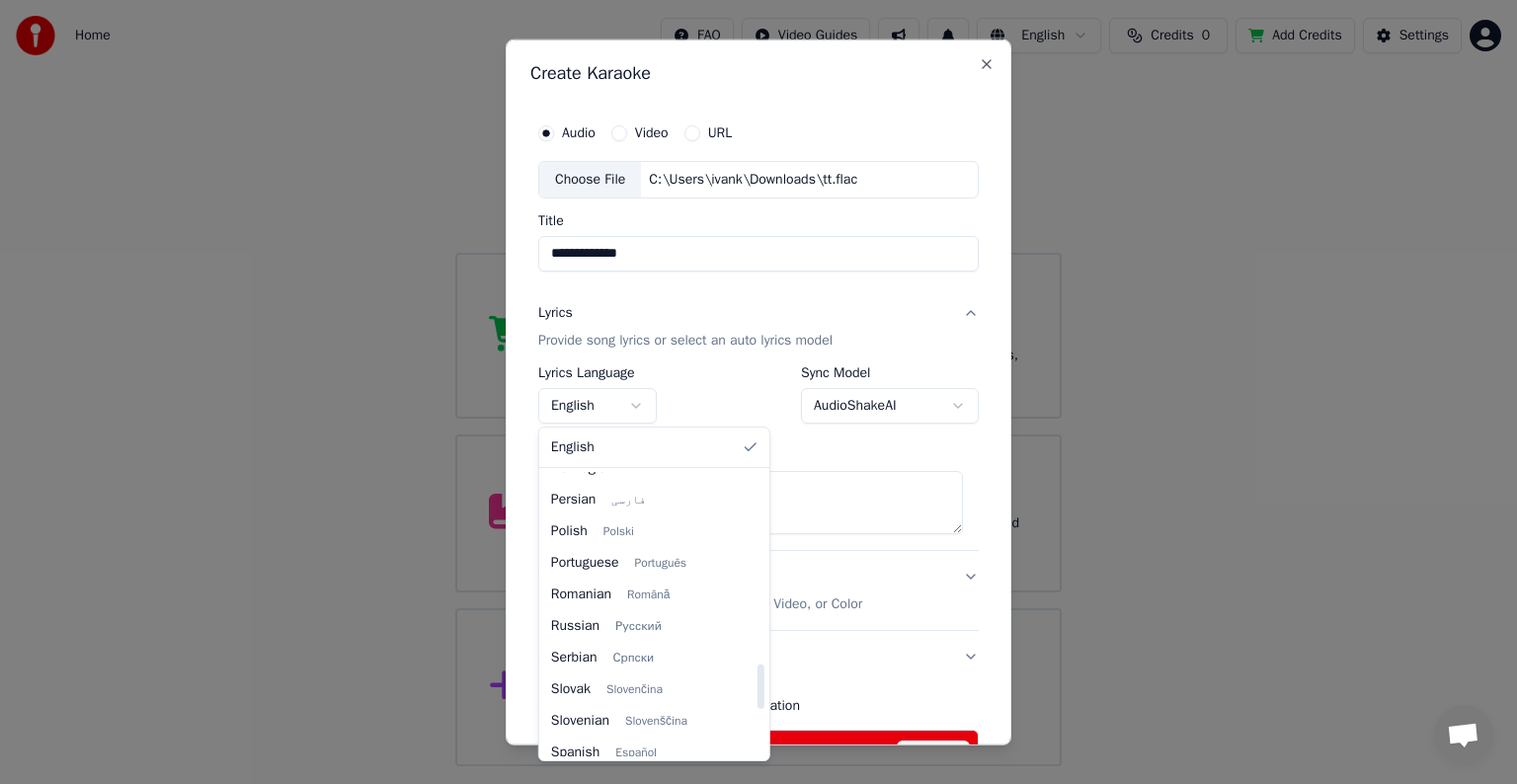 select on "**" 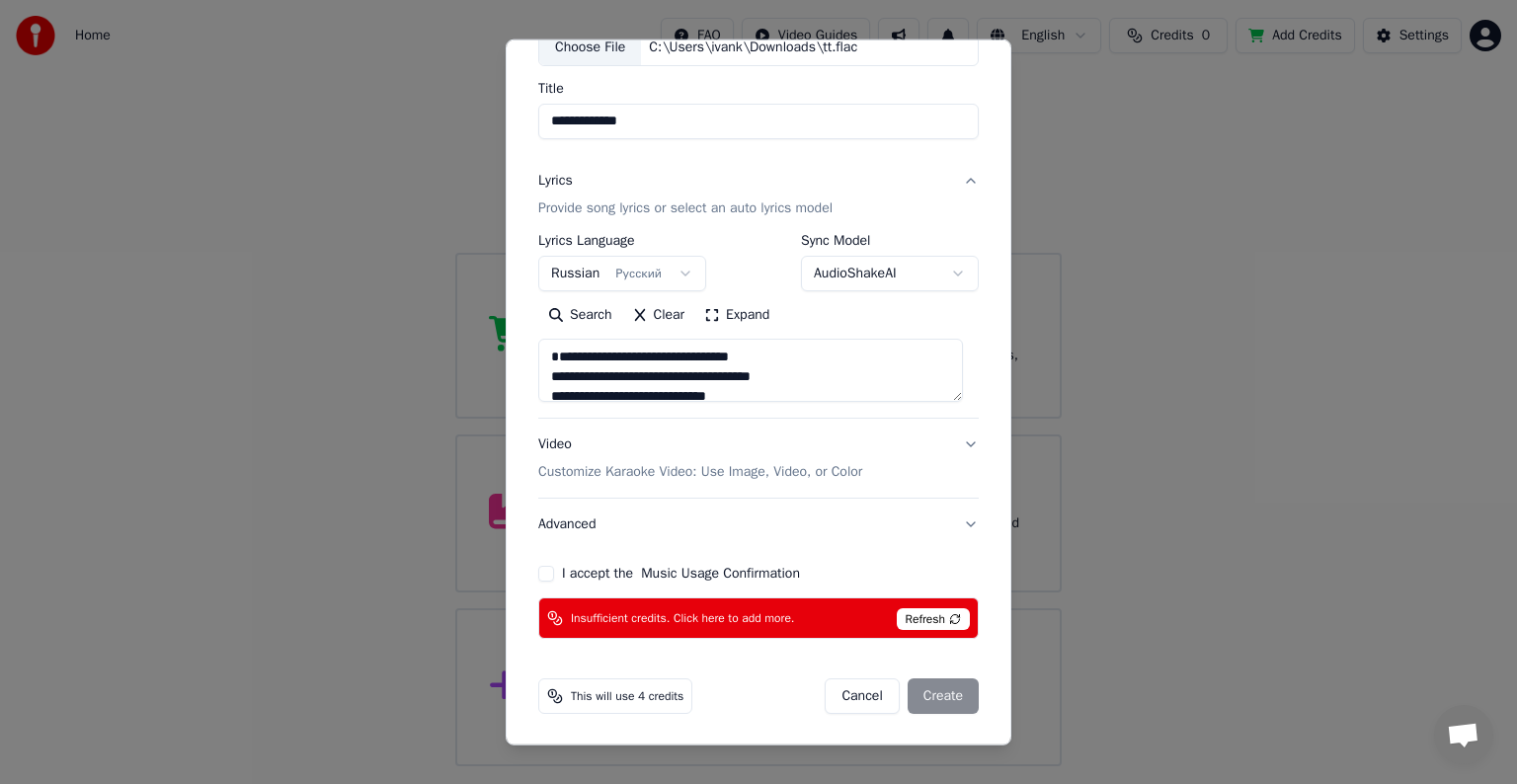 click on "Customize Karaoke Video: Use Image, Video, or Color" at bounding box center (700, 472) 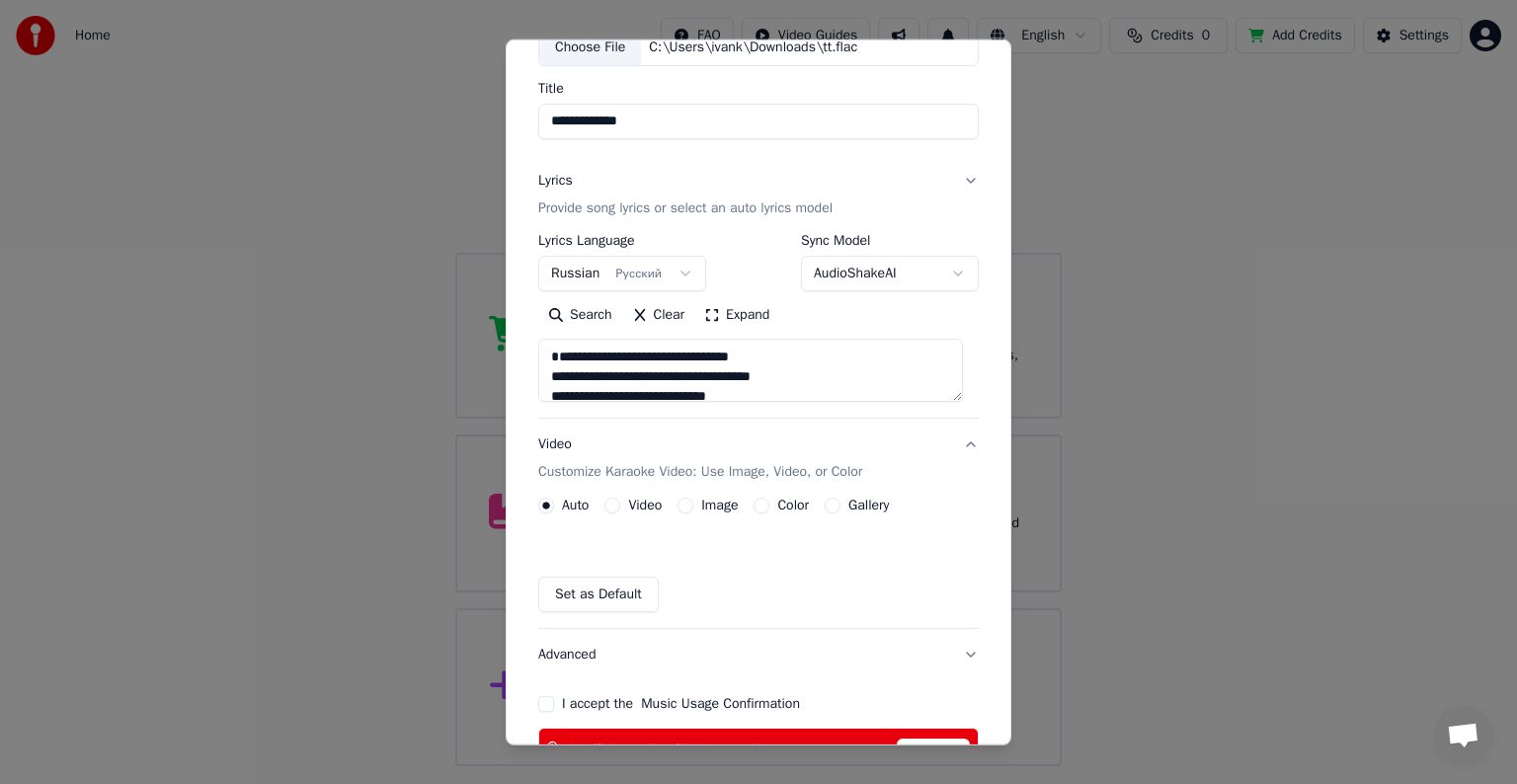 scroll, scrollTop: 79, scrollLeft: 0, axis: vertical 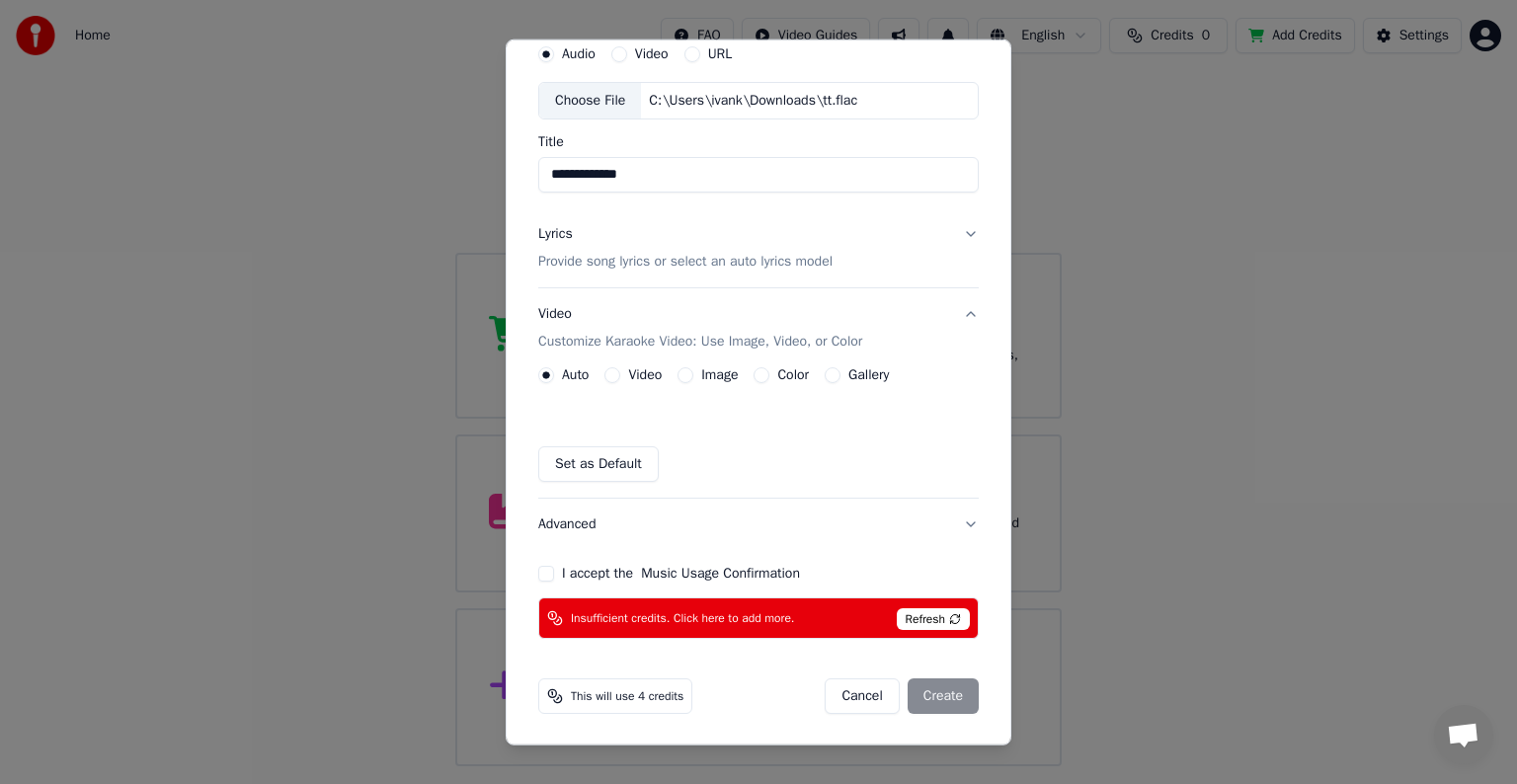 click on "Color" at bounding box center (761, 375) 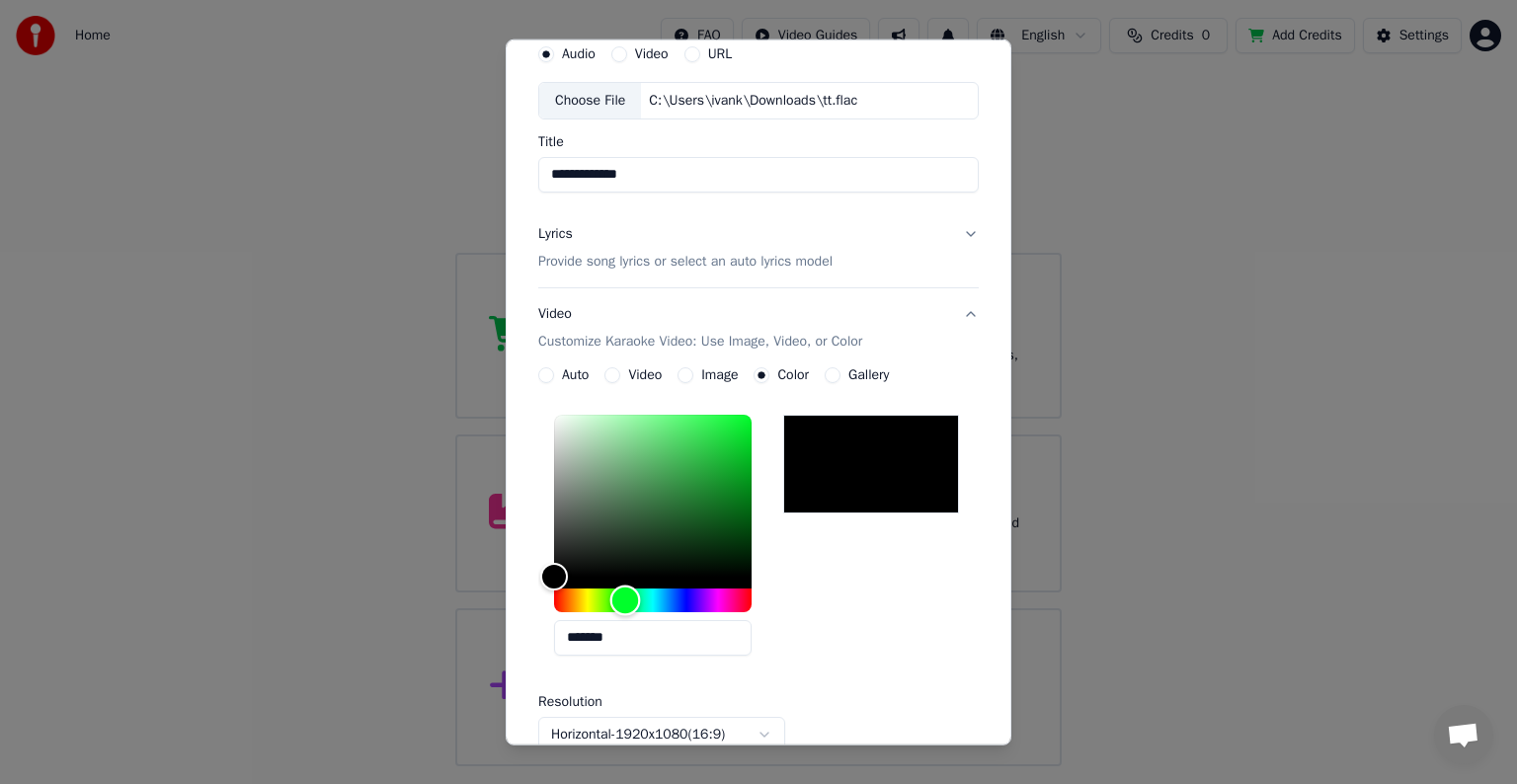 drag, startPoint x: 604, startPoint y: 596, endPoint x: 656, endPoint y: 521, distance: 91.263355 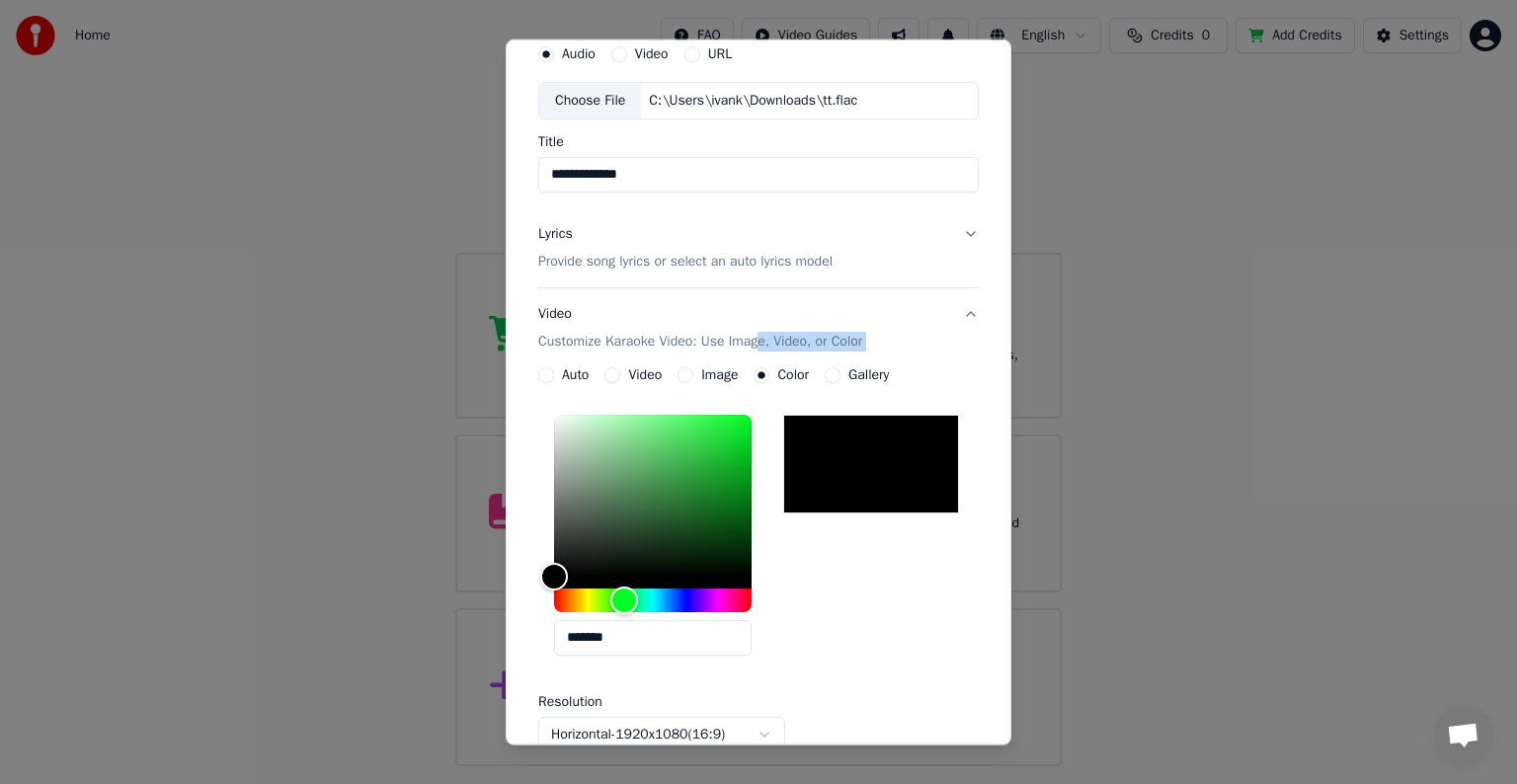 drag, startPoint x: 754, startPoint y: 433, endPoint x: 763, endPoint y: 355, distance: 78.517514 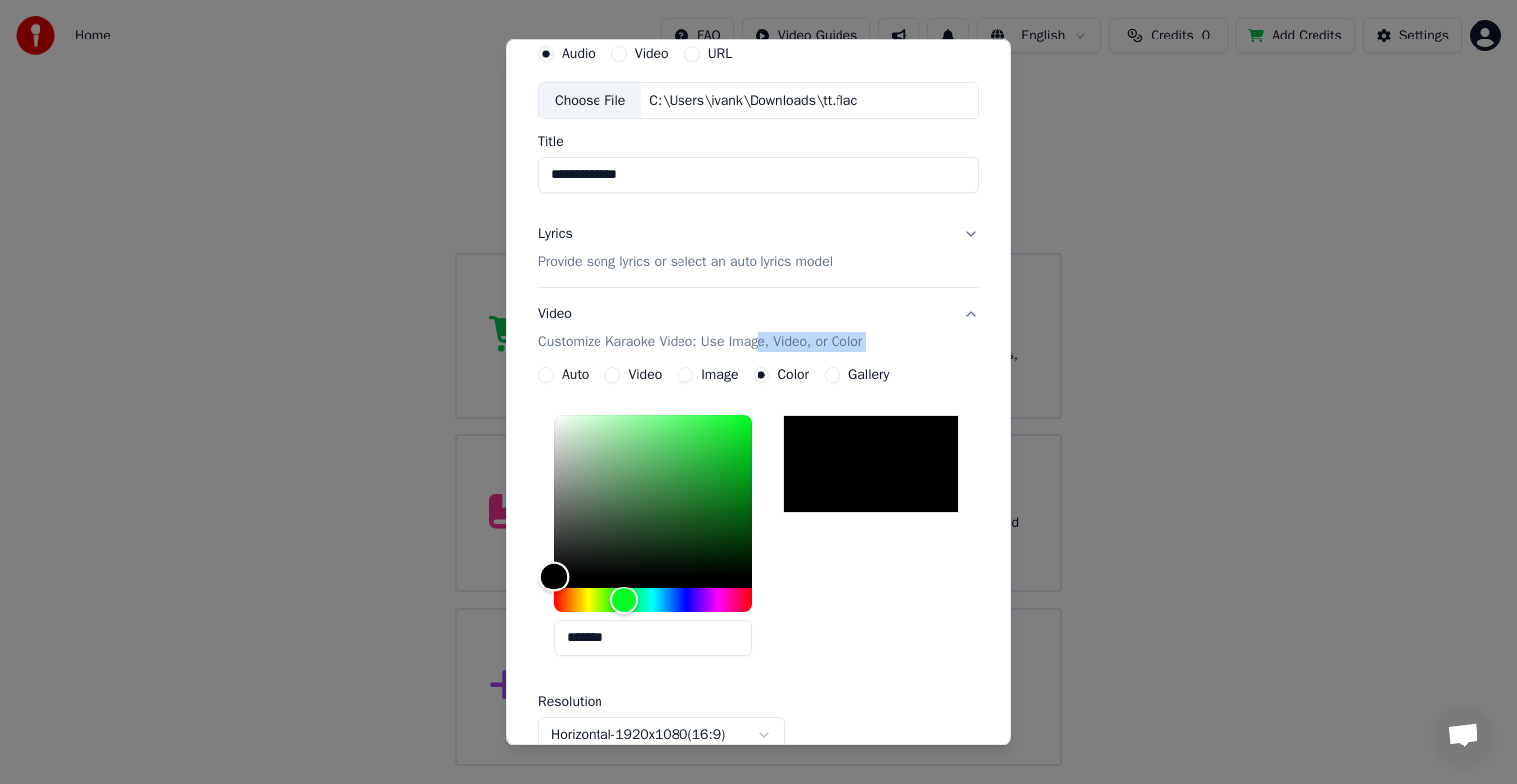 click at bounding box center [653, 496] 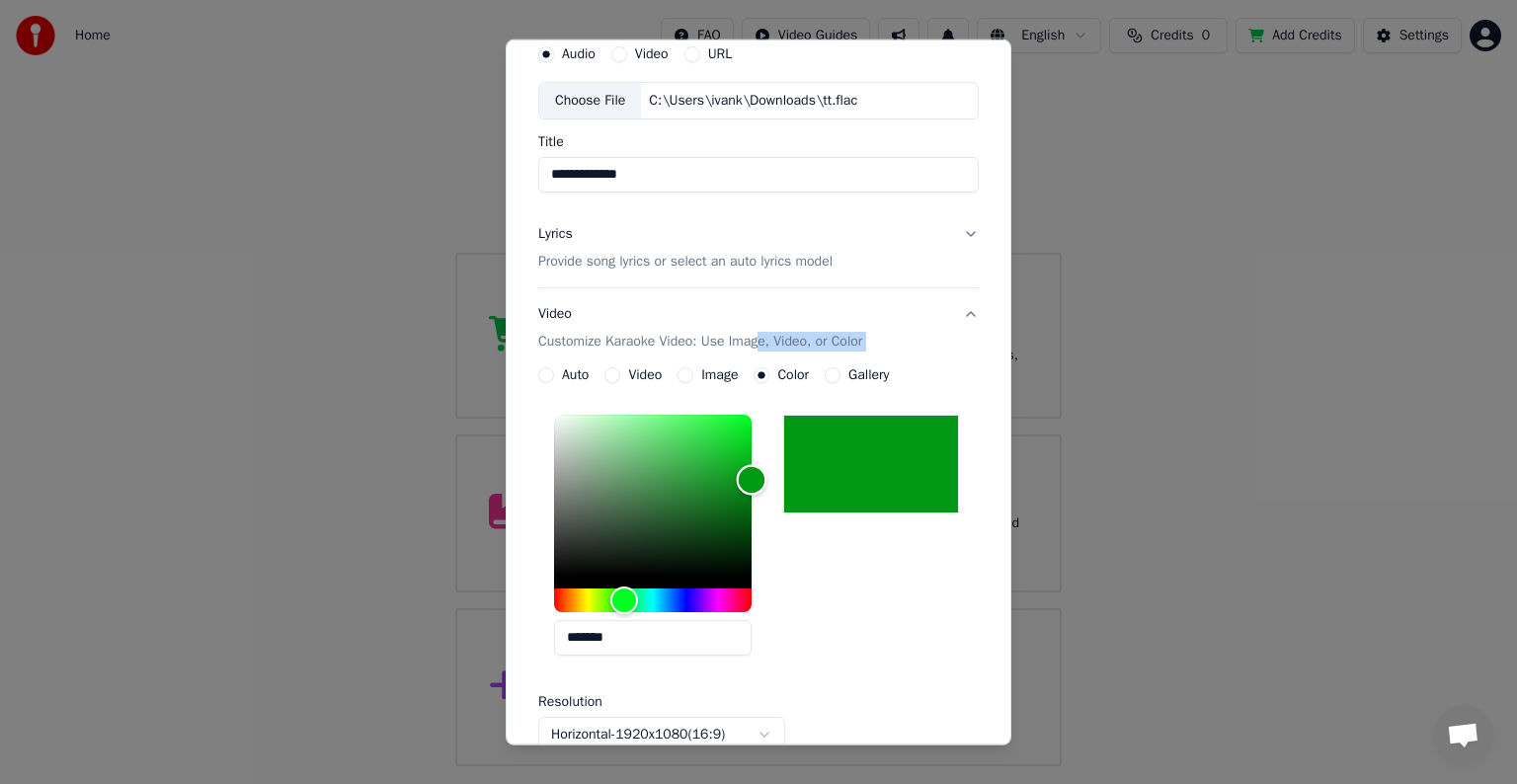drag, startPoint x: 725, startPoint y: 461, endPoint x: 763, endPoint y: 479, distance: 42.047592 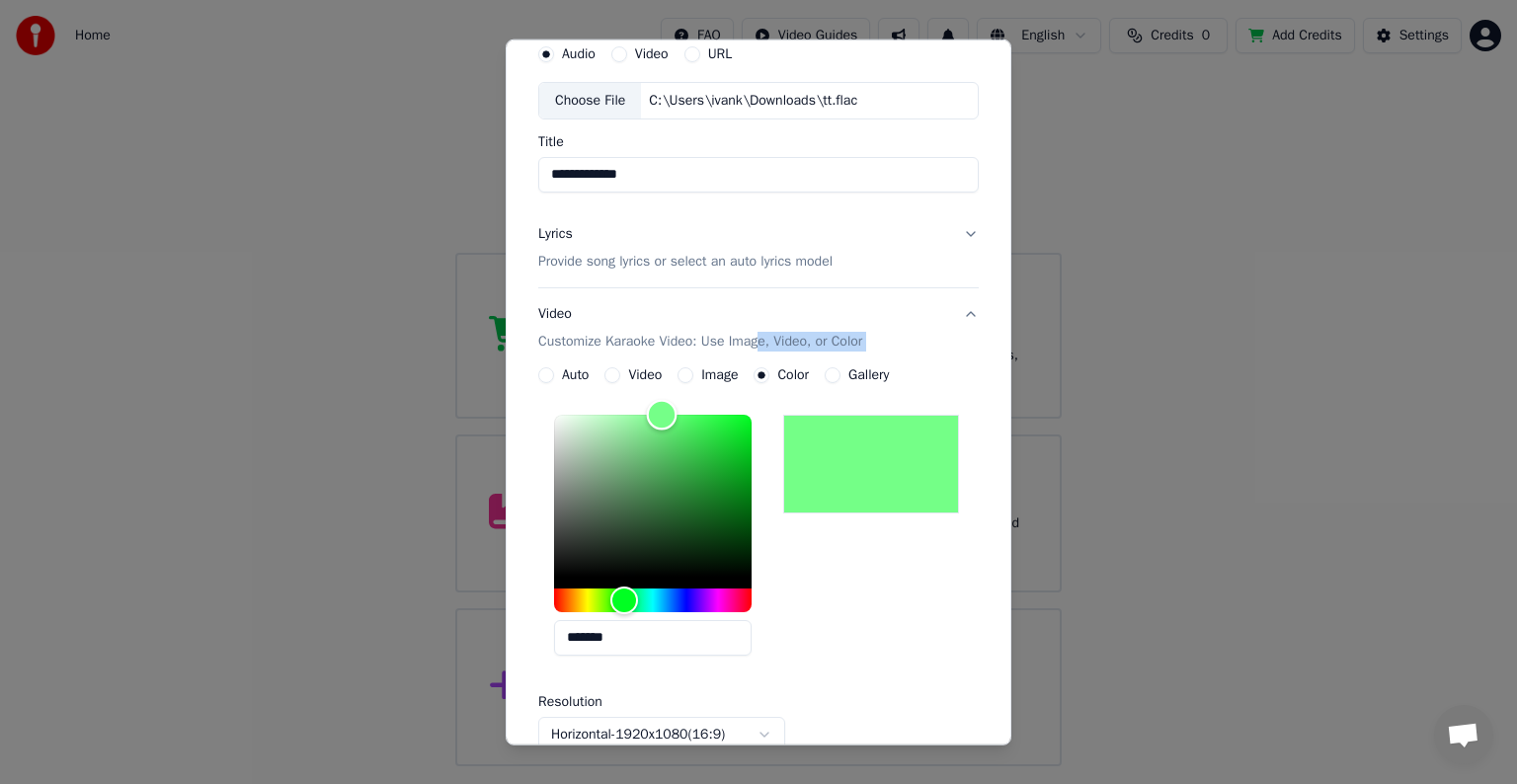type on "*******" 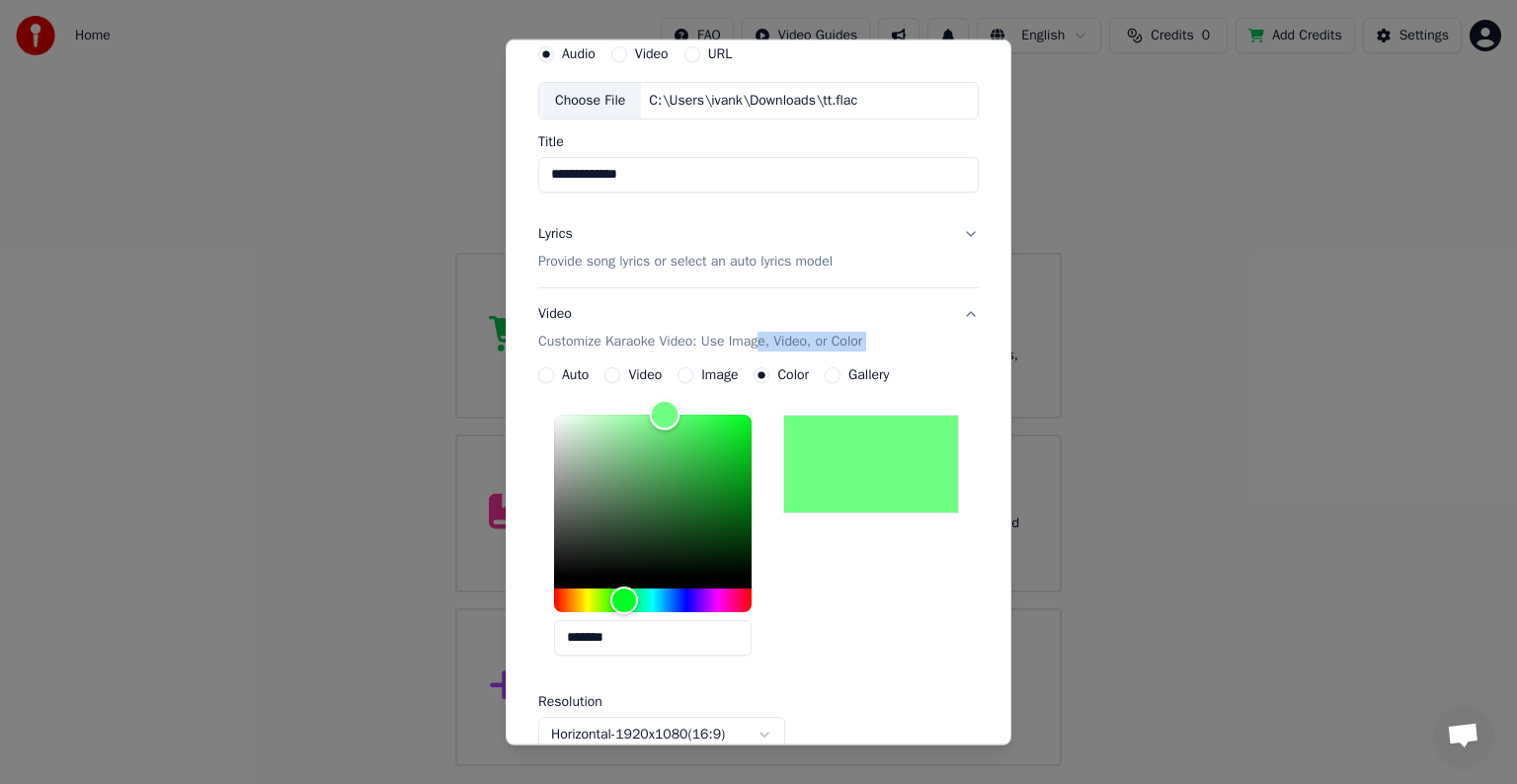 drag, startPoint x: 761, startPoint y: 477, endPoint x: 665, endPoint y: 383, distance: 134.3577 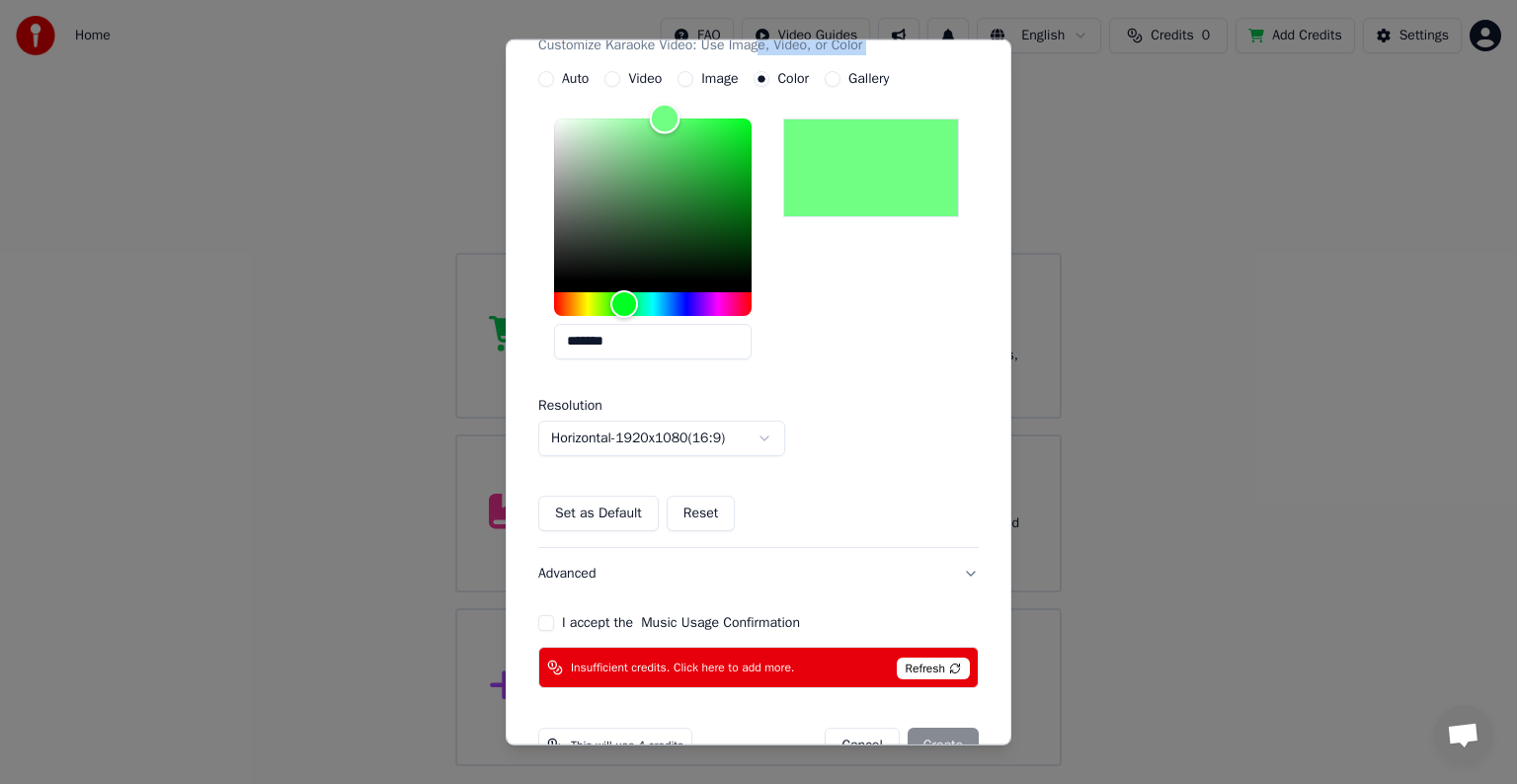 scroll, scrollTop: 425, scrollLeft: 0, axis: vertical 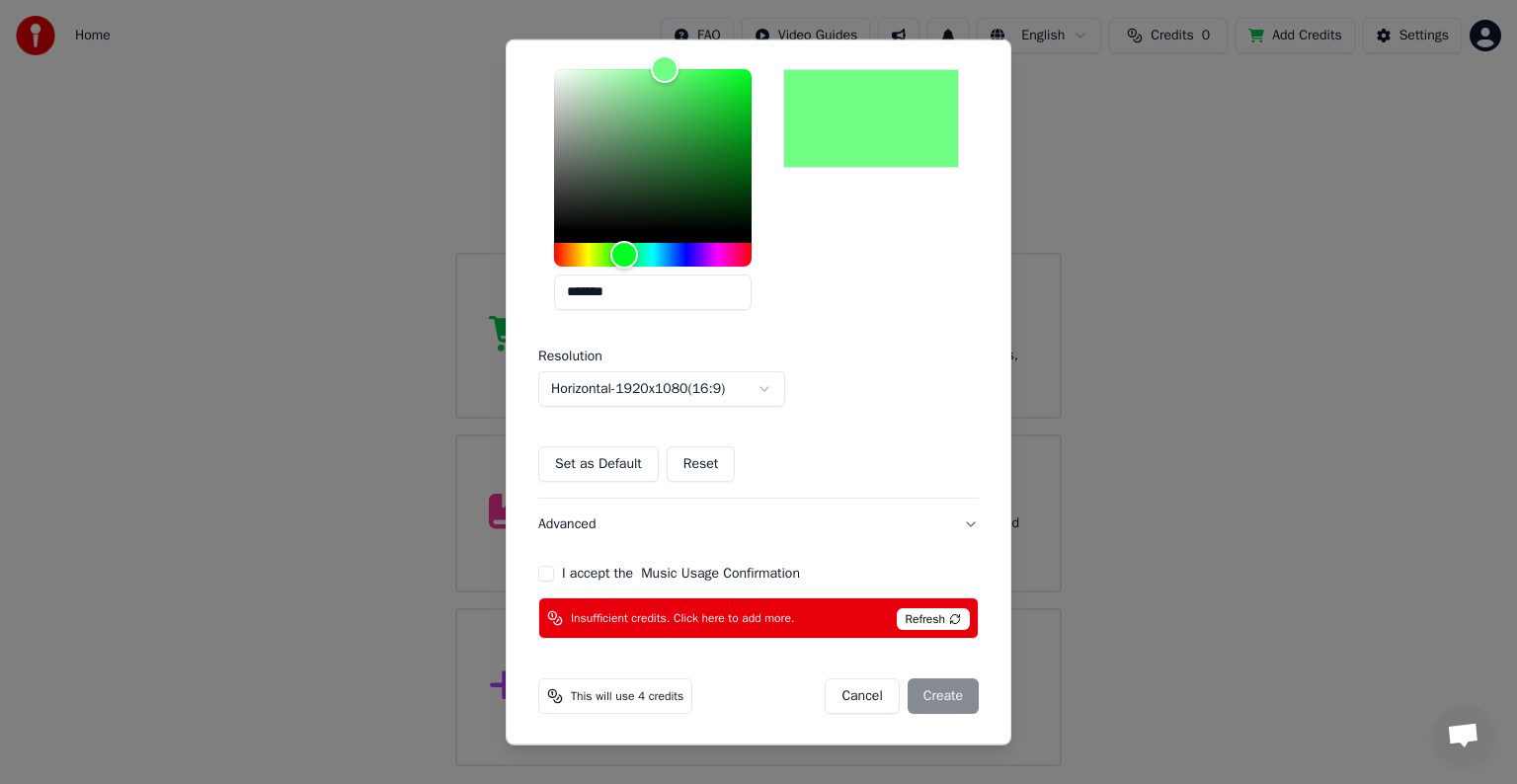click on "I accept the   Music Usage Confirmation" at bounding box center [546, 574] 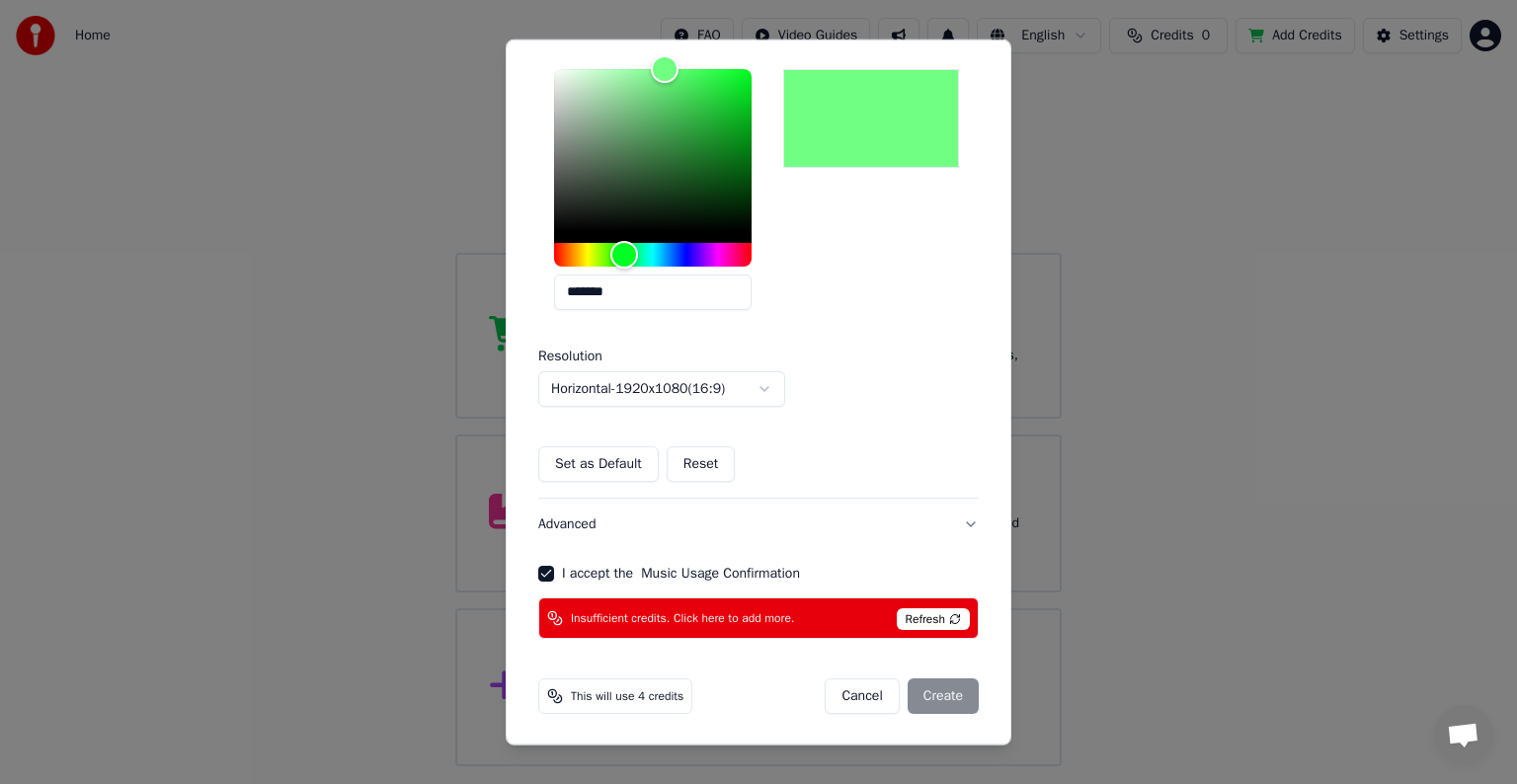 click on "Cancel Create" at bounding box center [902, 696] 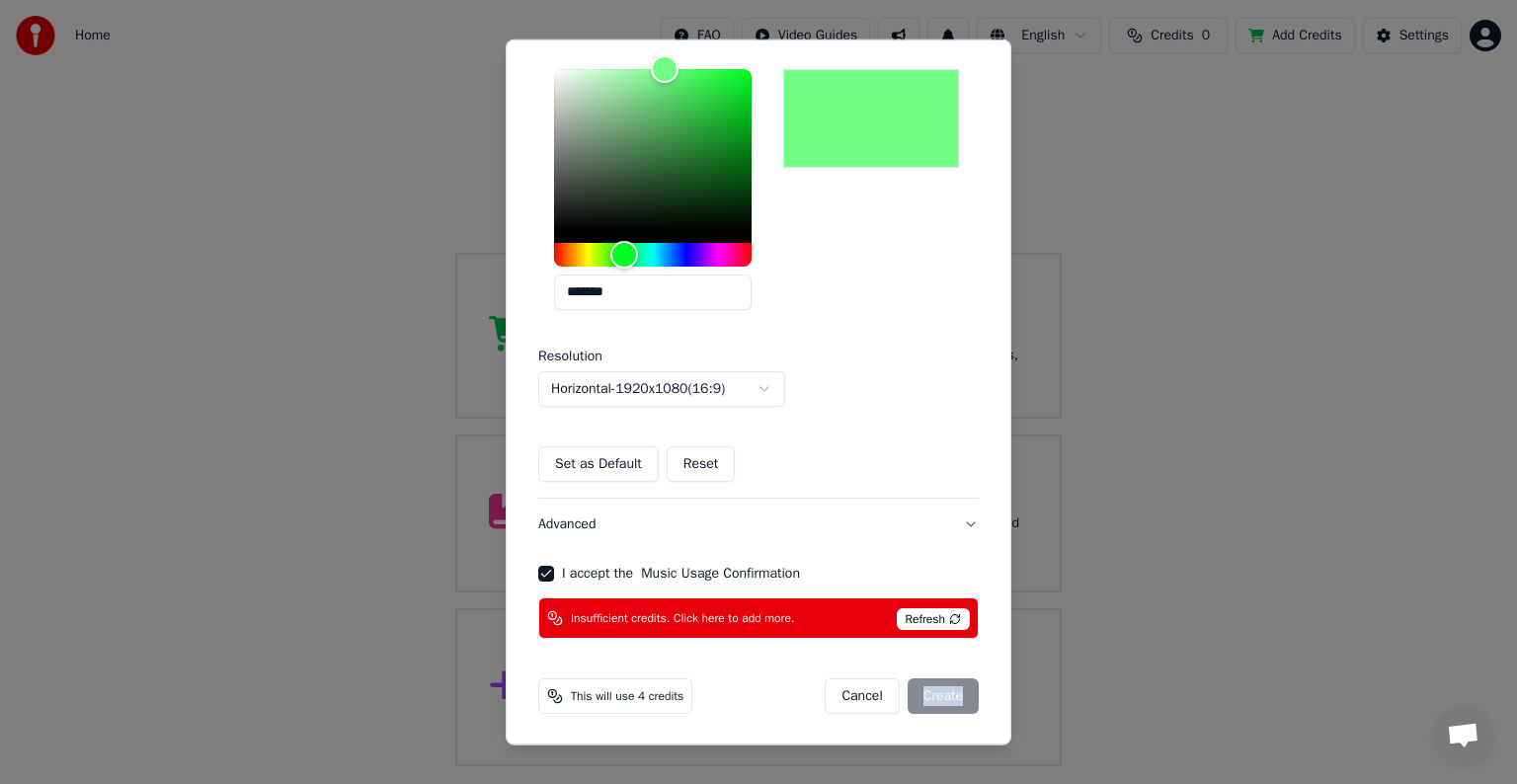 click on "Cancel Create" at bounding box center [902, 696] 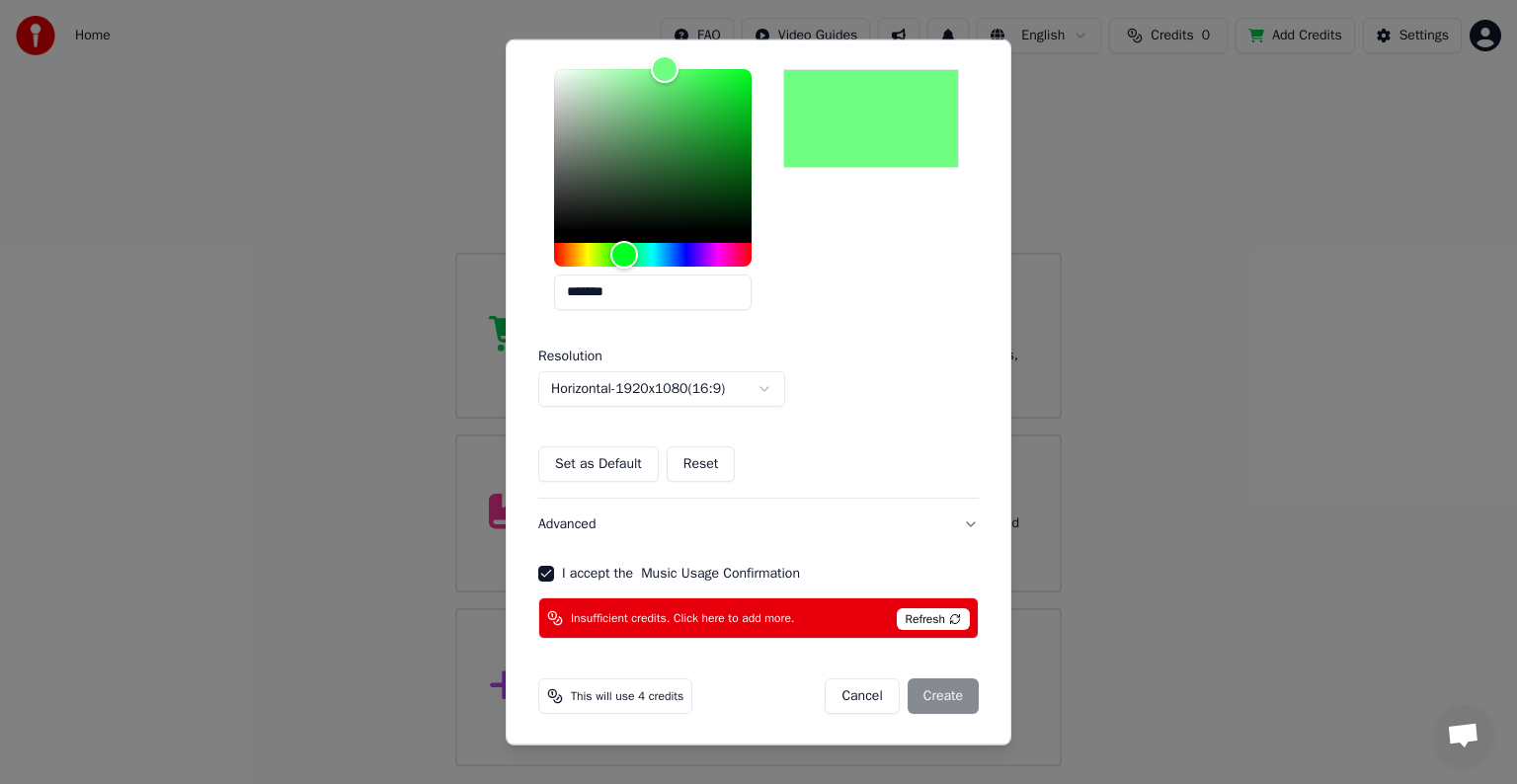 click on "Refresh" at bounding box center [933, 619] 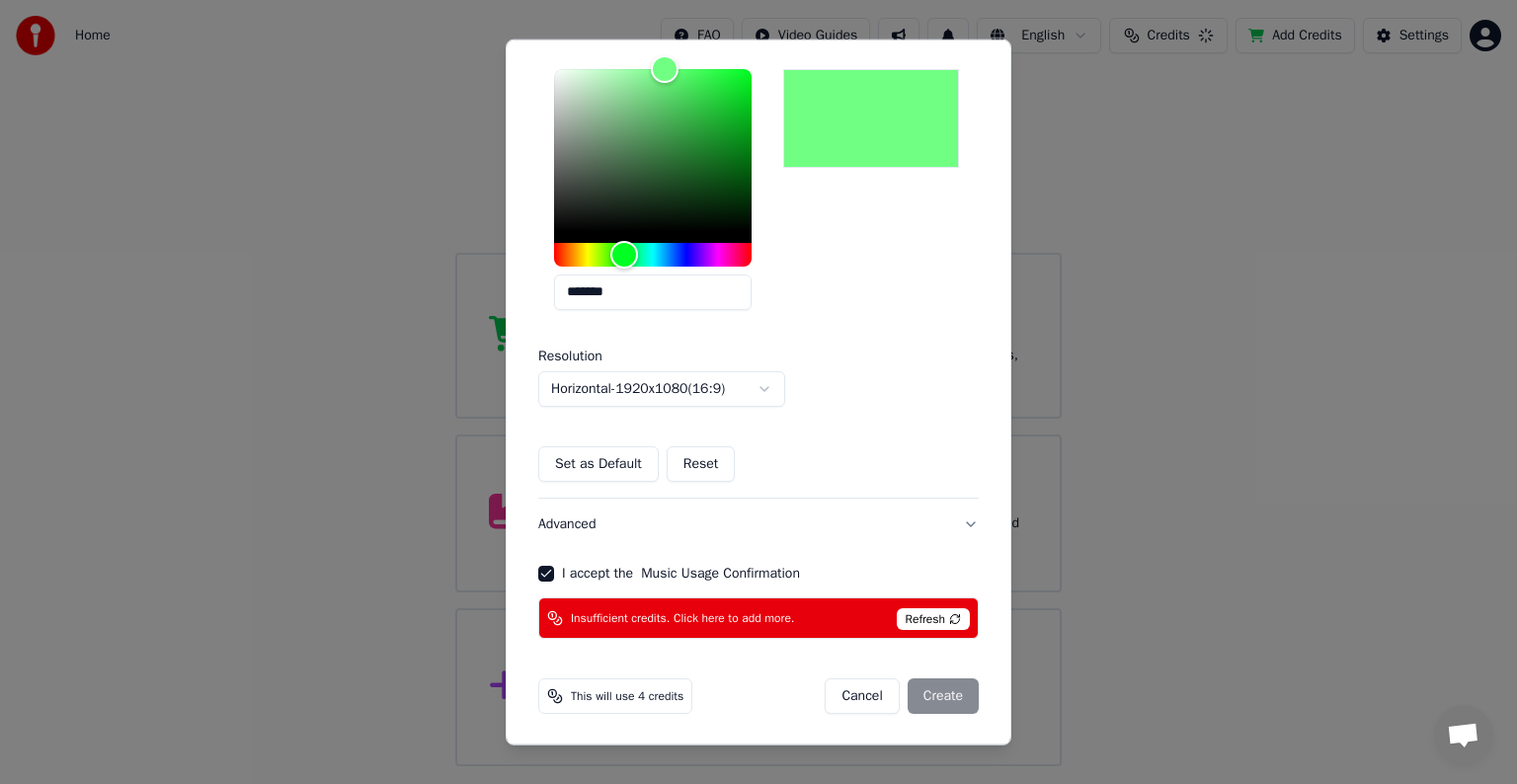 click on "Refresh" at bounding box center [933, 619] 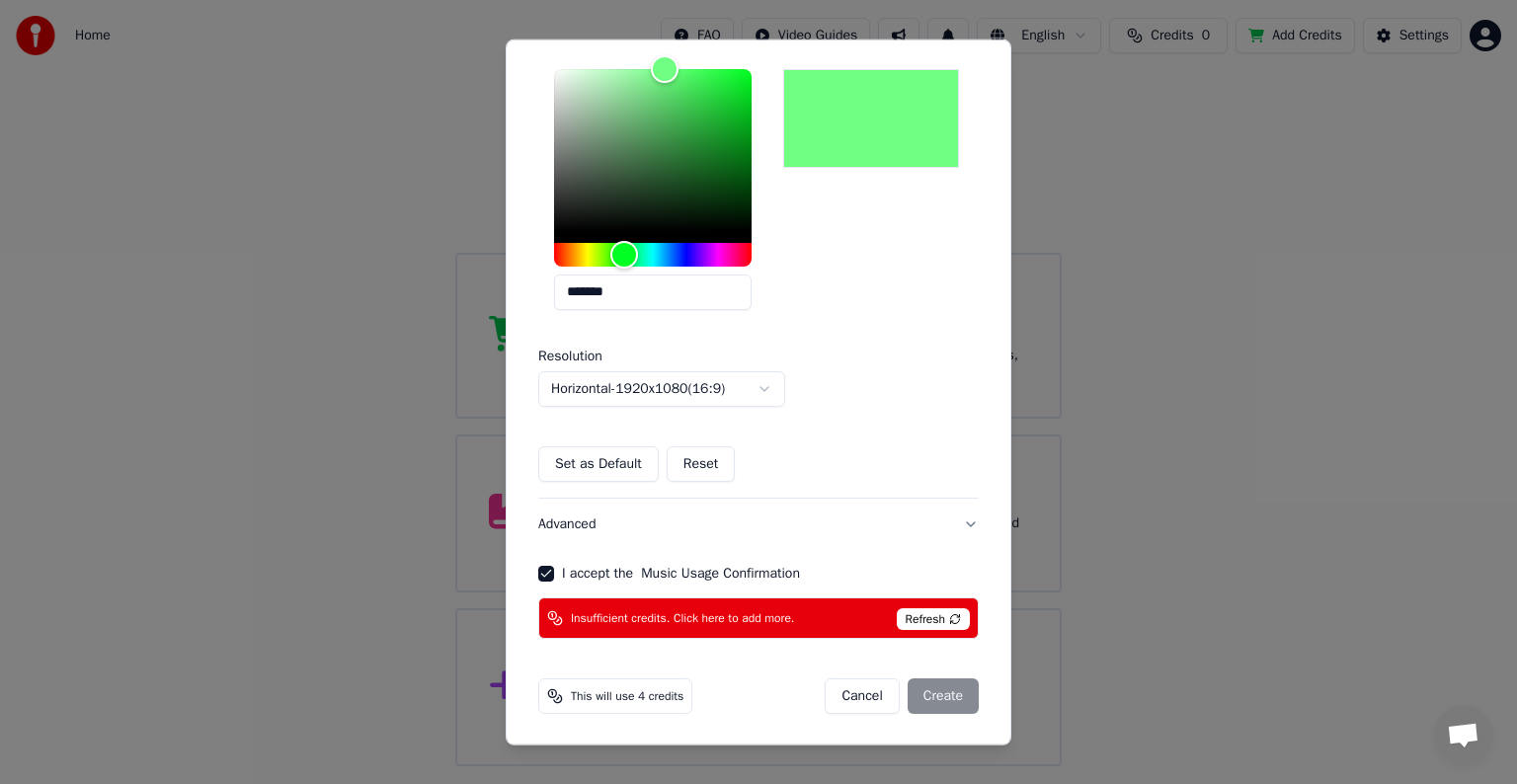 type 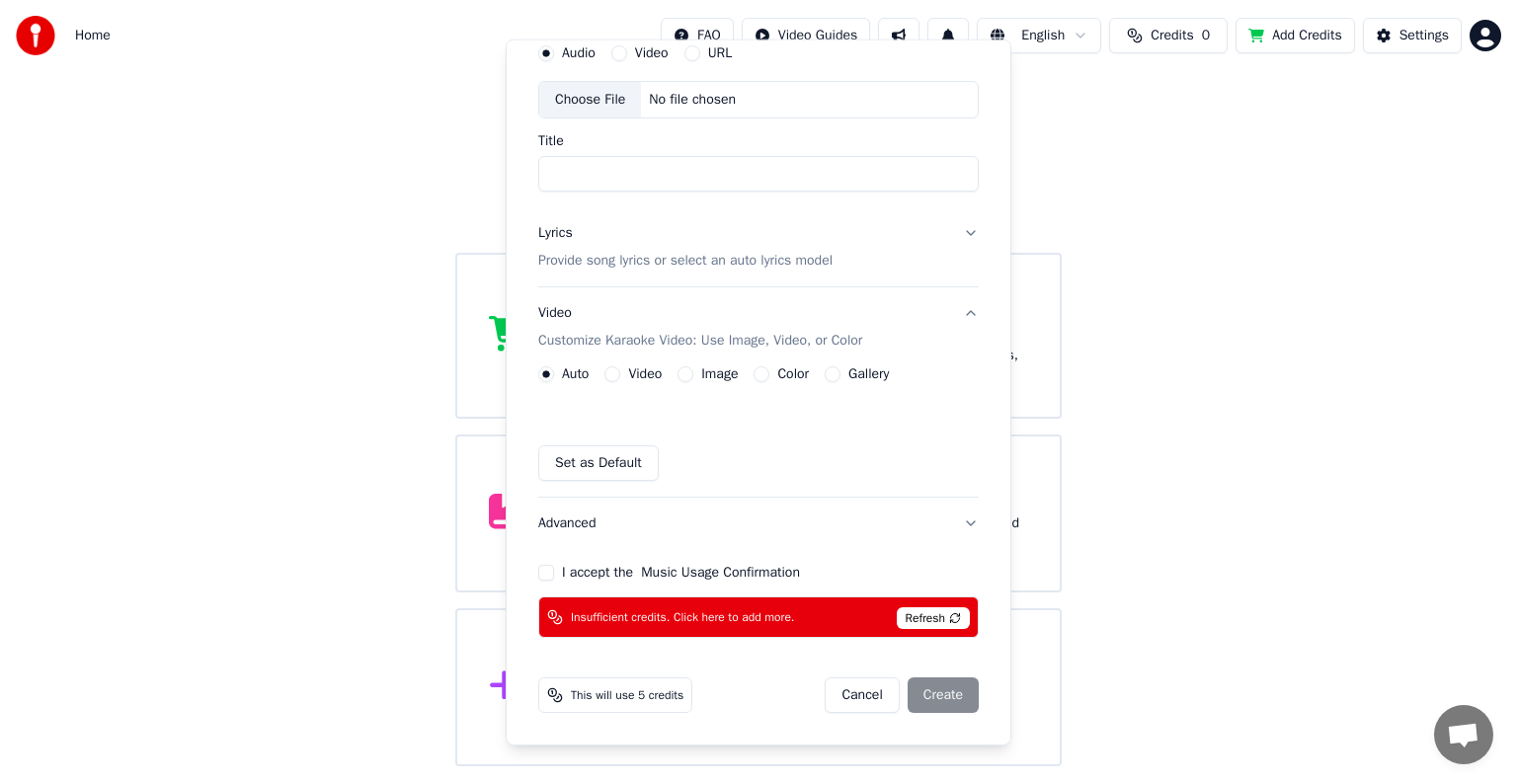 scroll, scrollTop: 79, scrollLeft: 0, axis: vertical 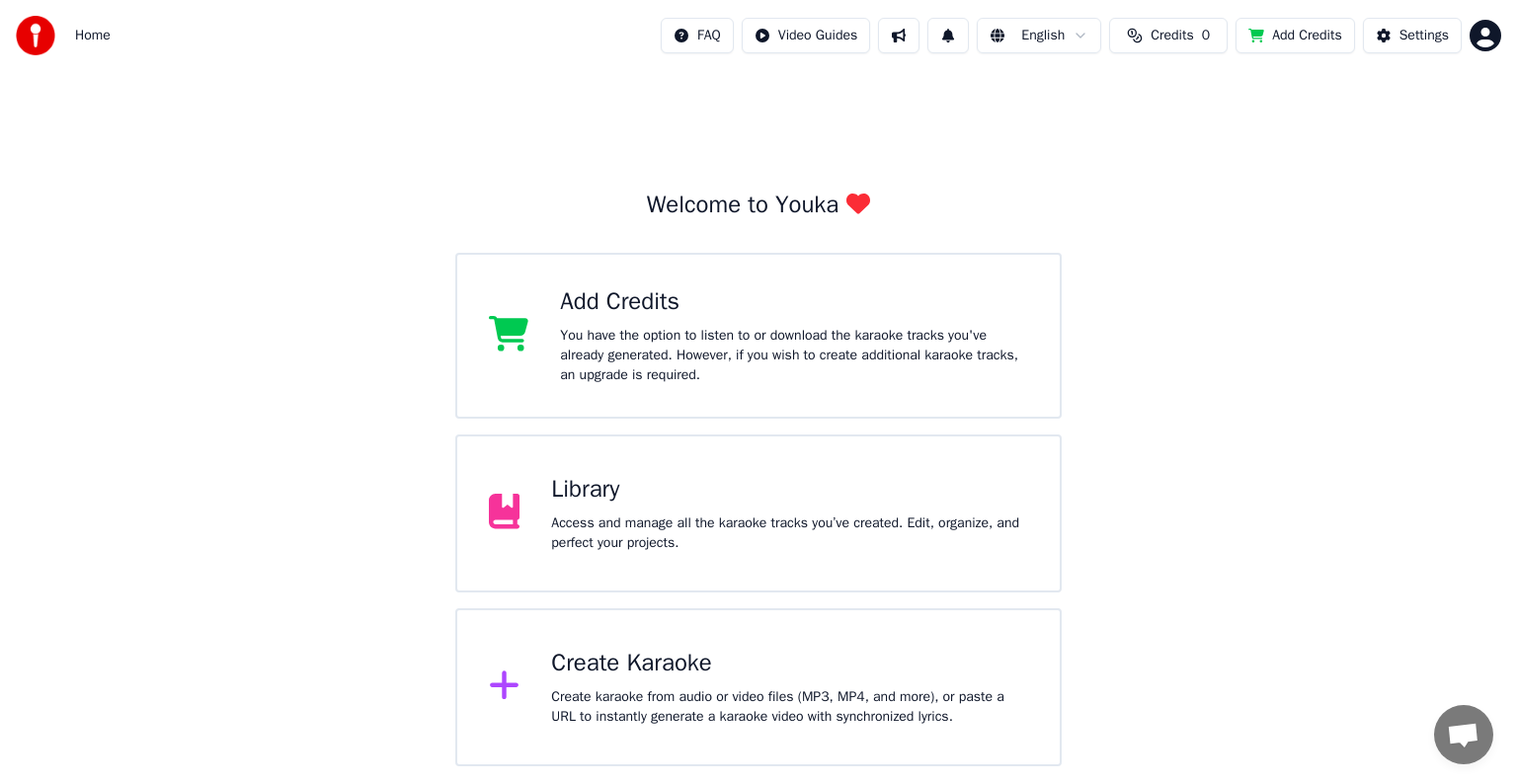 click on "Home FAQ Video Guides English Credits 0 Add Credits Settings" at bounding box center (758, 36) 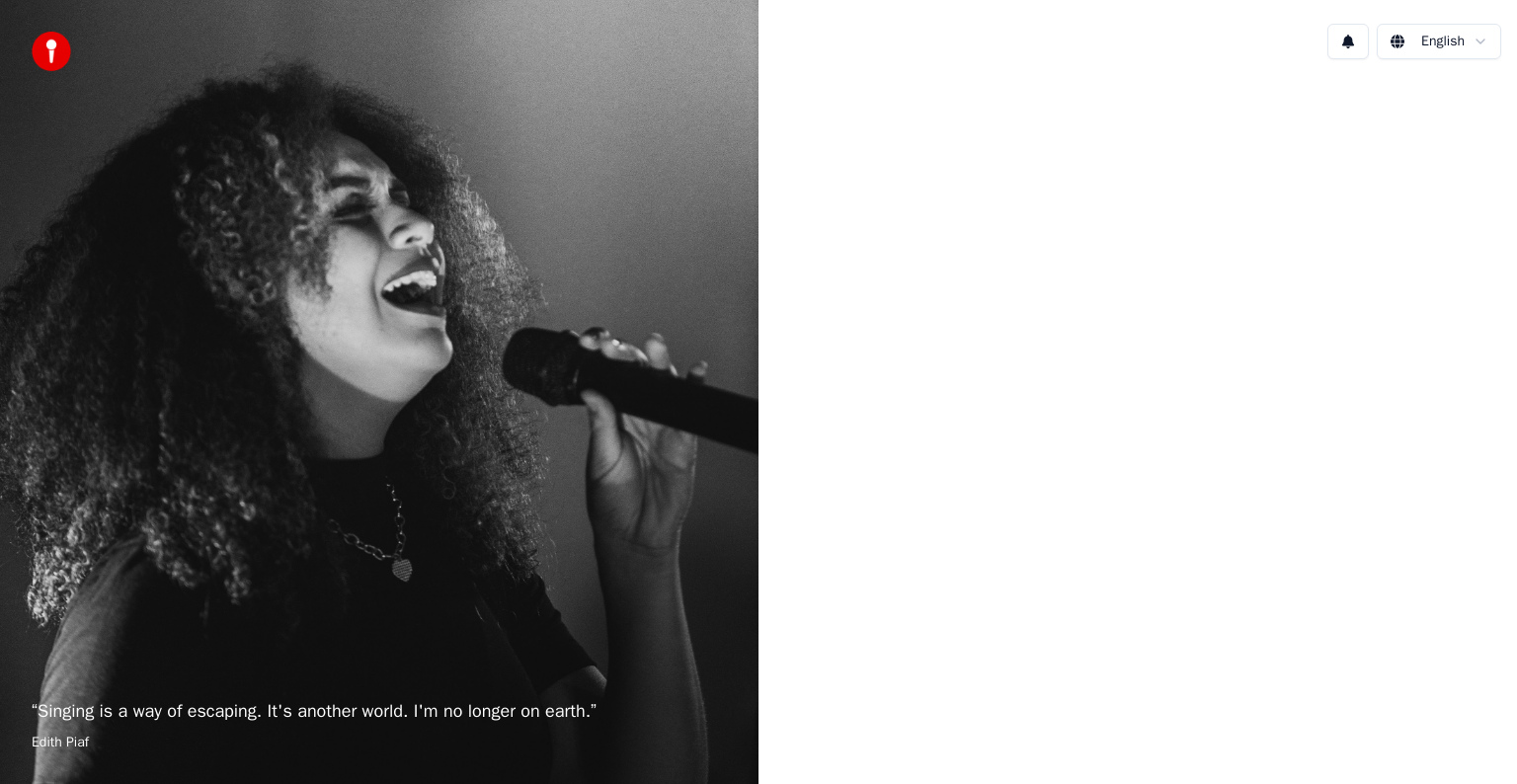 scroll, scrollTop: 0, scrollLeft: 0, axis: both 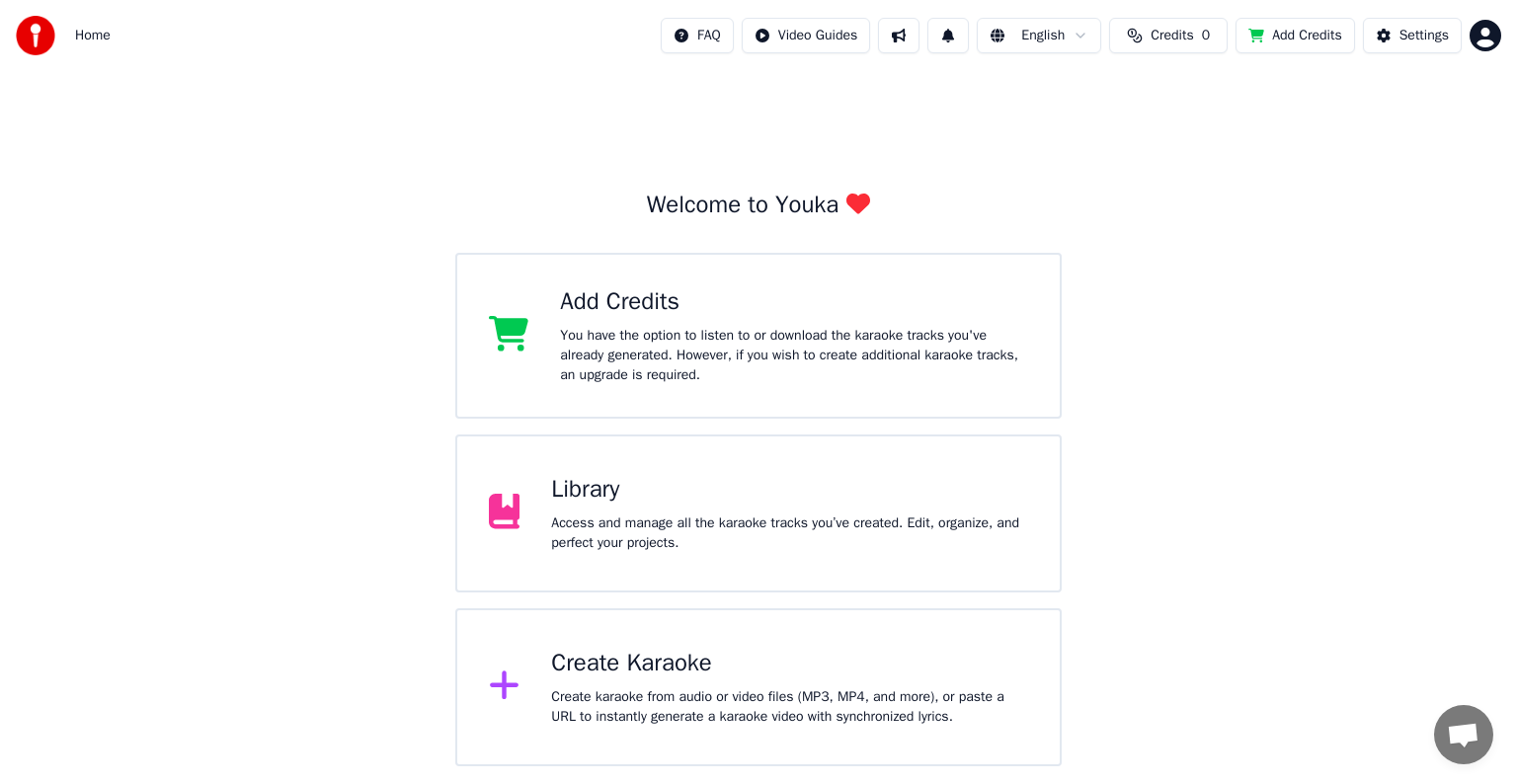 click on "Credits 0" at bounding box center [1168, 36] 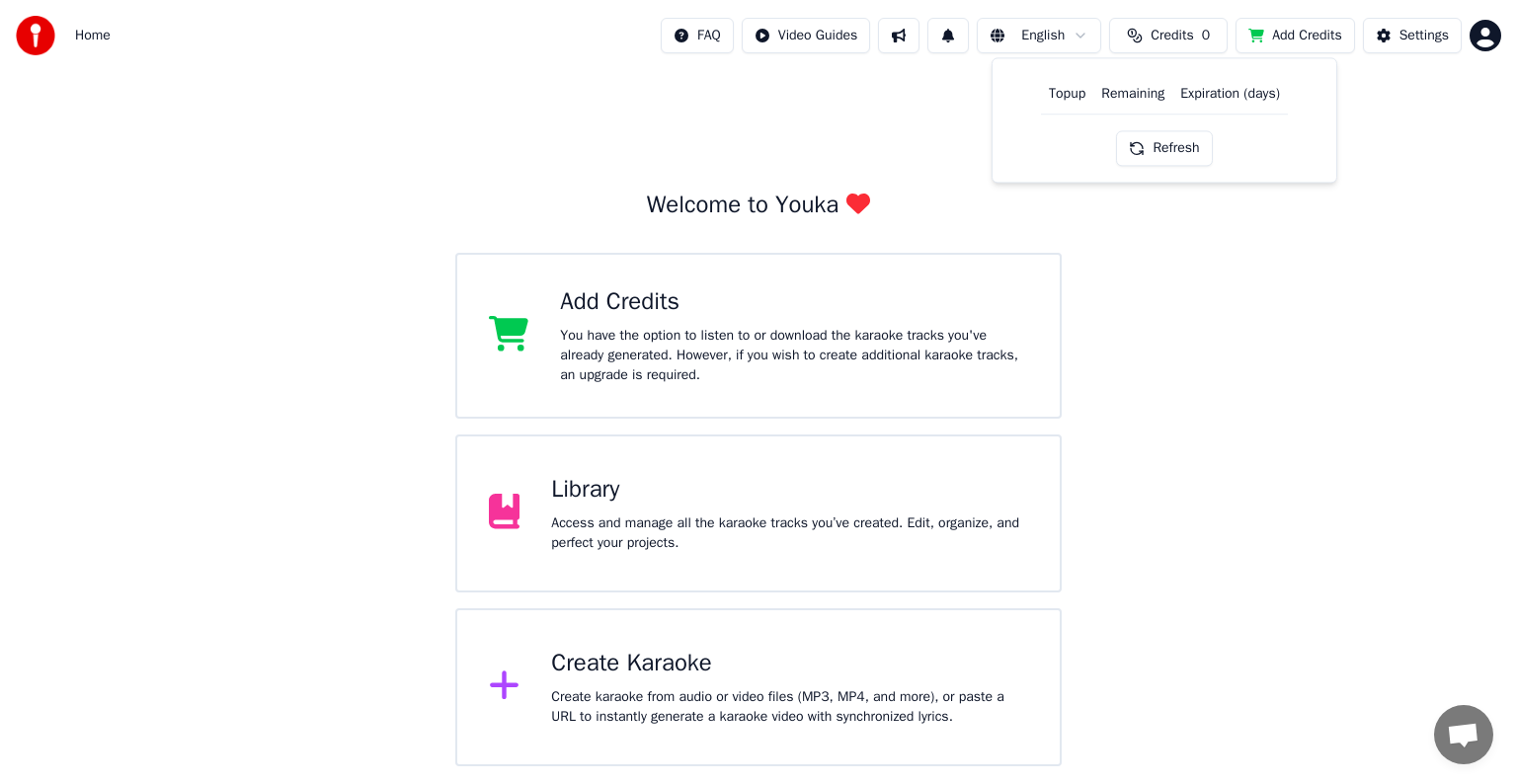 click on "Expiration (days)" at bounding box center (1230, 94) 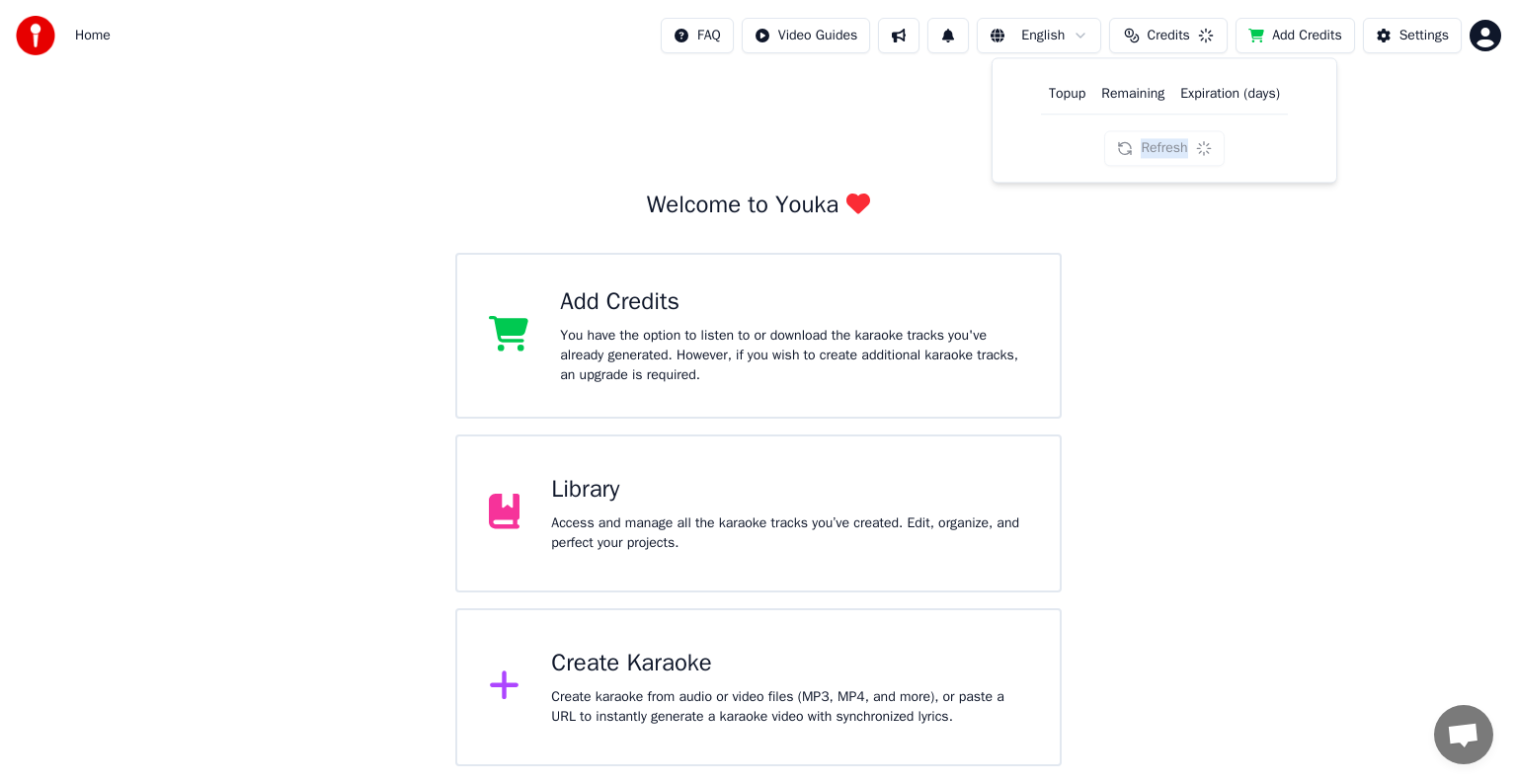 click on "Refresh" at bounding box center (1163, 148) 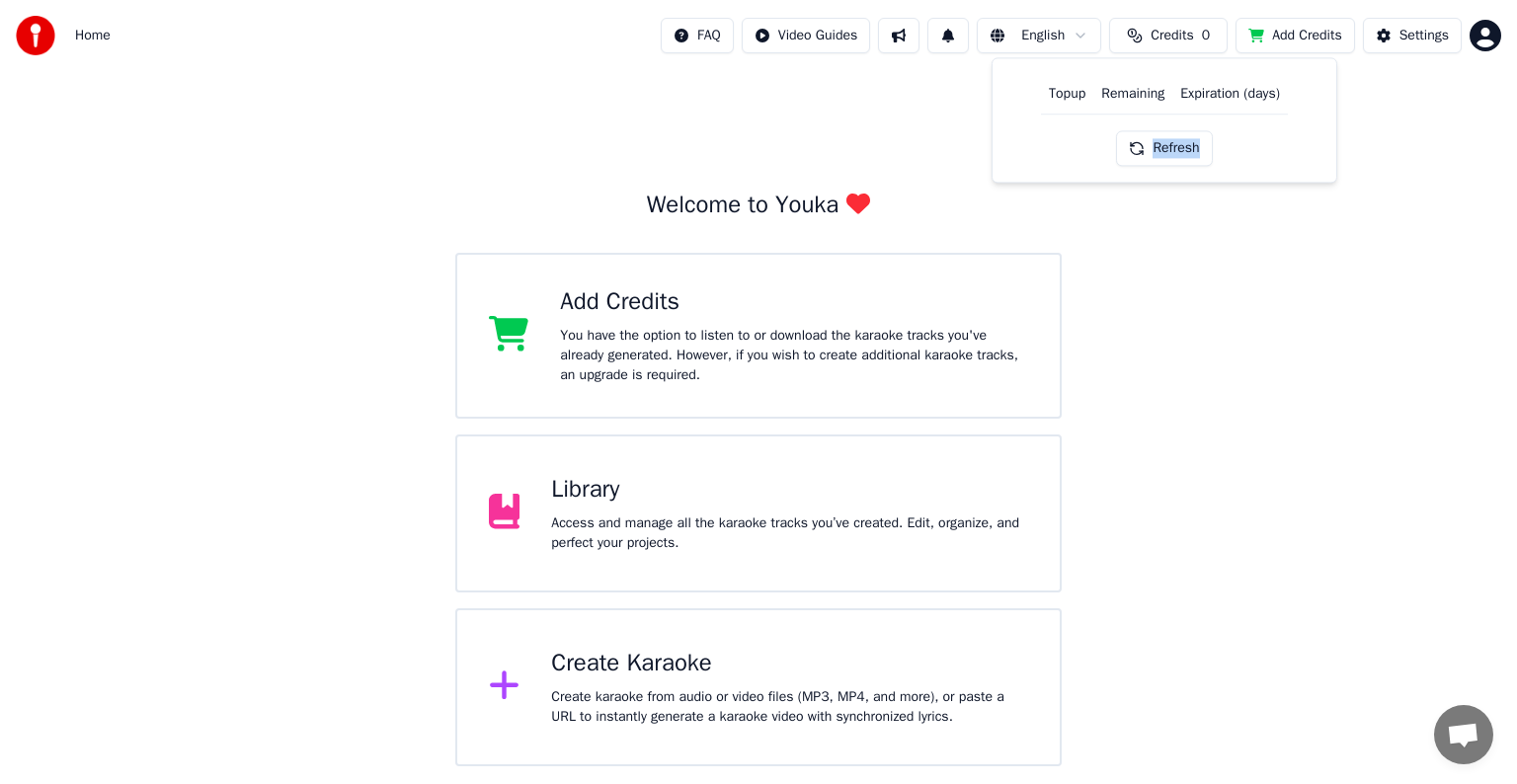 drag, startPoint x: 1173, startPoint y: 134, endPoint x: 1168, endPoint y: 151, distance: 17.720045 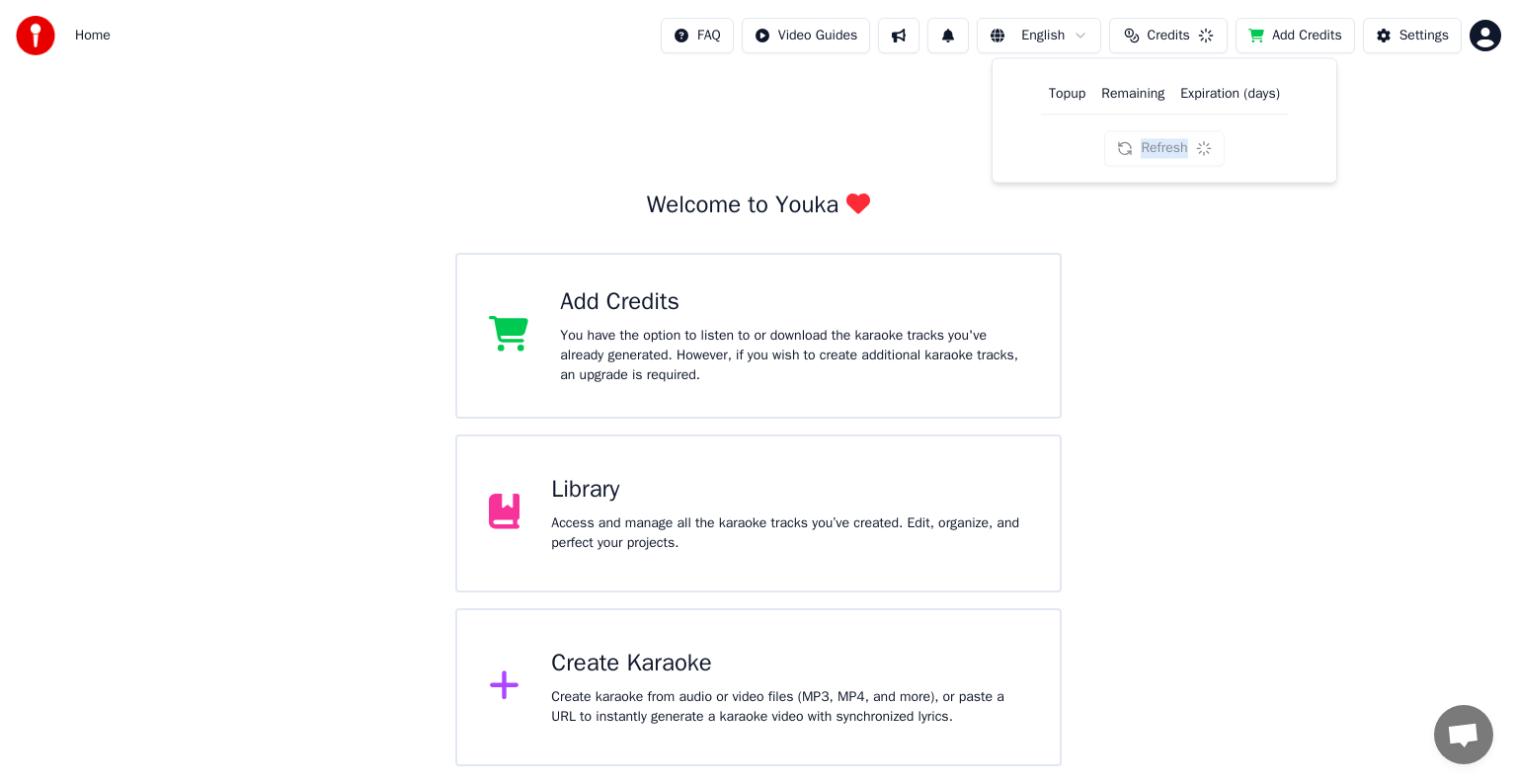 click on "Refresh" at bounding box center (1163, 148) 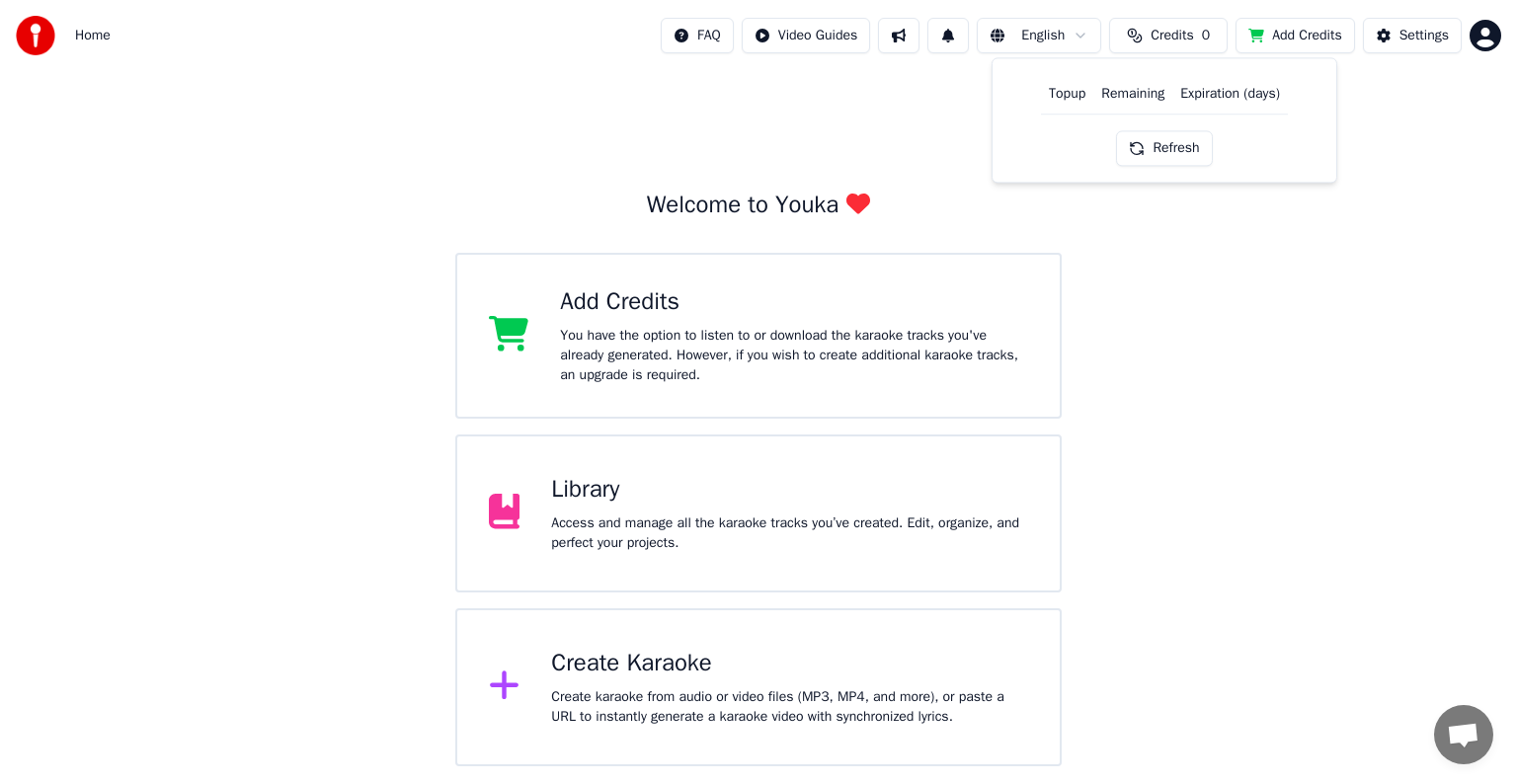 click on "Refresh" at bounding box center (1163, 148) 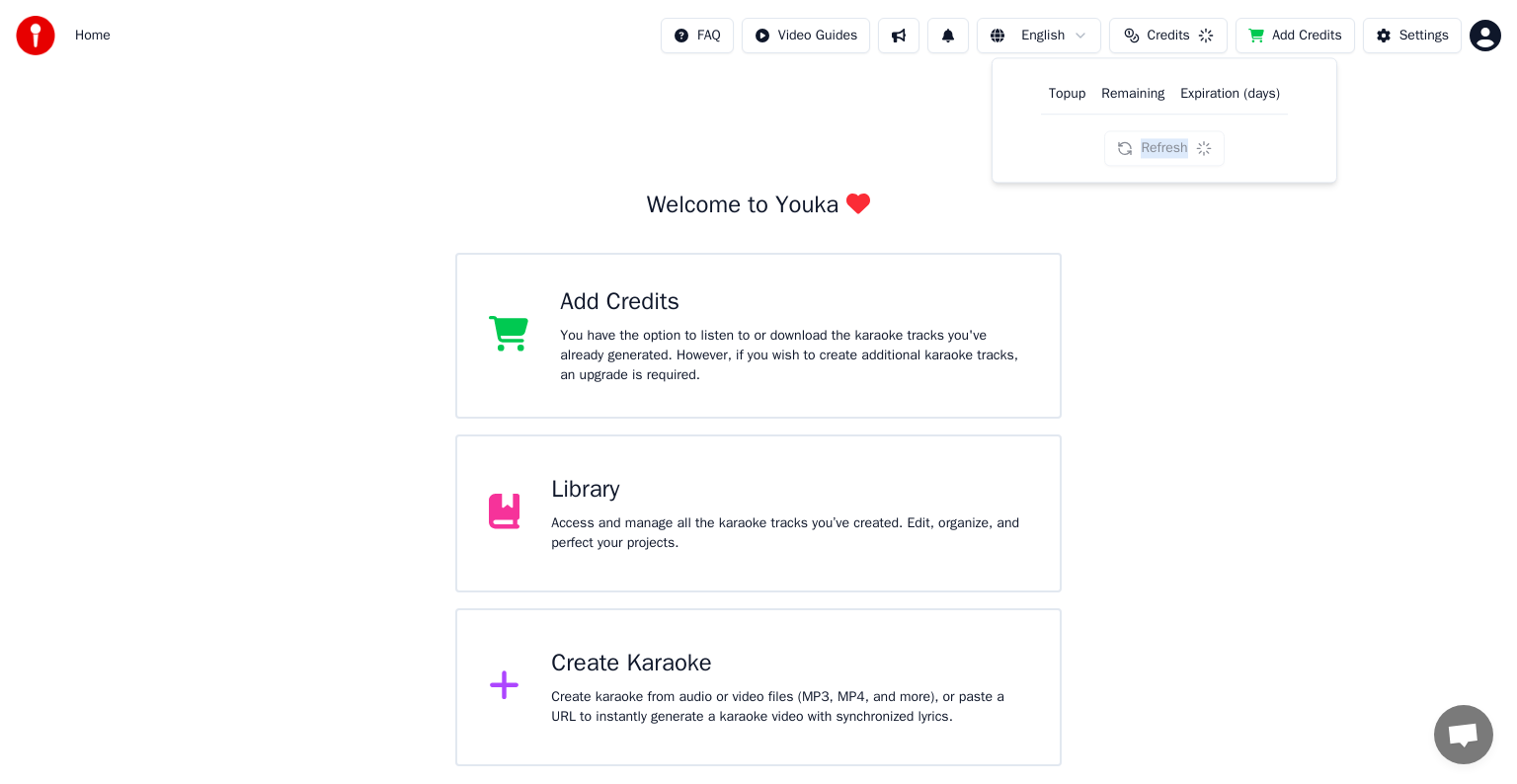 click on "Refresh" at bounding box center [1163, 148] 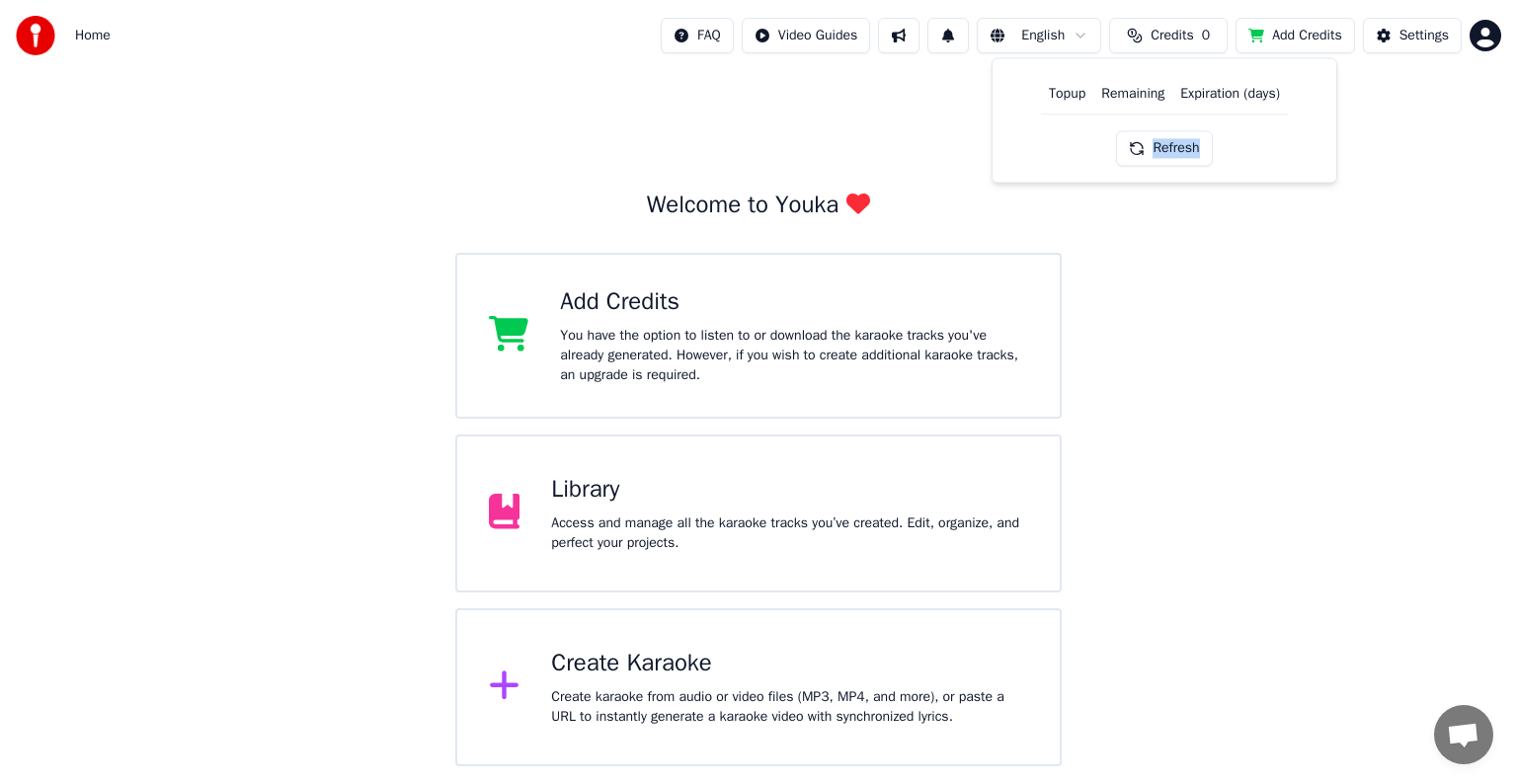 click on "Refresh" at bounding box center [1163, 148] 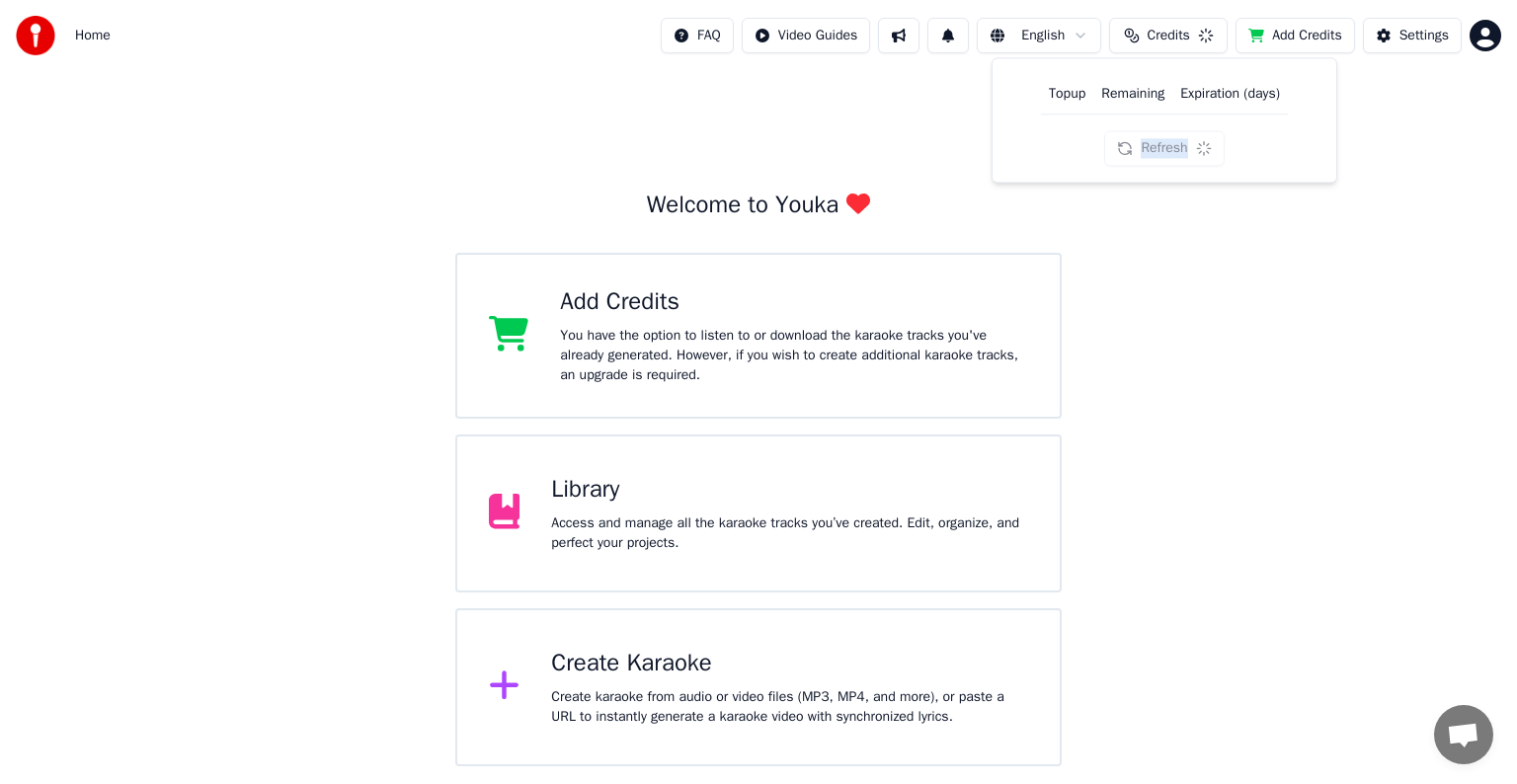 click on "Refresh" at bounding box center [1163, 148] 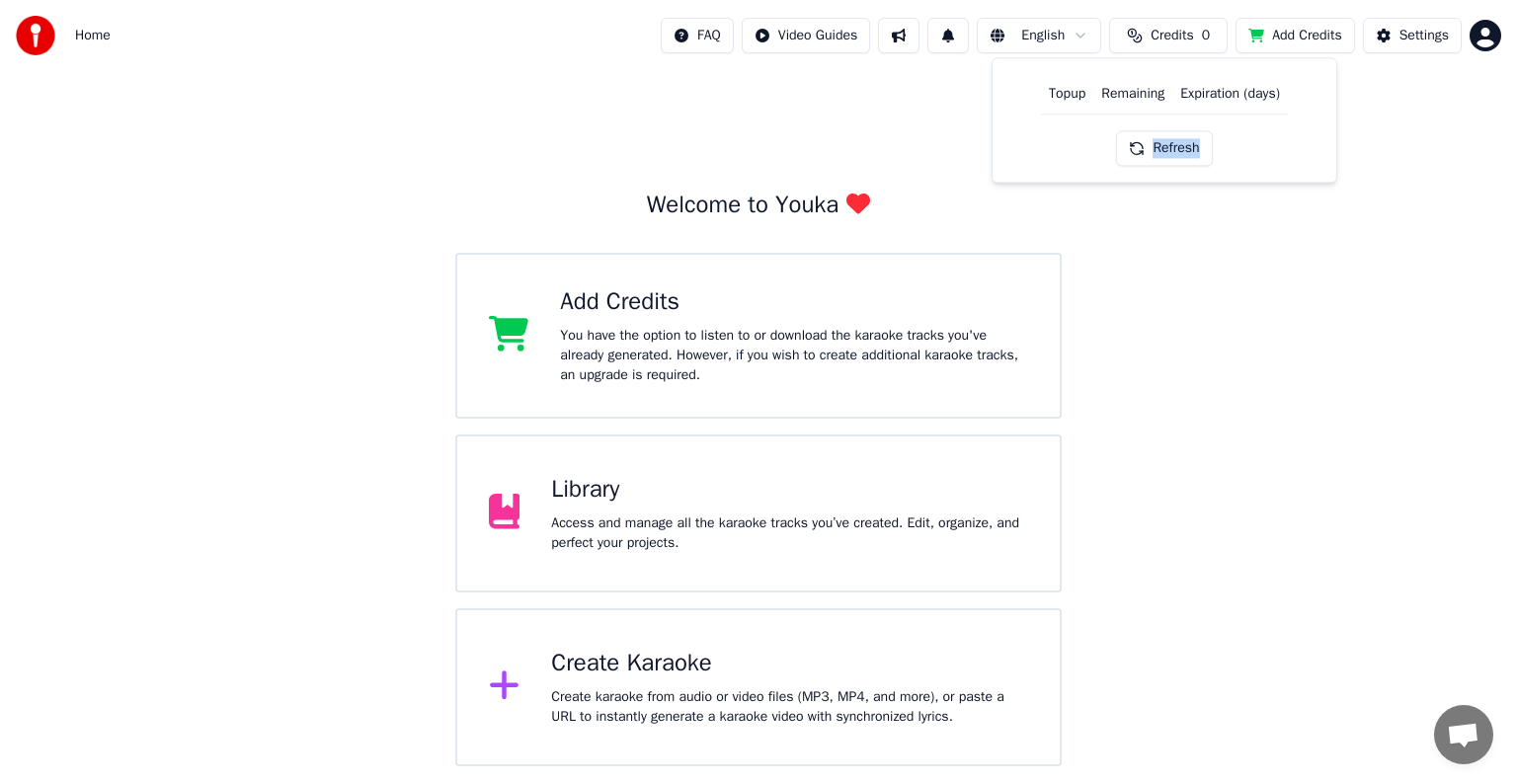 click on "Refresh" at bounding box center (1163, 148) 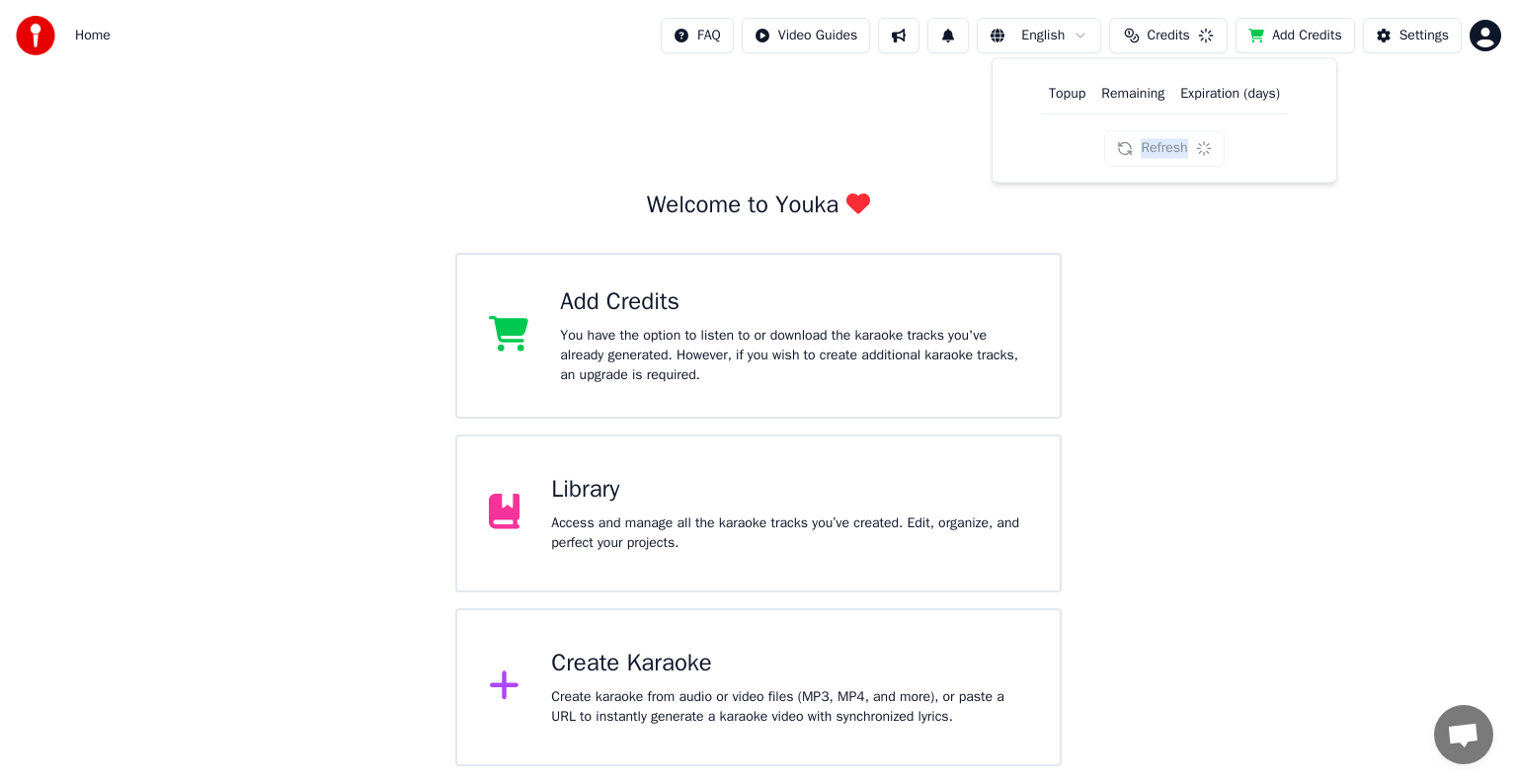 click on "Refresh" at bounding box center [1163, 148] 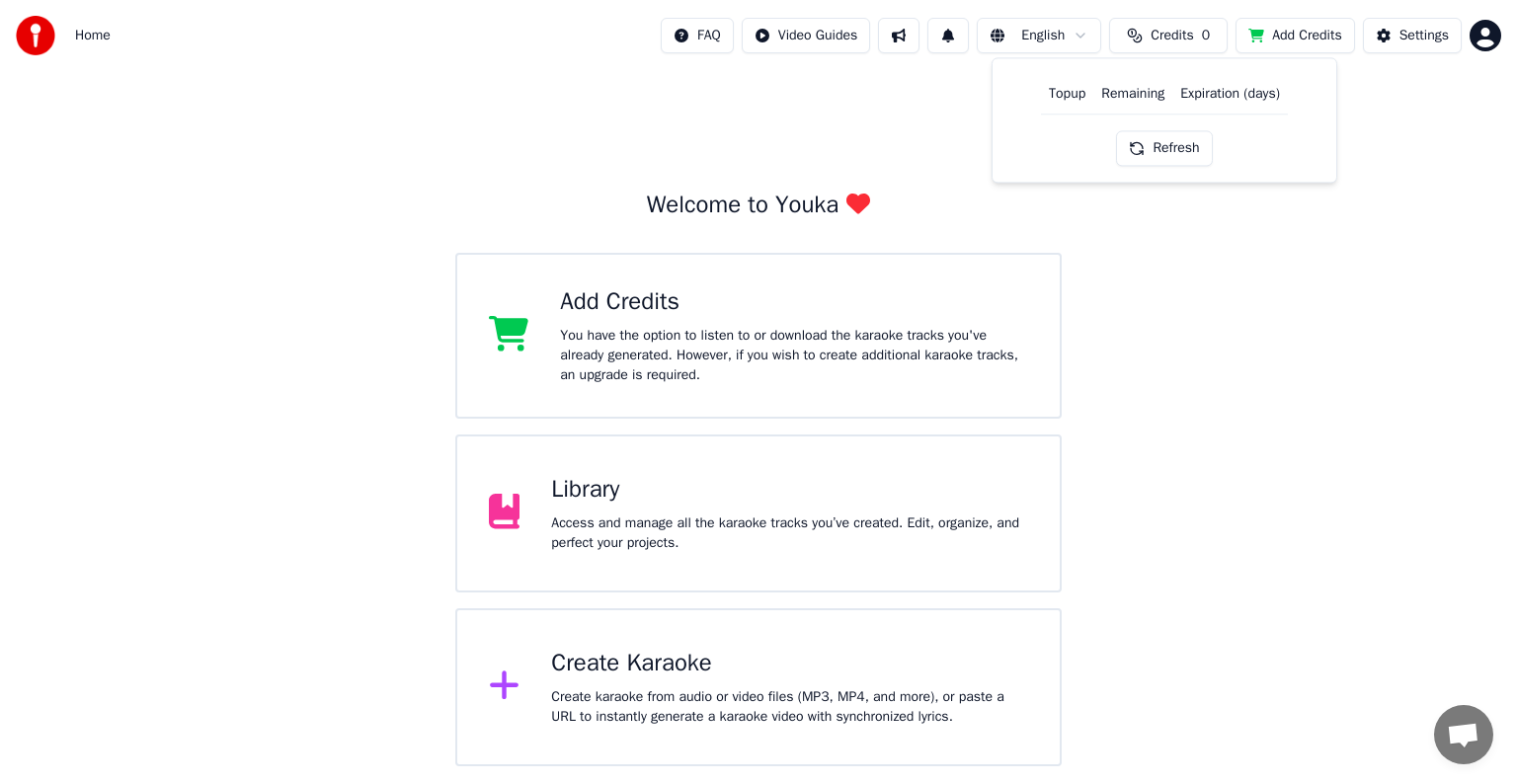 click on "Refresh" at bounding box center (1163, 148) 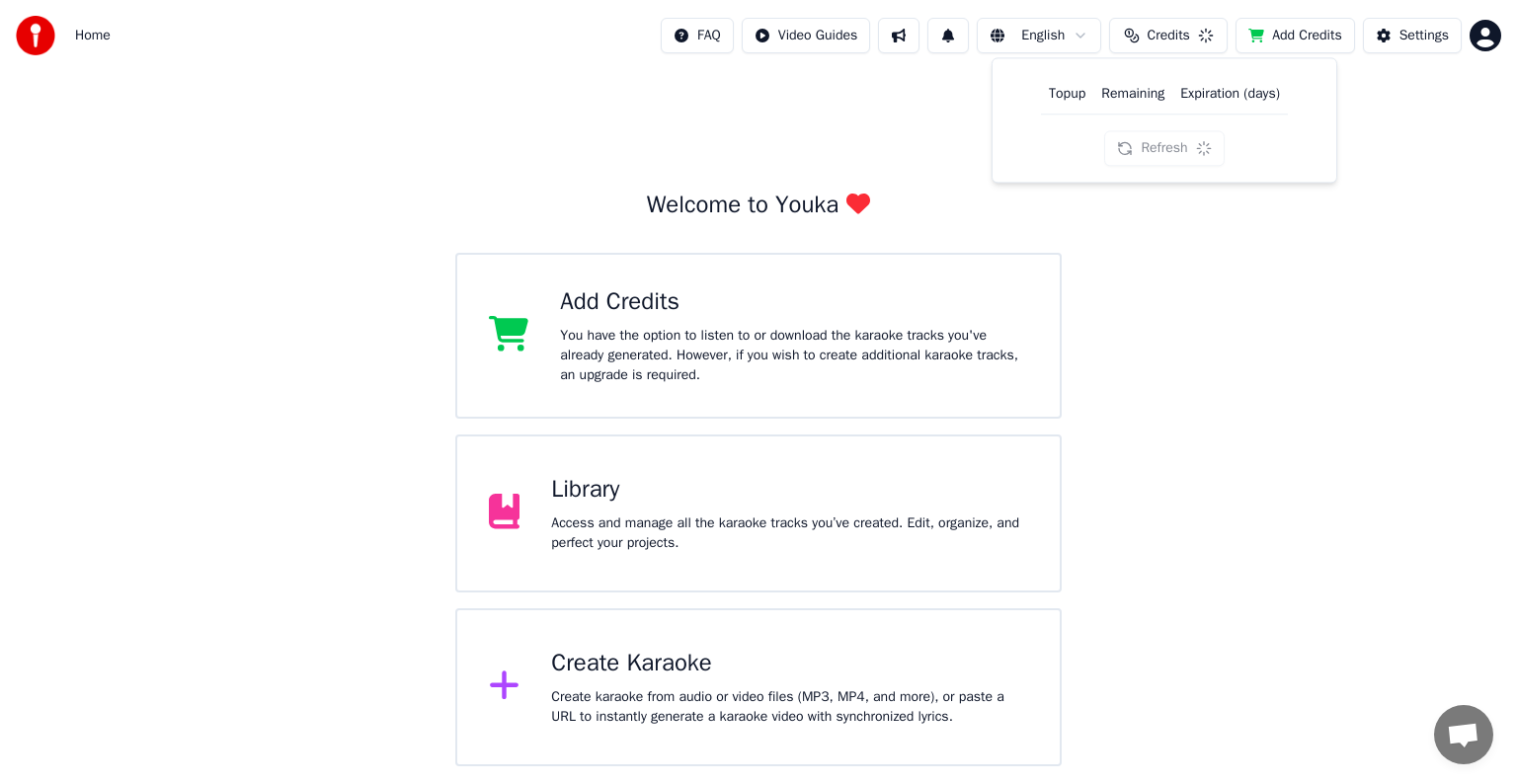 click on "Welcome to Youka Add Credits You have the option to listen to or download the karaoke tracks you've already generated. However, if you wish to create additional karaoke tracks, an upgrade is required. Library Access and manage all the karaoke tracks you’ve created. Edit, organize, and perfect your projects. Create Karaoke Create karaoke from audio or video files (MP3, MP4, and more), or paste a URL to instantly generate a karaoke video with synchronized lyrics." at bounding box center [758, 419] 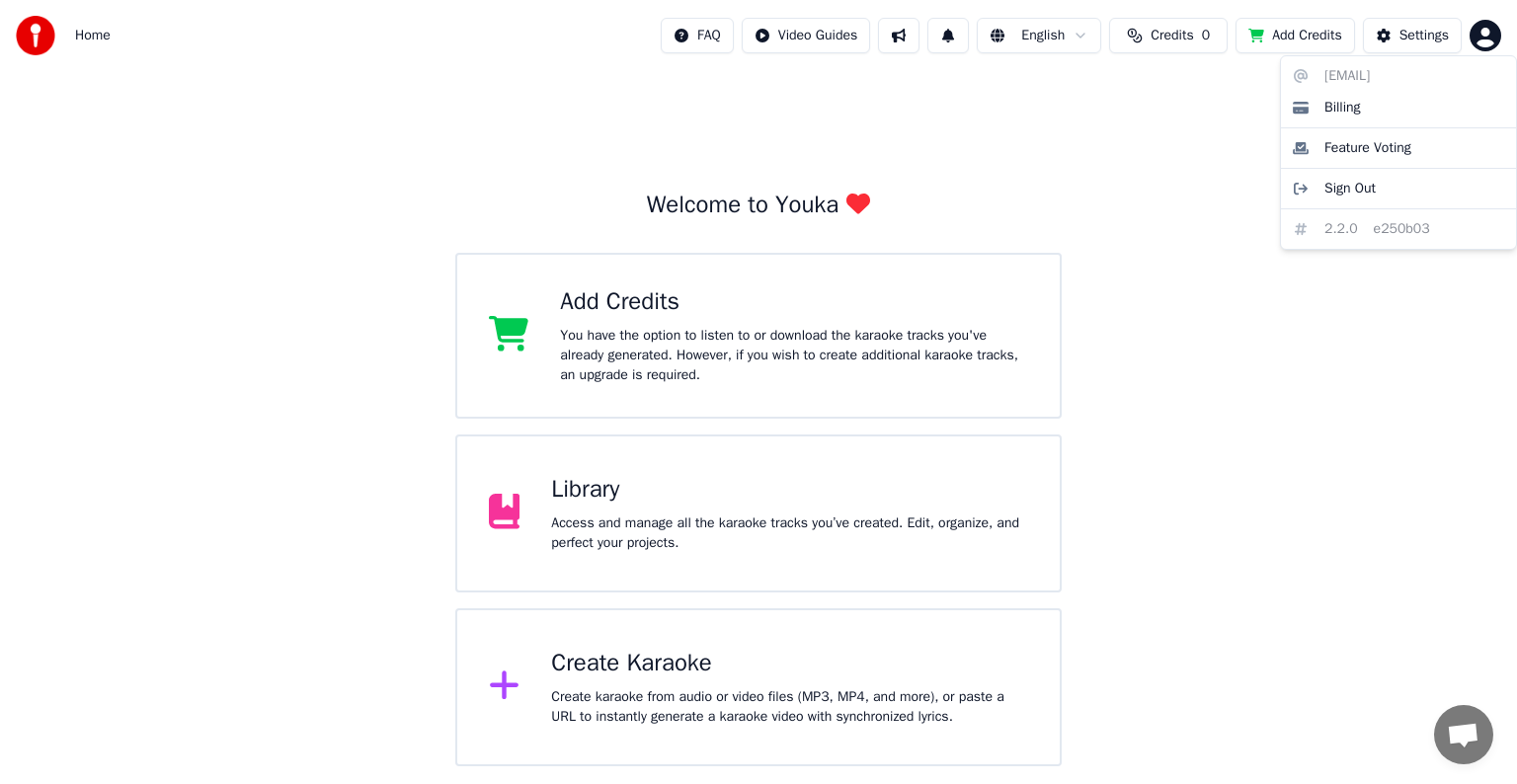 click on "Home FAQ Video Guides English Credits 0 Add Credits Settings Welcome to Youka Add Credits You have the option to listen to or download the karaoke tracks you've already generated. However, if you wish to create additional karaoke tracks, an upgrade is required. Library Access and manage all the karaoke tracks you’ve created. Edit, organize, and perfect your projects. Create Karaoke Create karaoke from audio or video files (MP3, MP4, and more), or paste a URL to instantly generate a karaoke video with synchronized lyrics. [EMAIL] Billing Feature Voting Sign Out 2.2.0 e250b03" at bounding box center [758, 383] 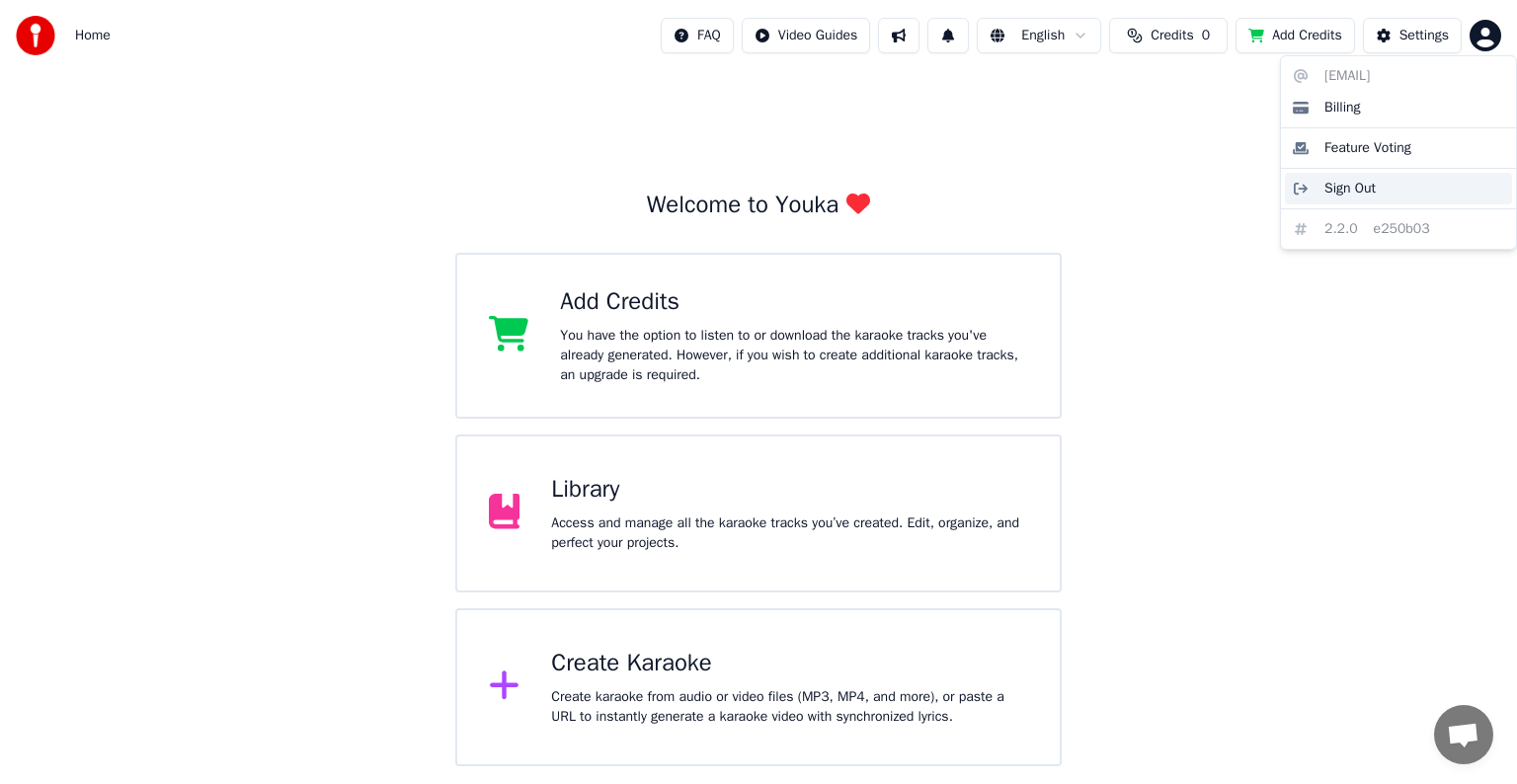 click on "Sign Out" at bounding box center [1398, 189] 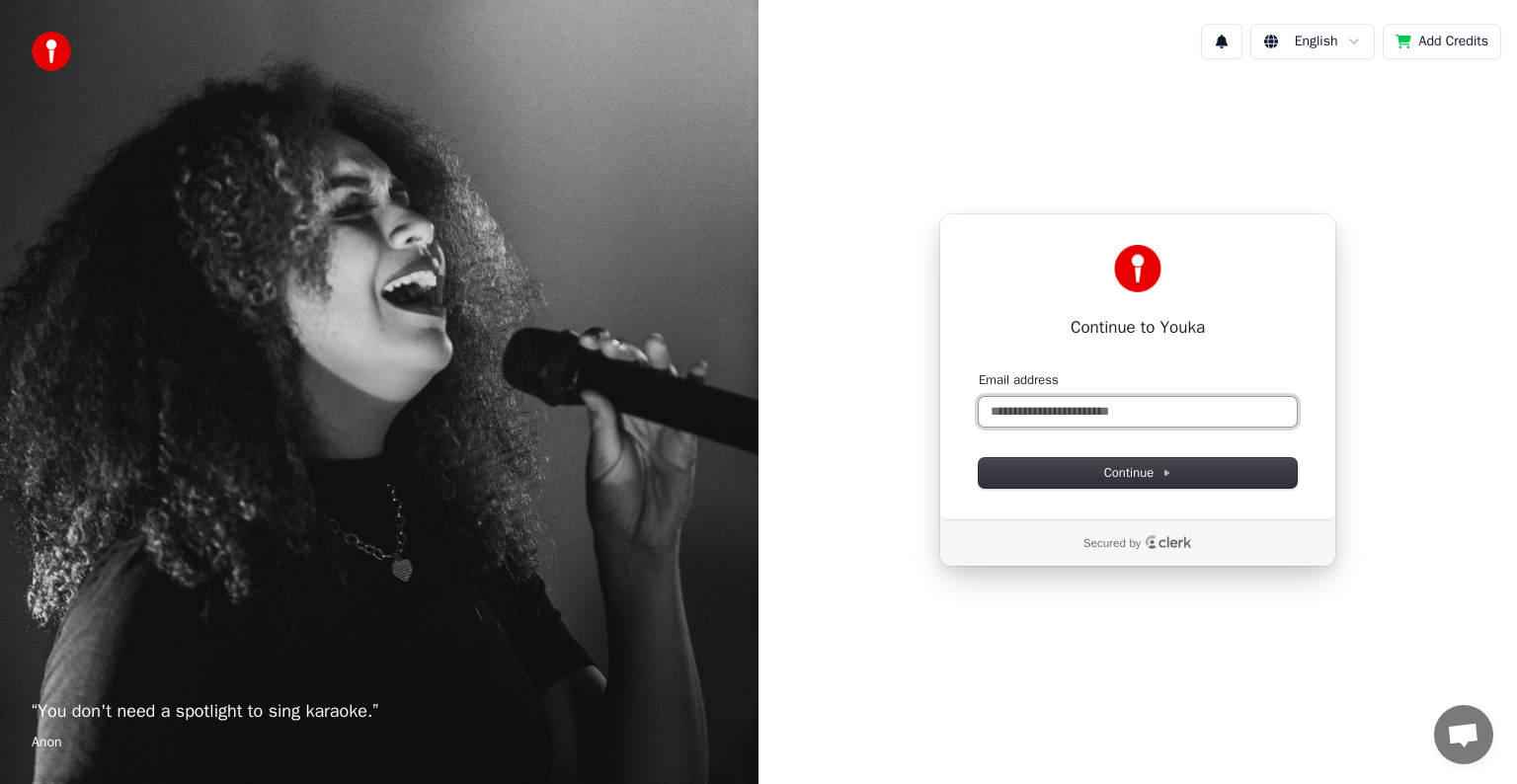 click on "Email address" at bounding box center (1138, 412) 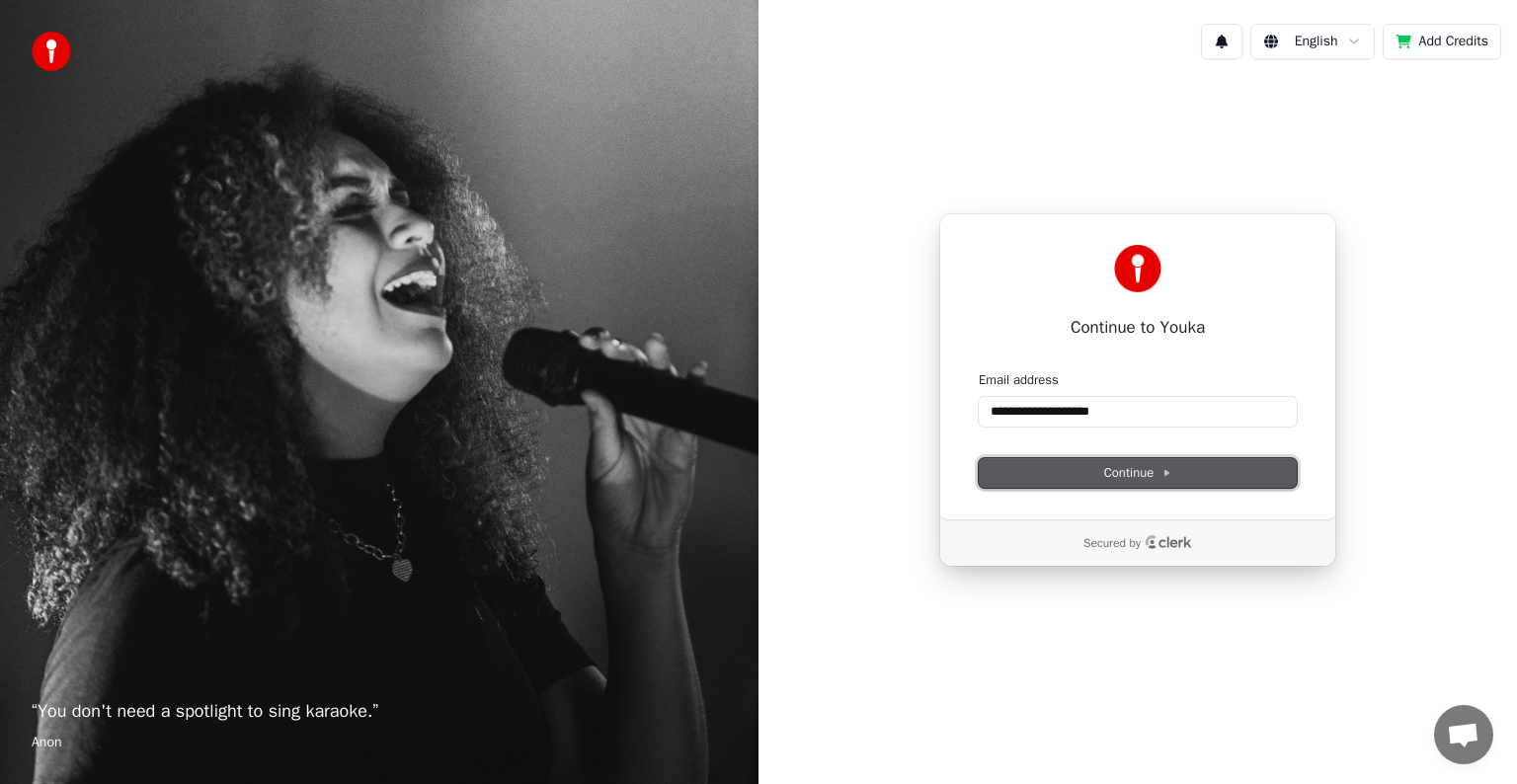 click on "Continue" at bounding box center [1138, 473] 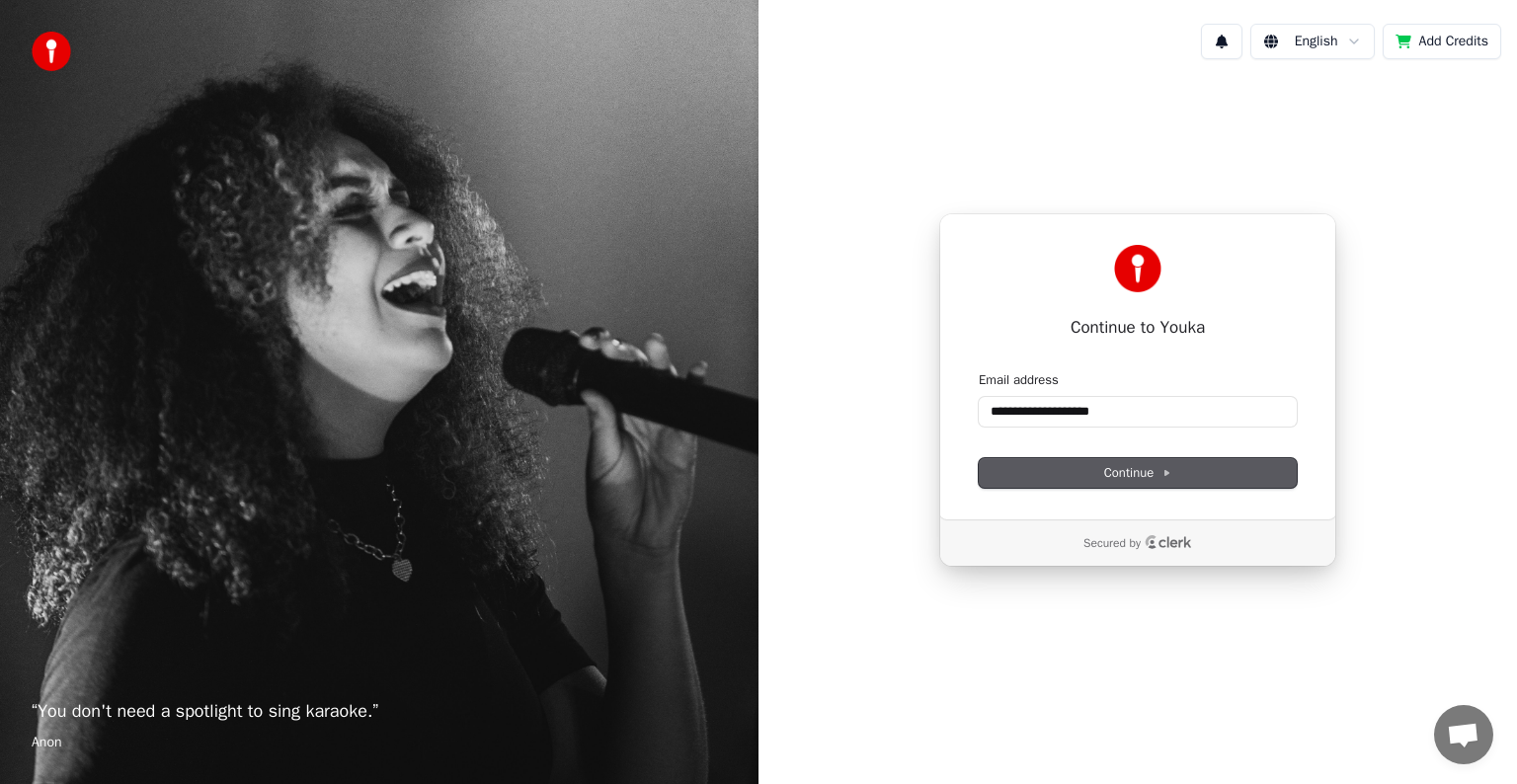 type on "**********" 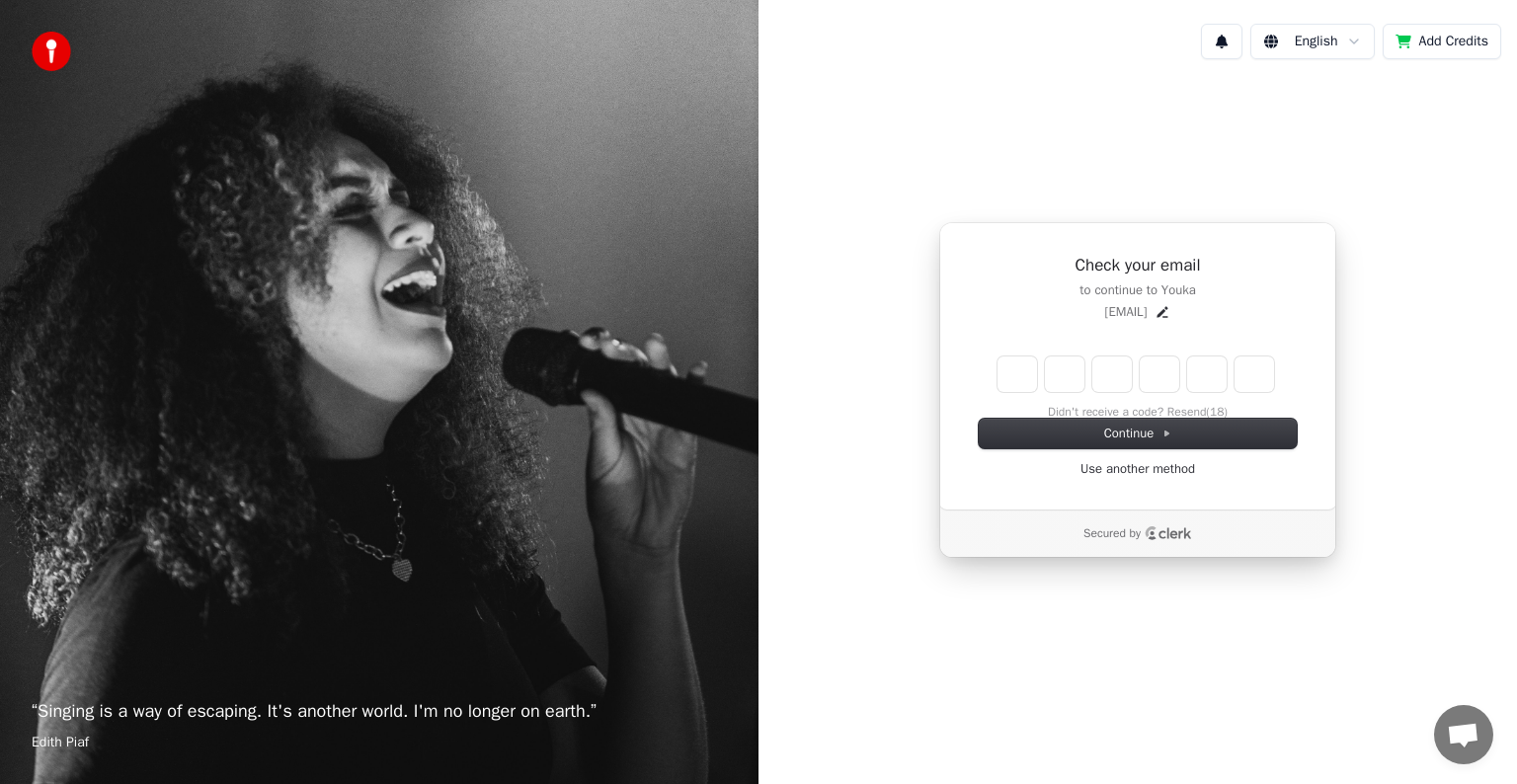type on "*" 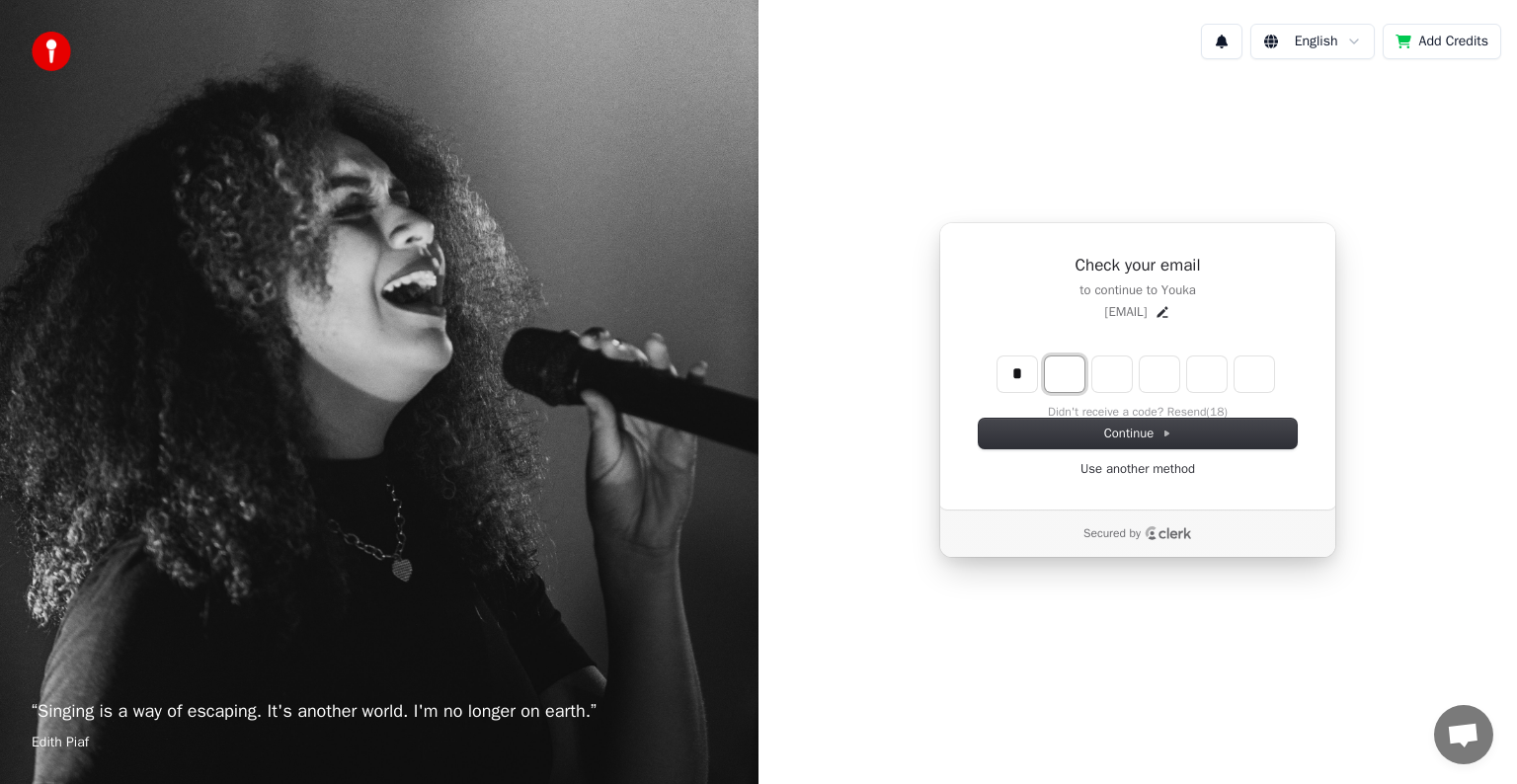 type on "*" 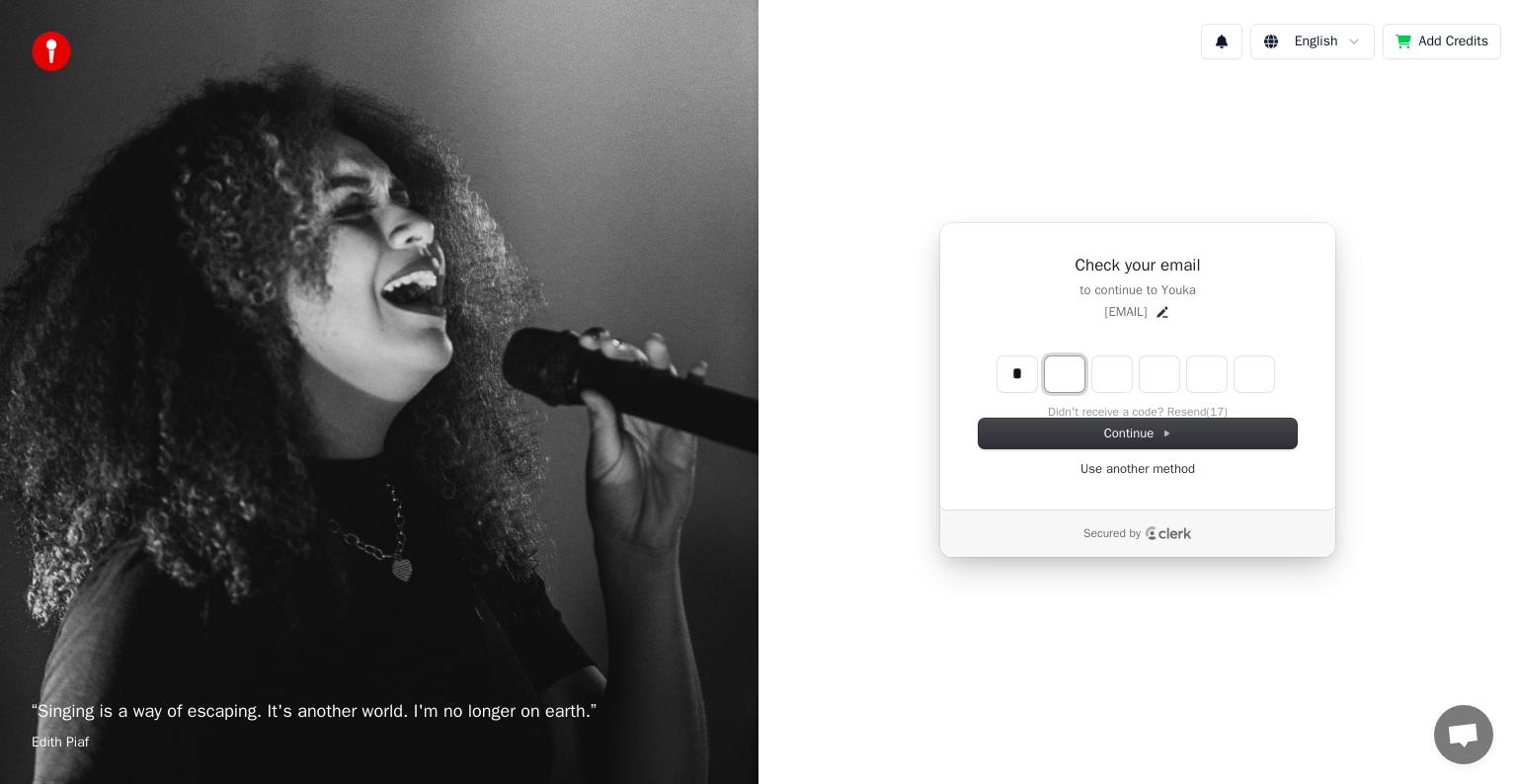 type on "*" 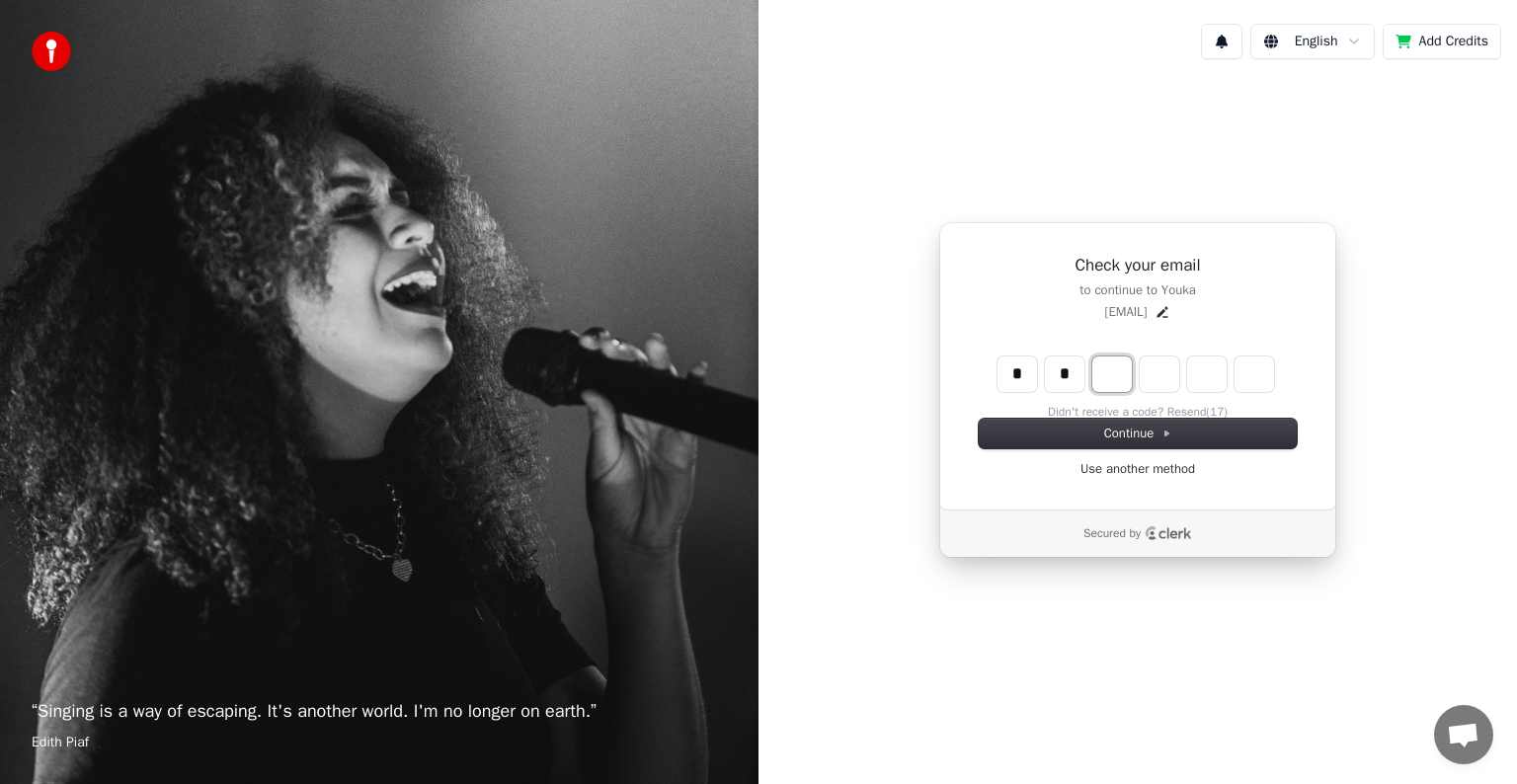 type on "**" 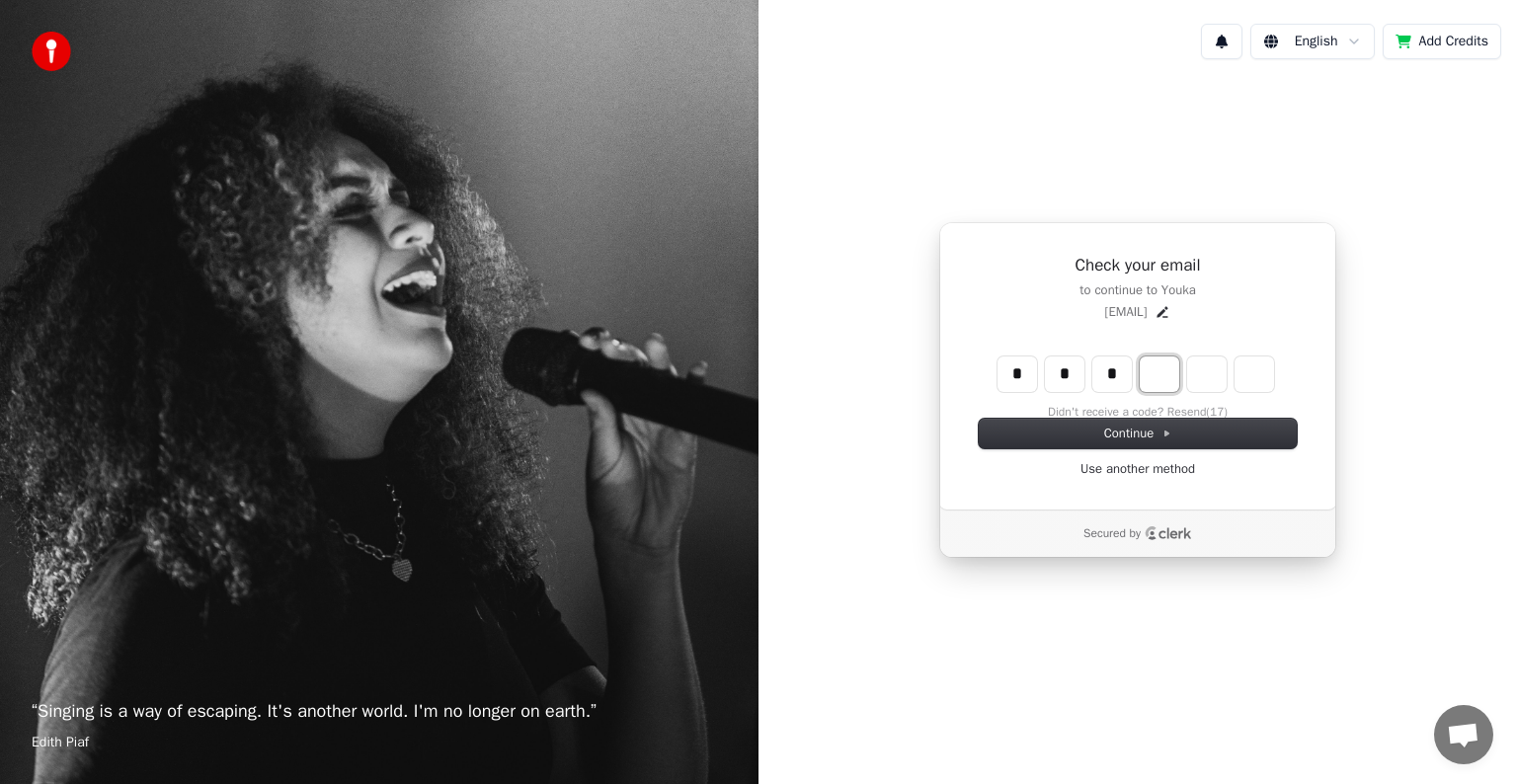 type on "***" 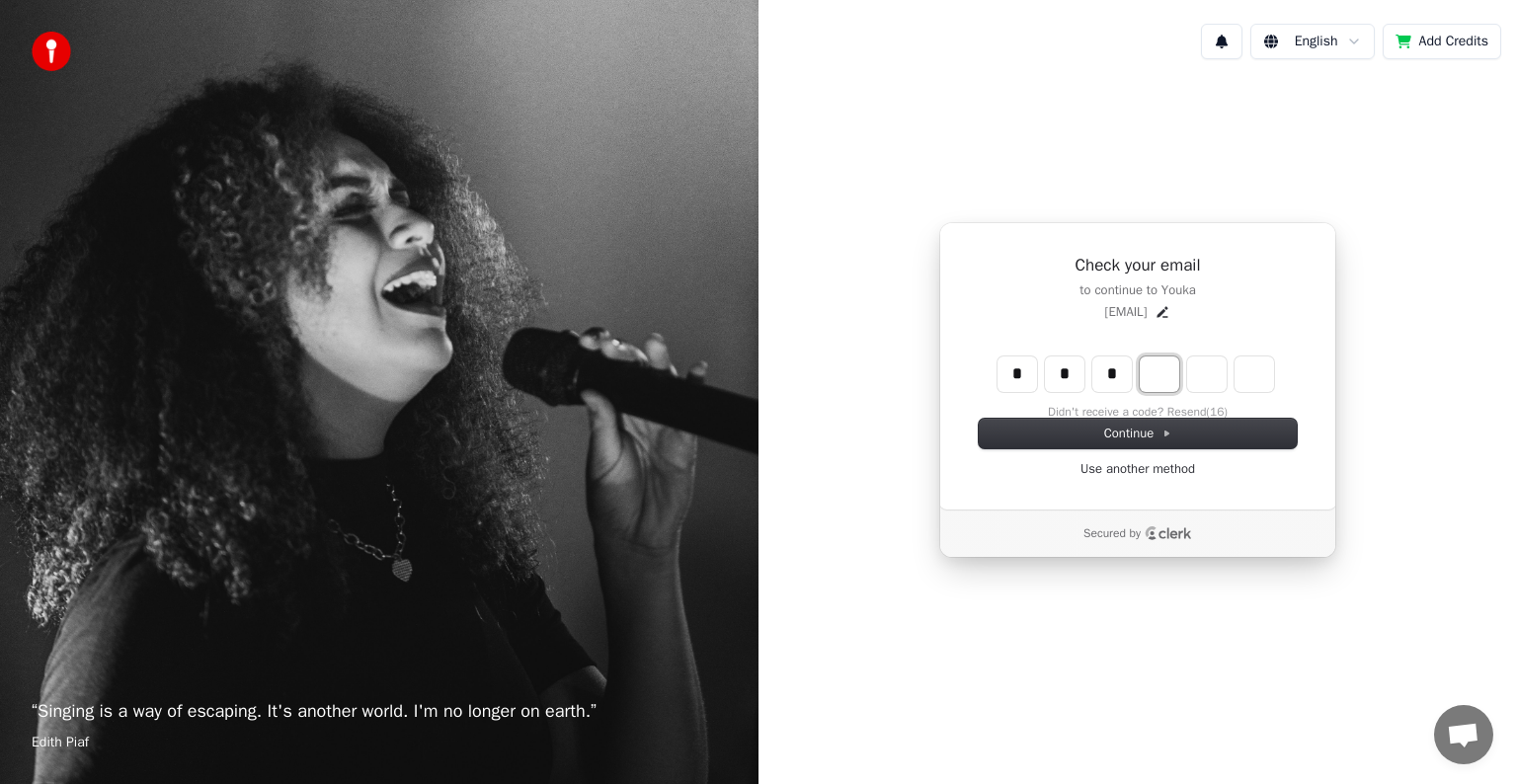 type on "*" 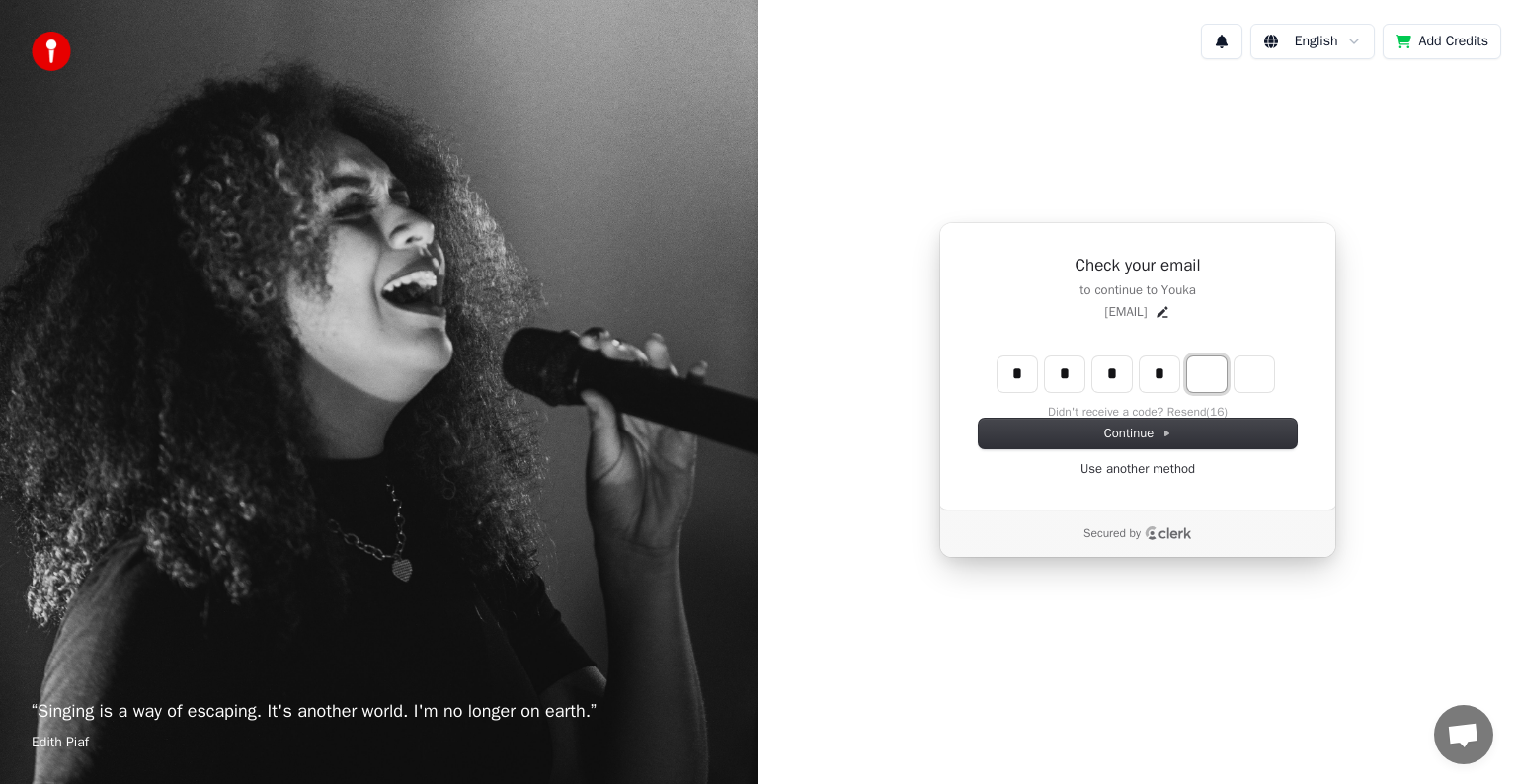 type on "****" 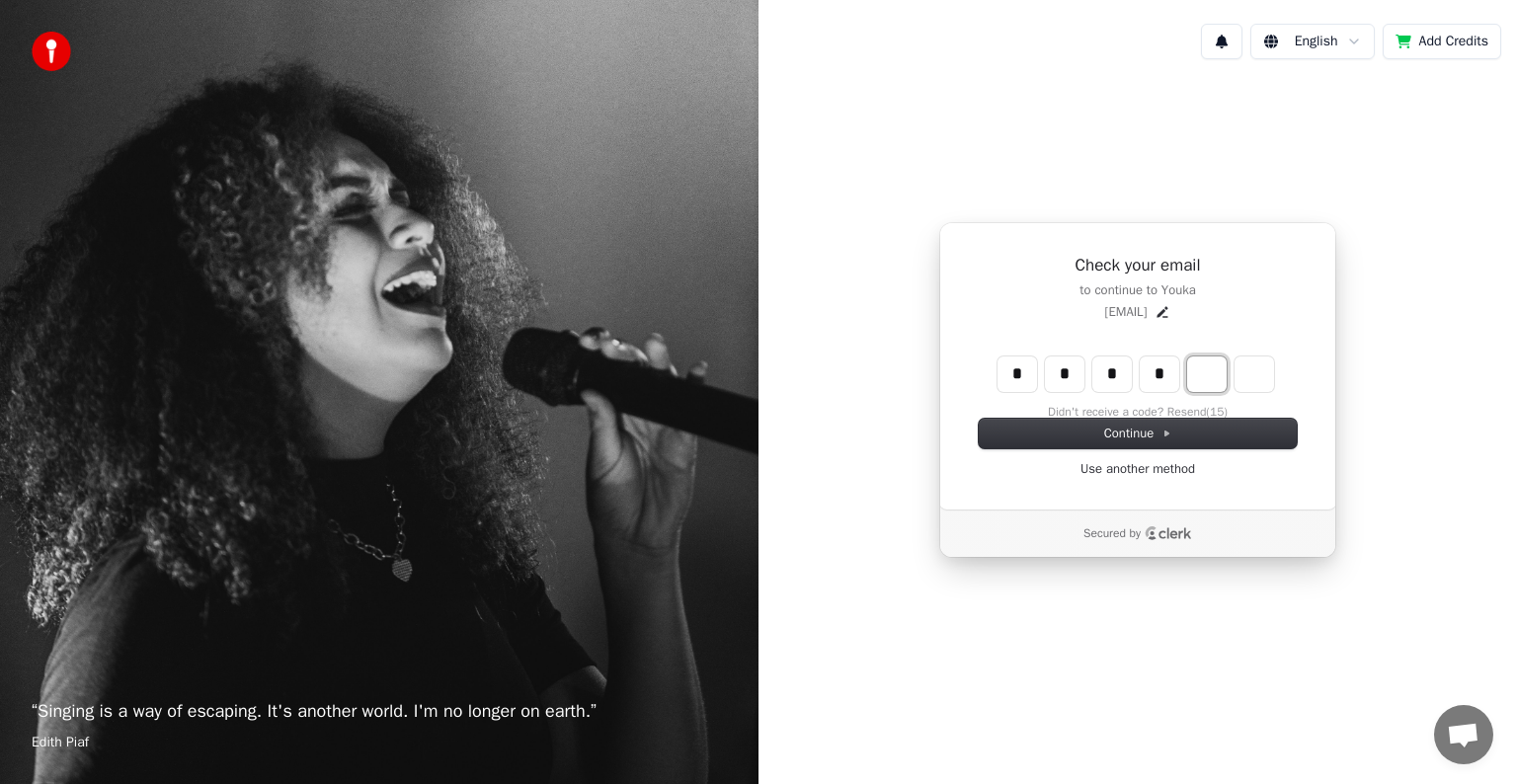 type on "*" 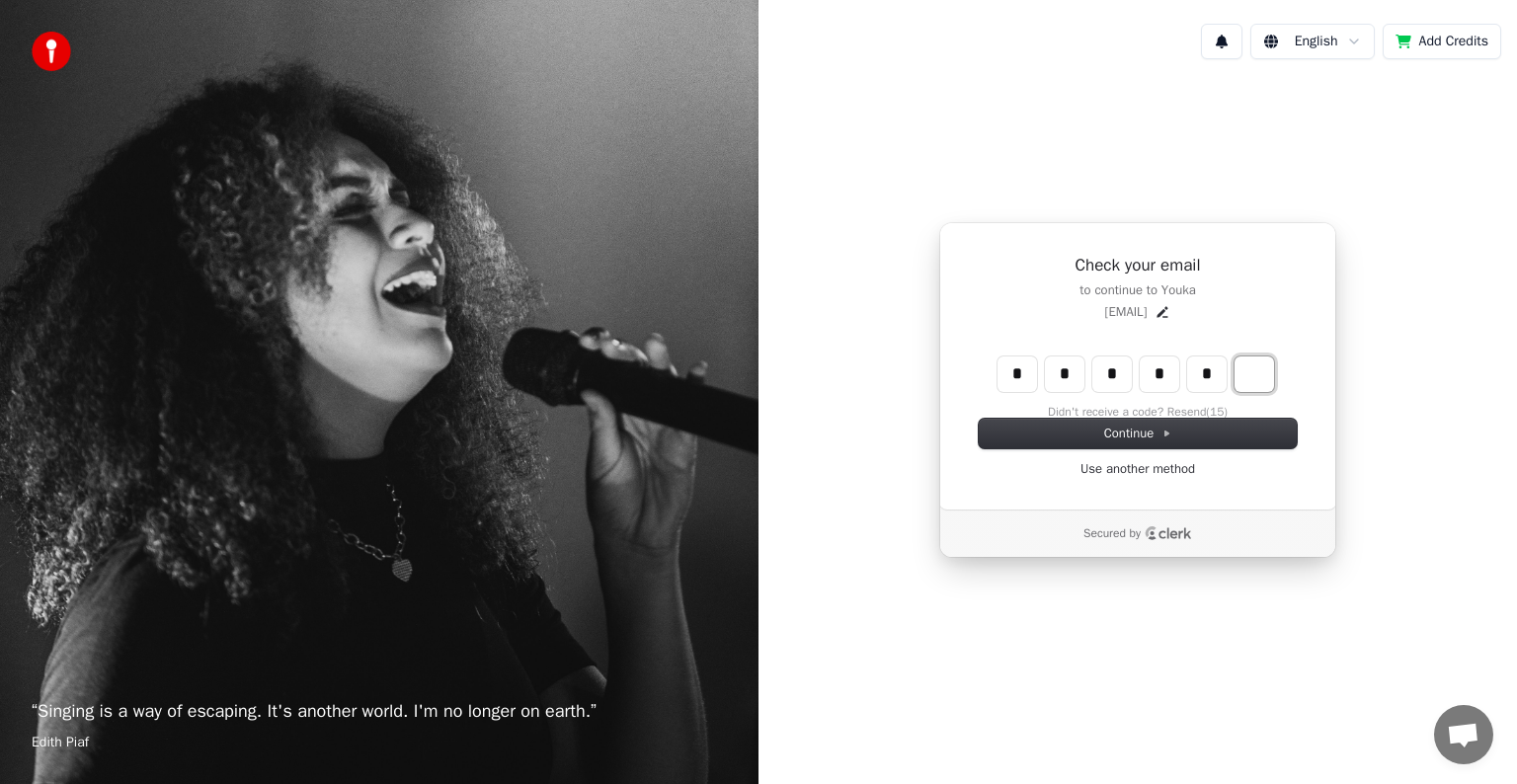 type on "******" 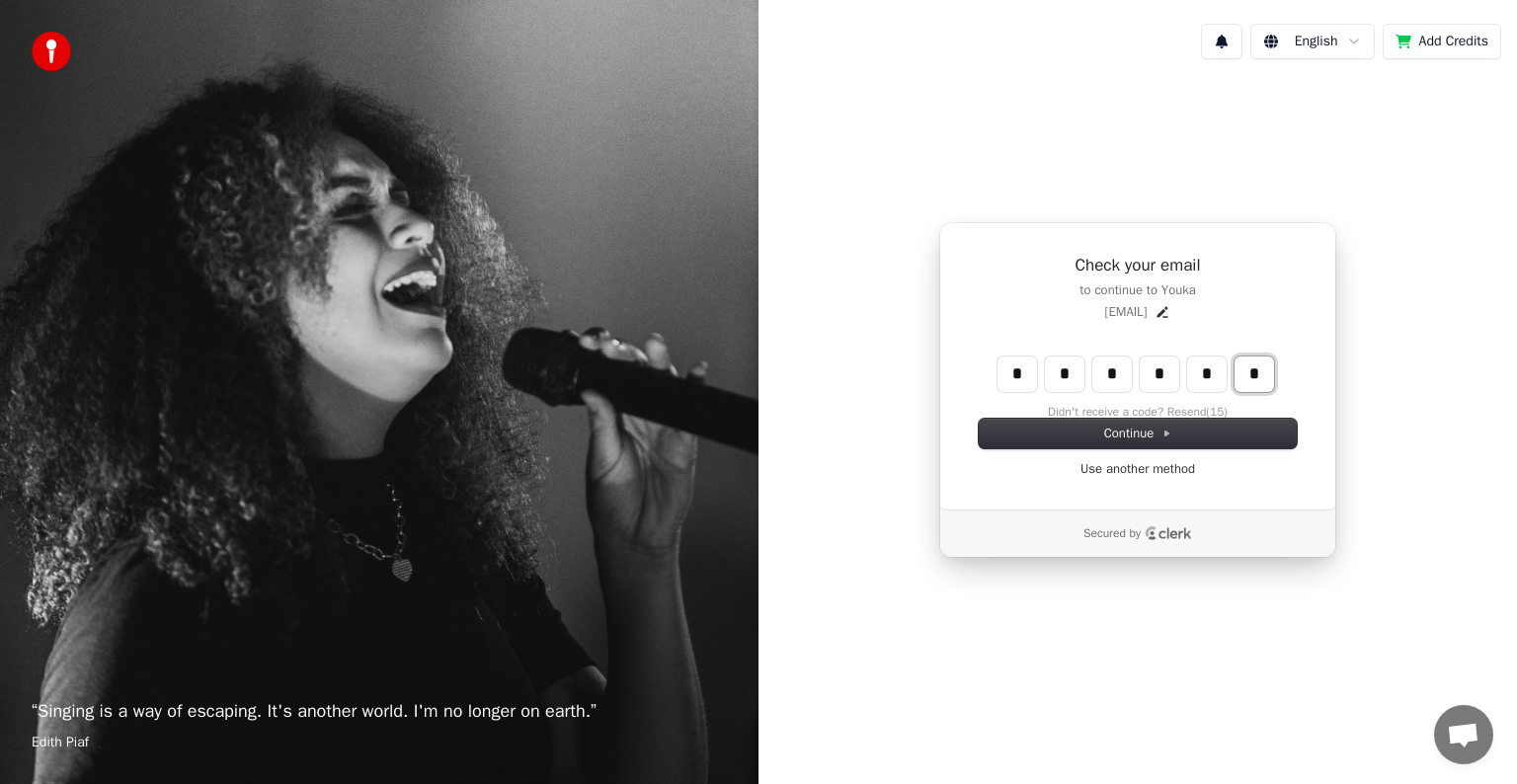 type on "*" 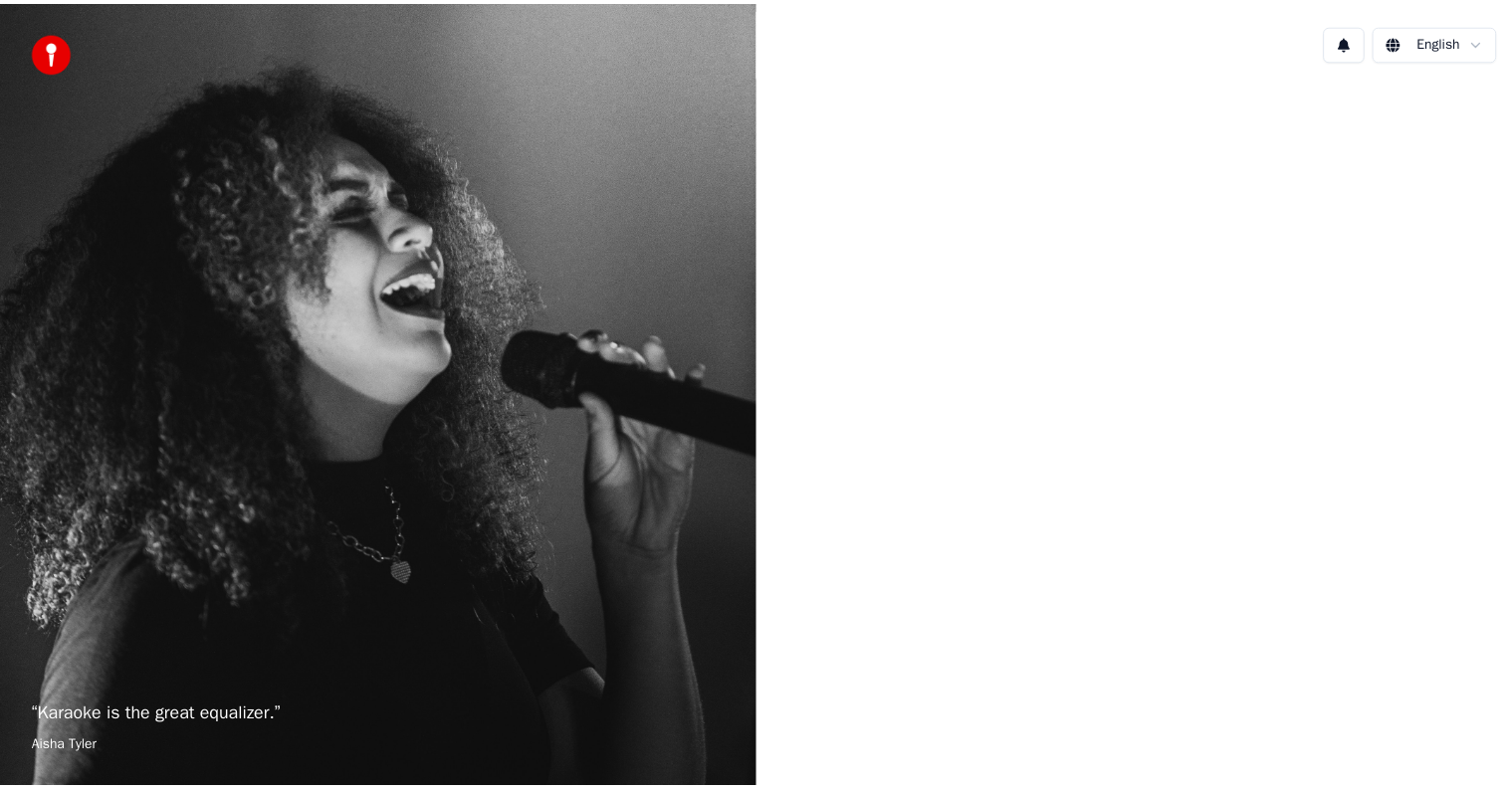 scroll, scrollTop: 0, scrollLeft: 0, axis: both 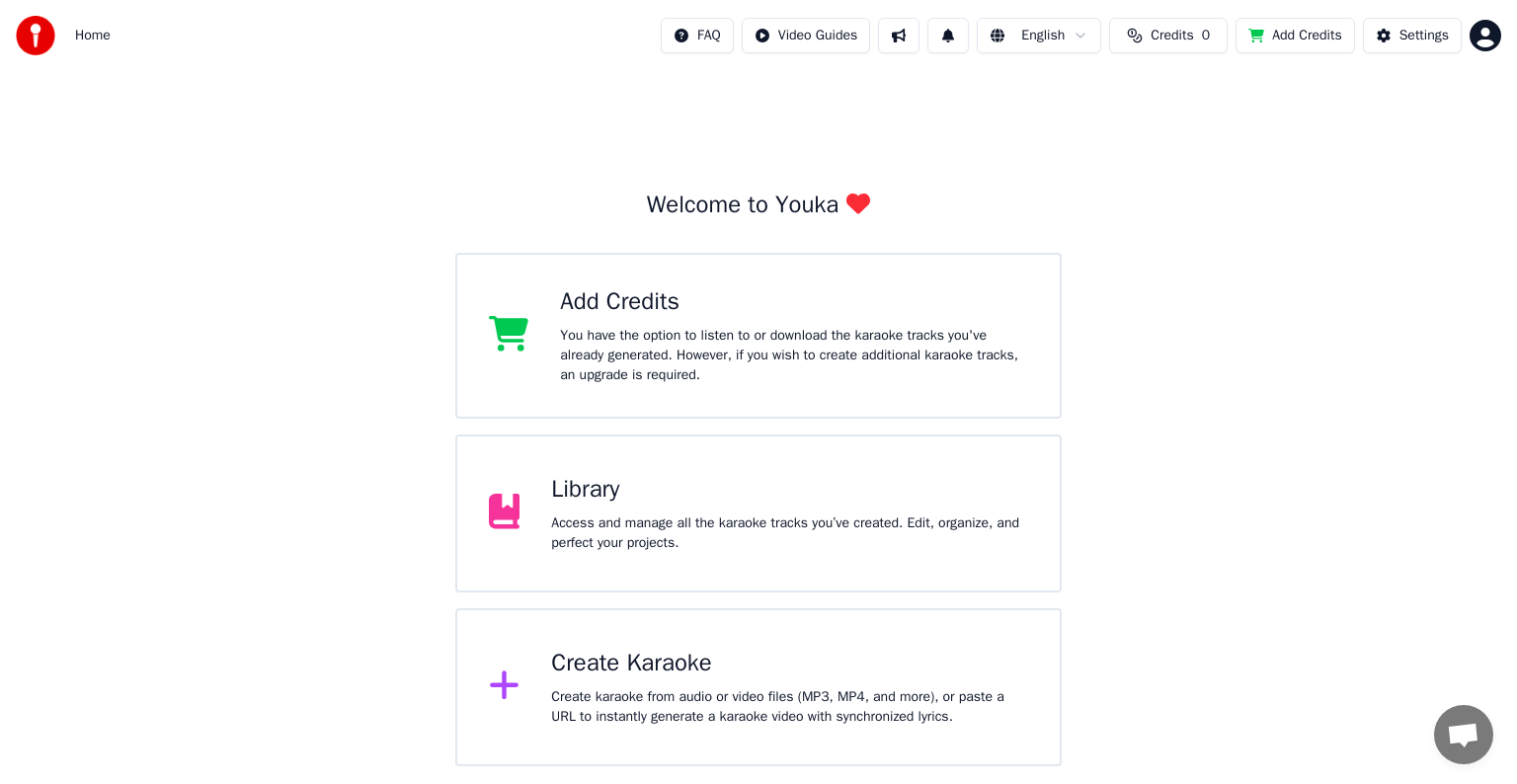 click on "You have the option to listen to or download the karaoke tracks you've already generated. However, if you wish to create additional karaoke tracks, an upgrade is required." at bounding box center (794, 355) 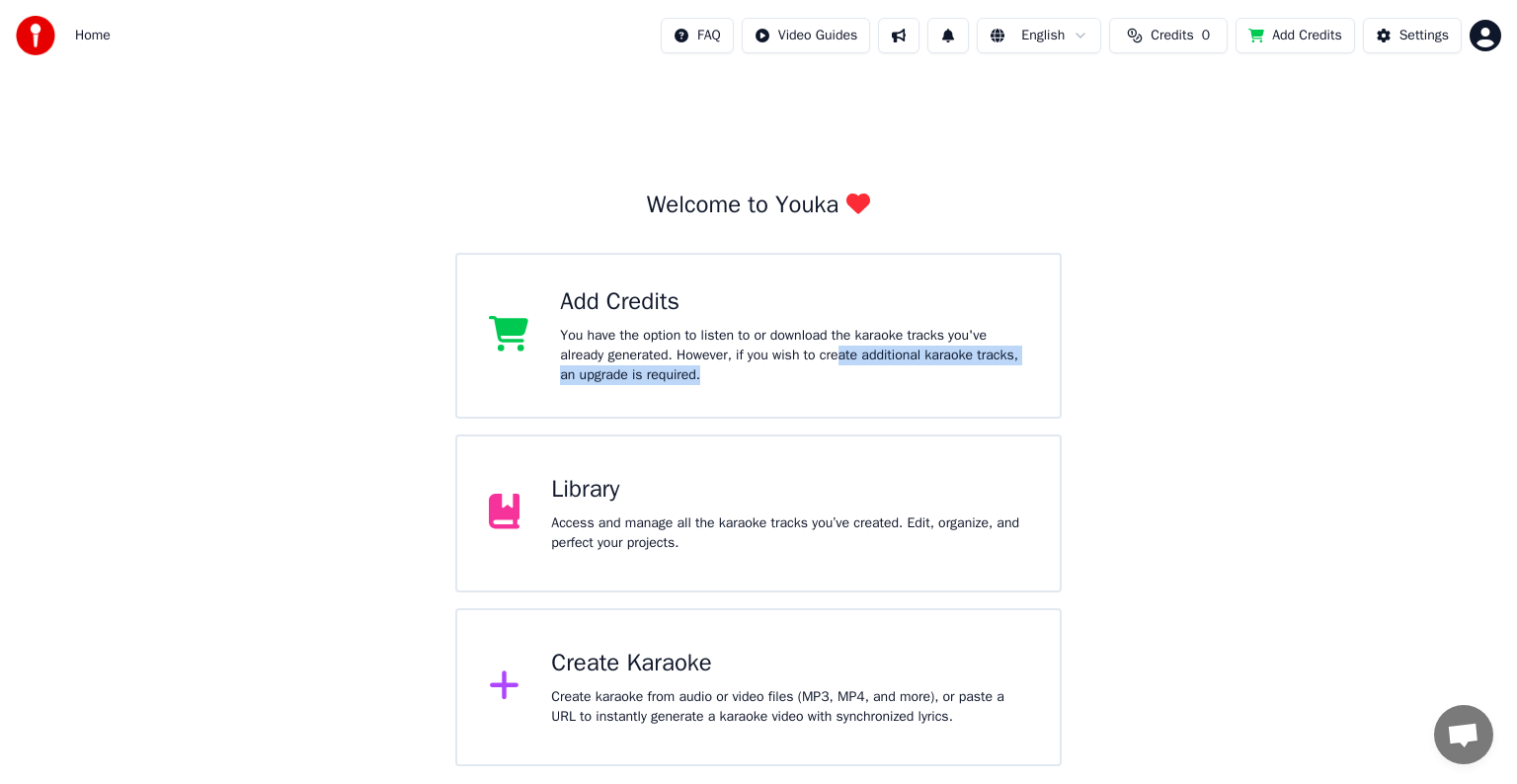click on "You have the option to listen to or download the karaoke tracks you've already generated. However, if you wish to create additional karaoke tracks, an upgrade is required." at bounding box center (794, 355) 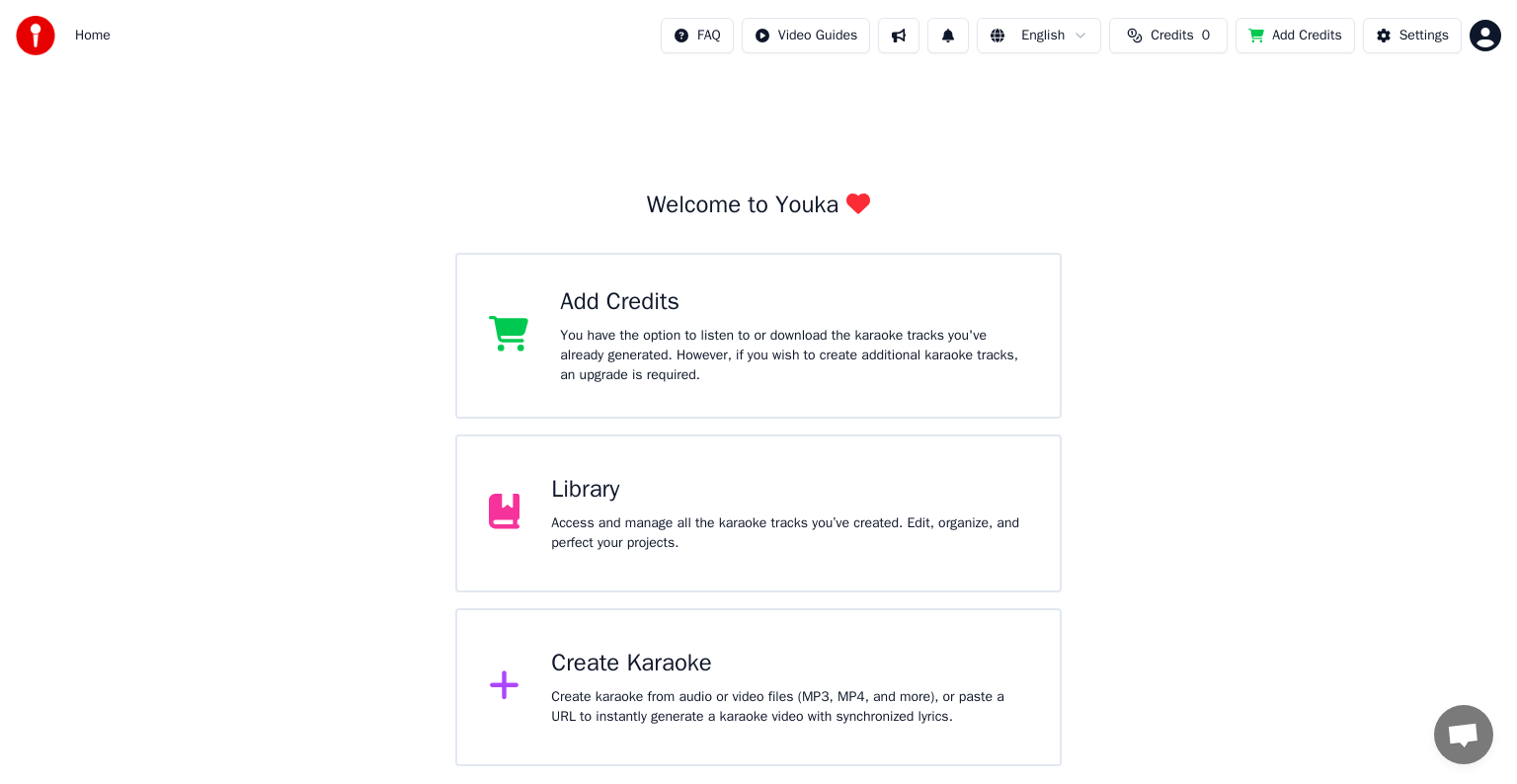 click on "Welcome to Youka Add Credits You have the option to listen to or download the karaoke tracks you've already generated. However, if you wish to create additional karaoke tracks, an upgrade is required. Library Access and manage all the karaoke tracks you’ve created. Edit, organize, and perfect your projects. Create Karaoke Create karaoke from audio or video files (MP3, MP4, and more), or paste a URL to instantly generate a karaoke video with synchronized lyrics." at bounding box center [758, 419] 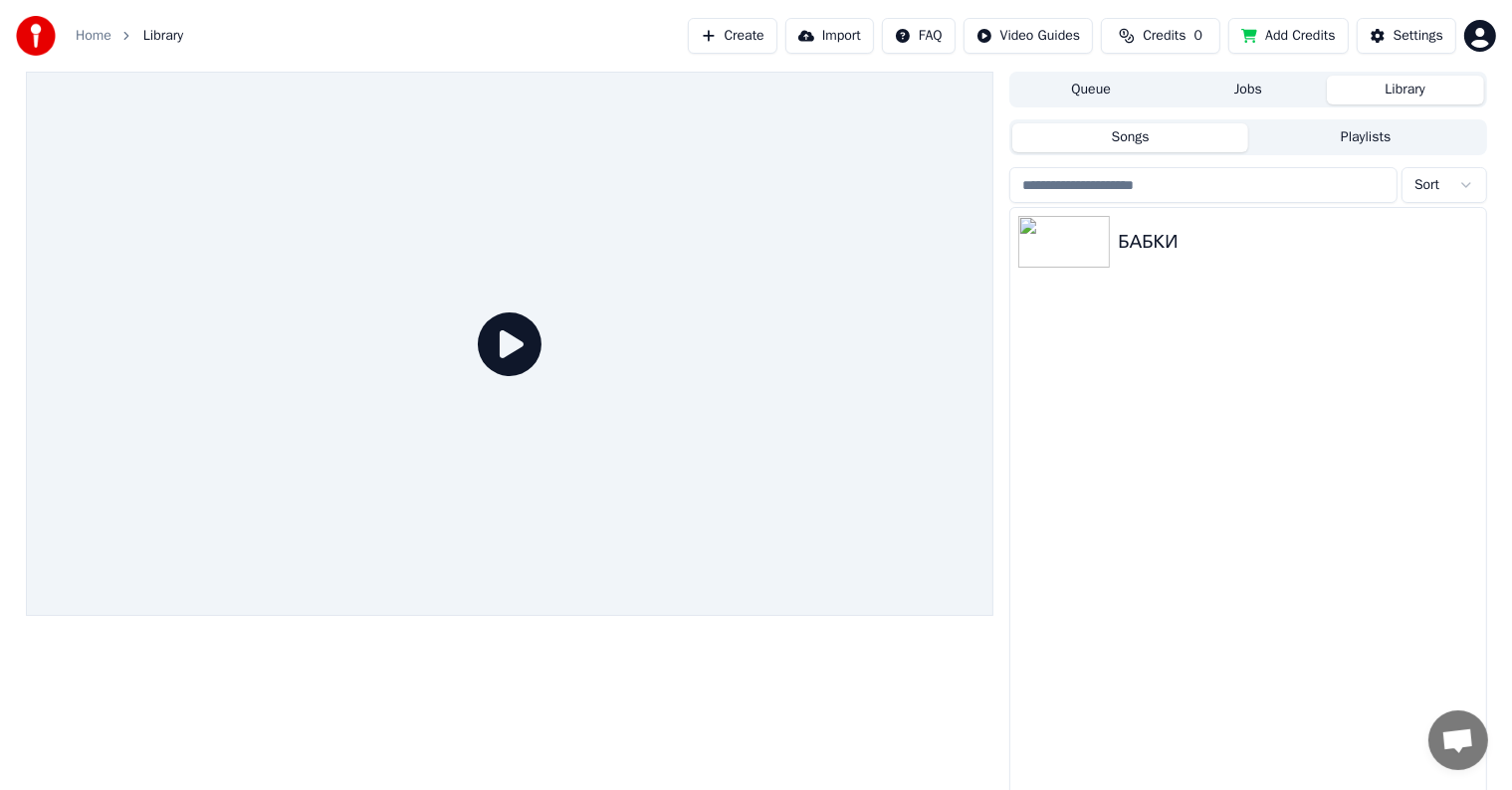 click 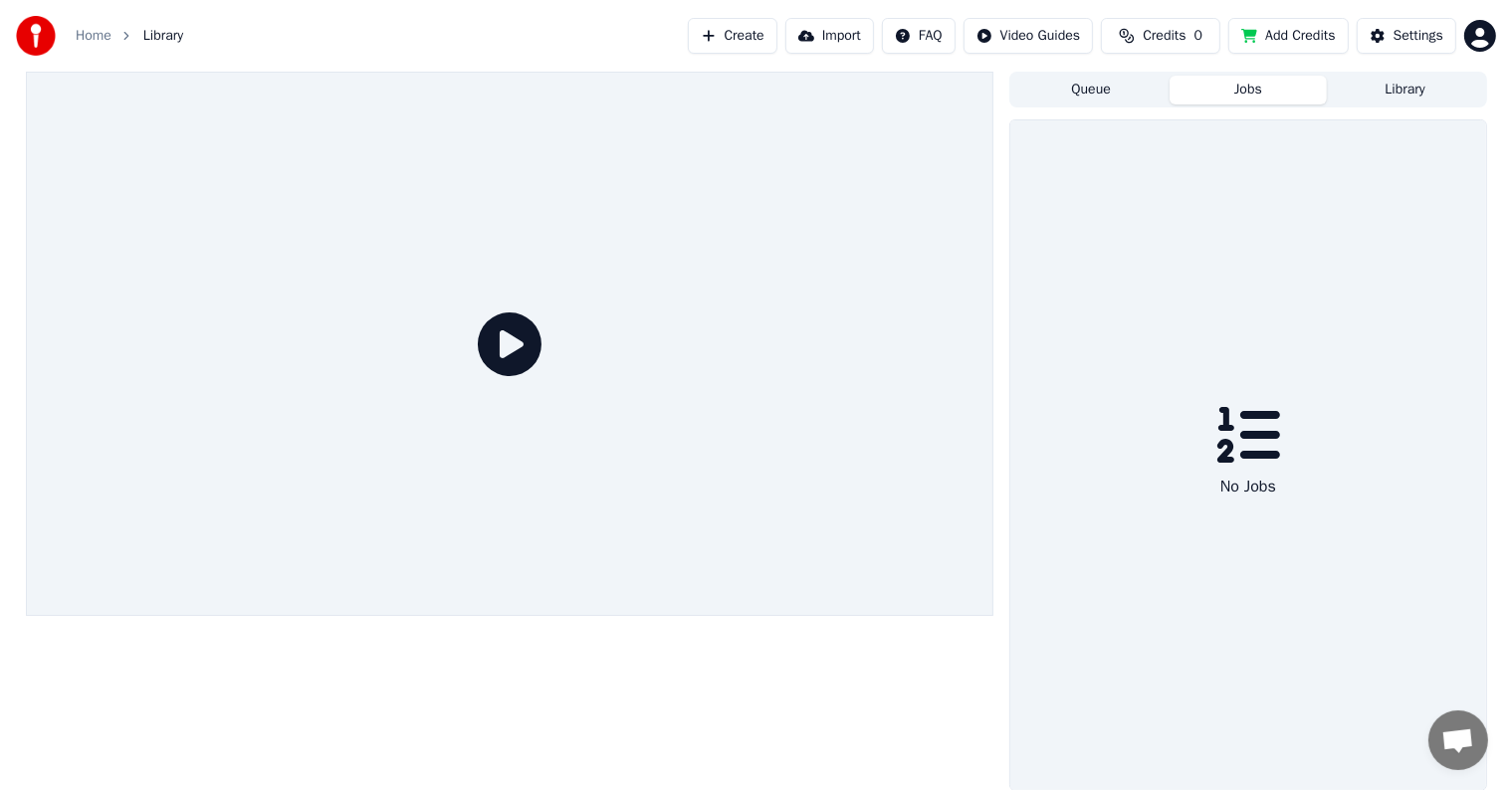 click on "Queue Jobs Library" at bounding box center [1247, 90] 